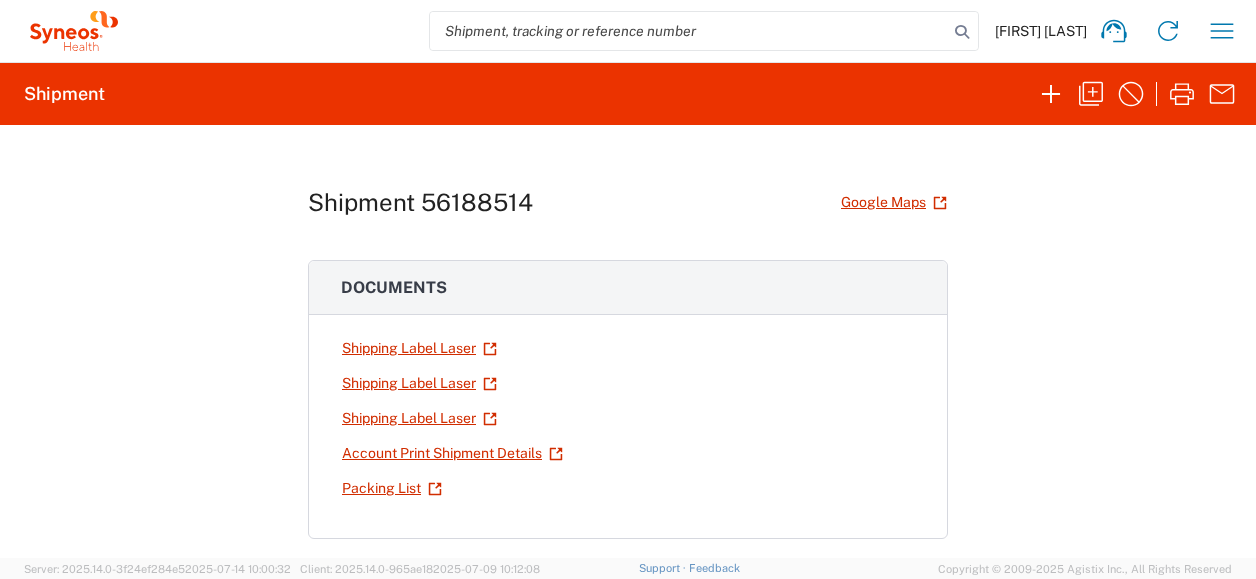 scroll, scrollTop: 0, scrollLeft: 0, axis: both 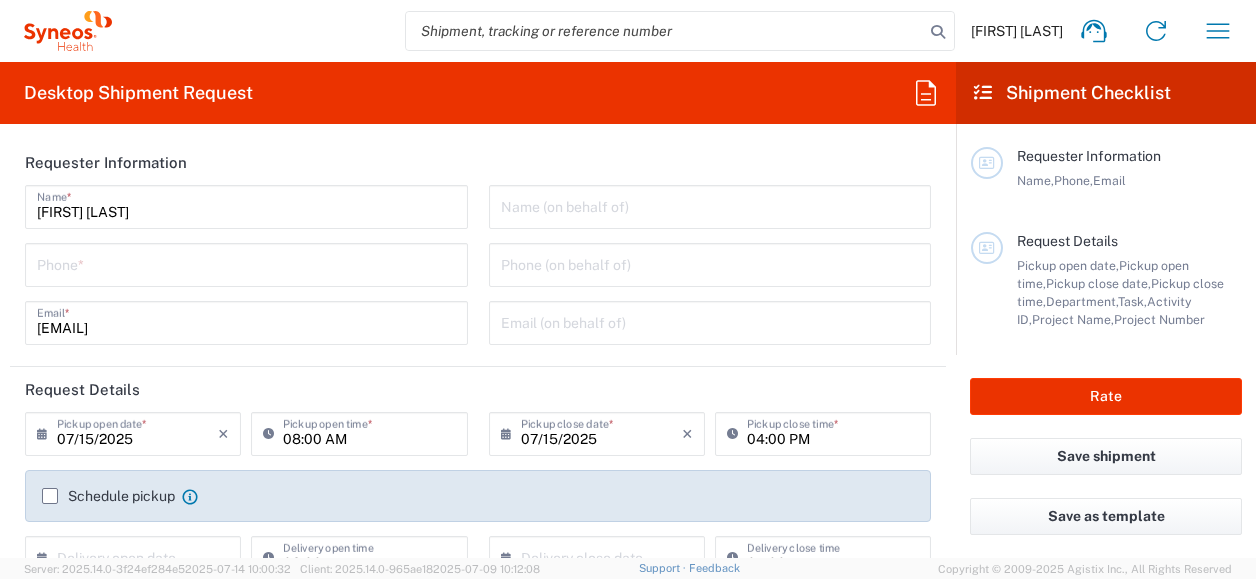 type on "3226" 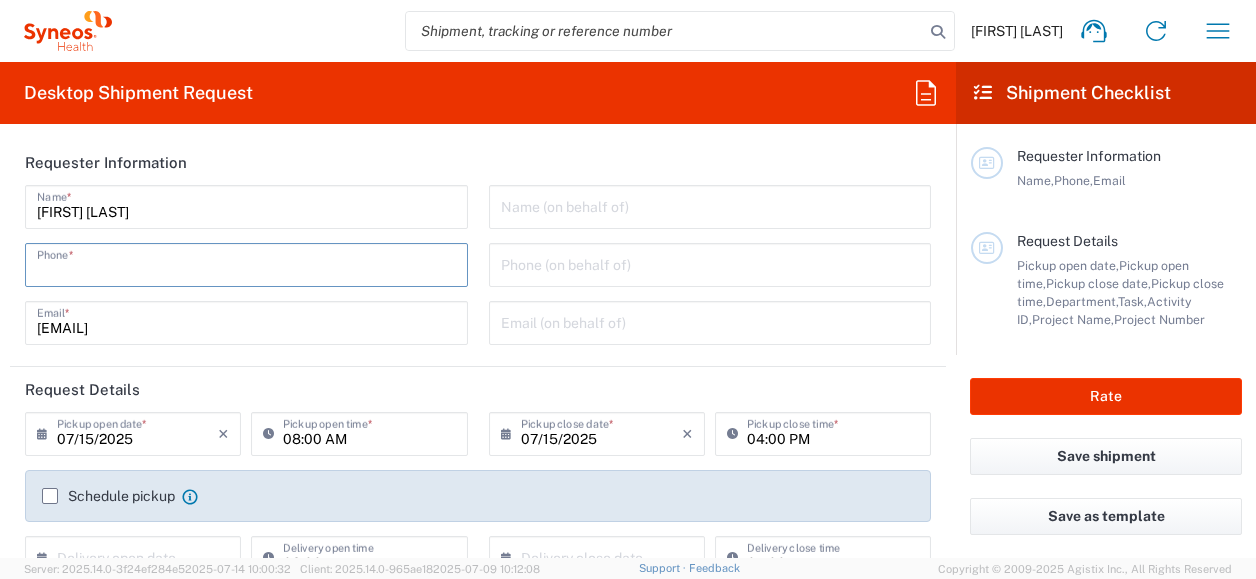 click at bounding box center (246, 263) 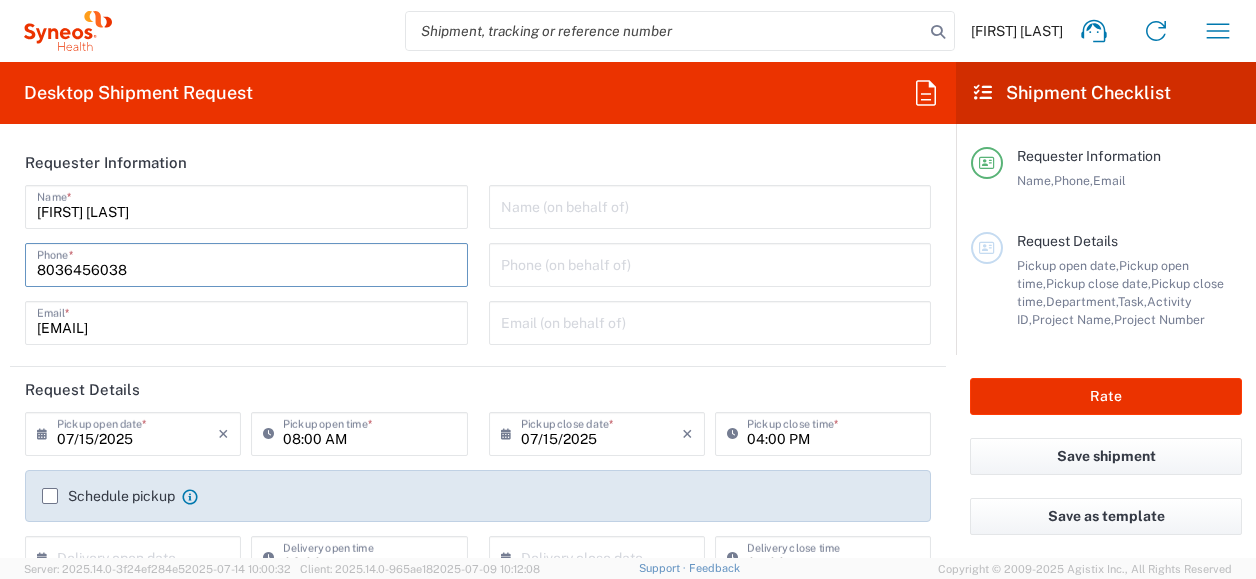 click on "07/15/2025" at bounding box center (137, 432) 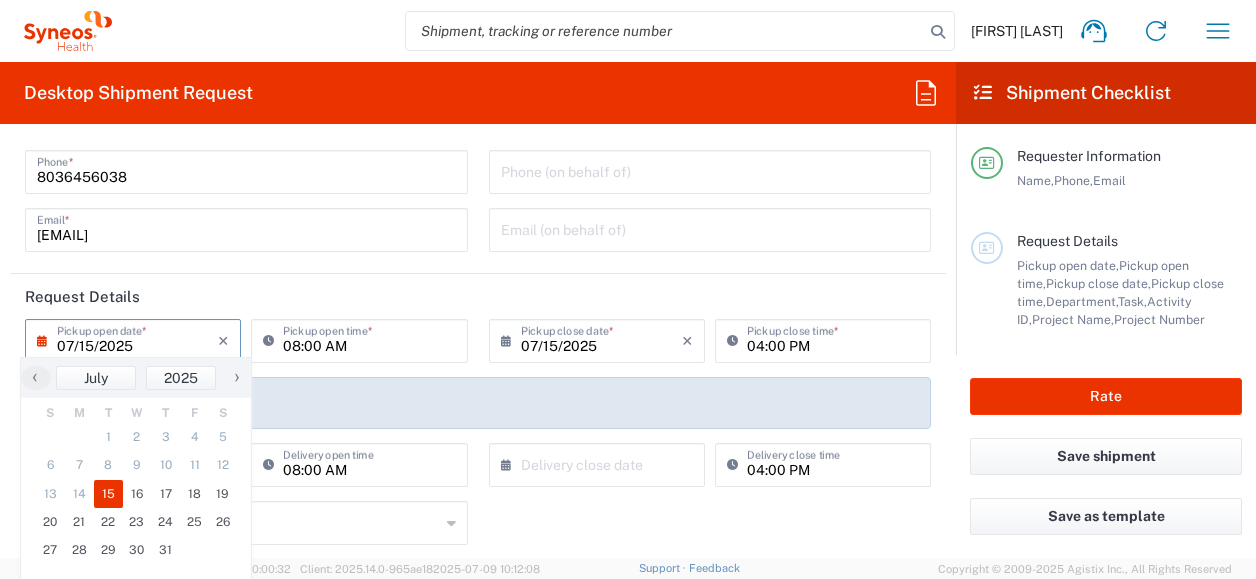 scroll, scrollTop: 92, scrollLeft: 0, axis: vertical 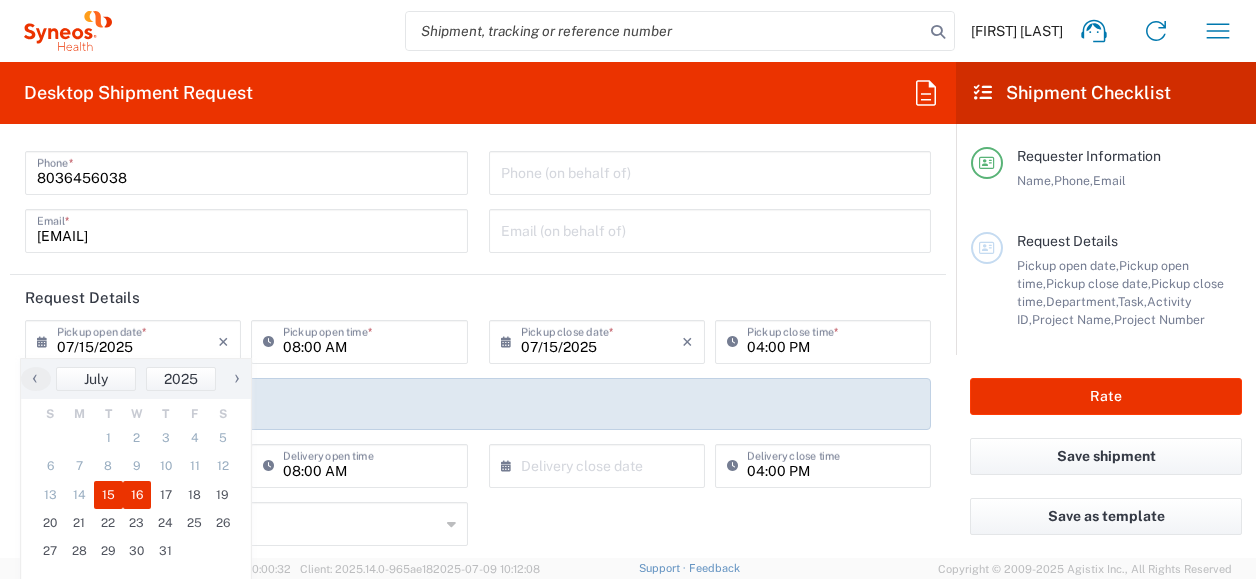 click on "16" 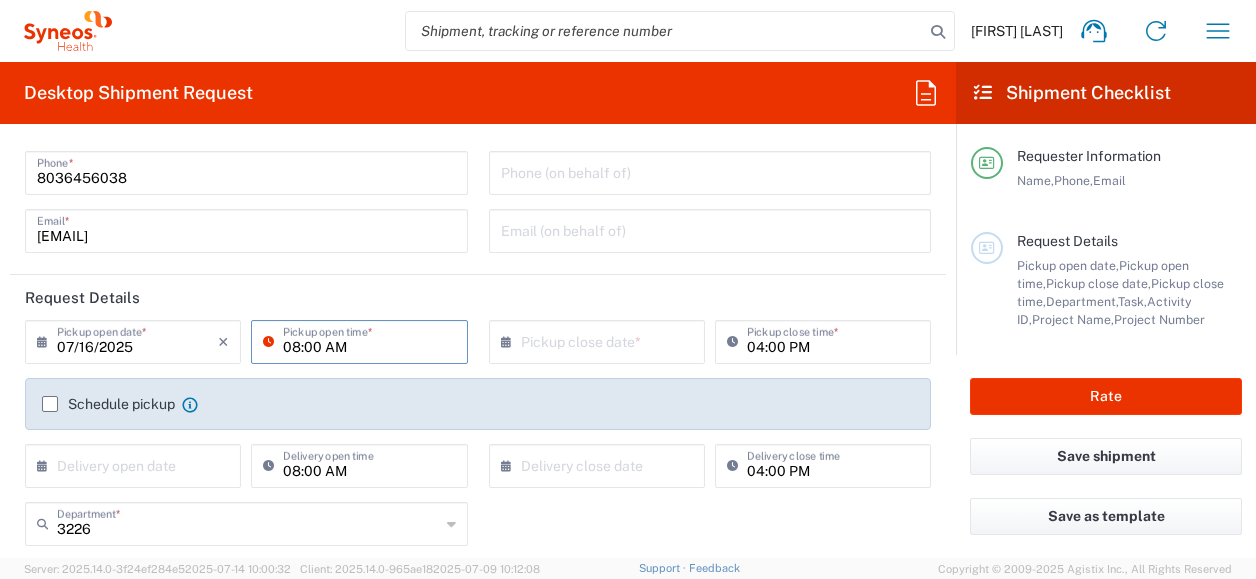 click on "08:00 AM" at bounding box center [369, 340] 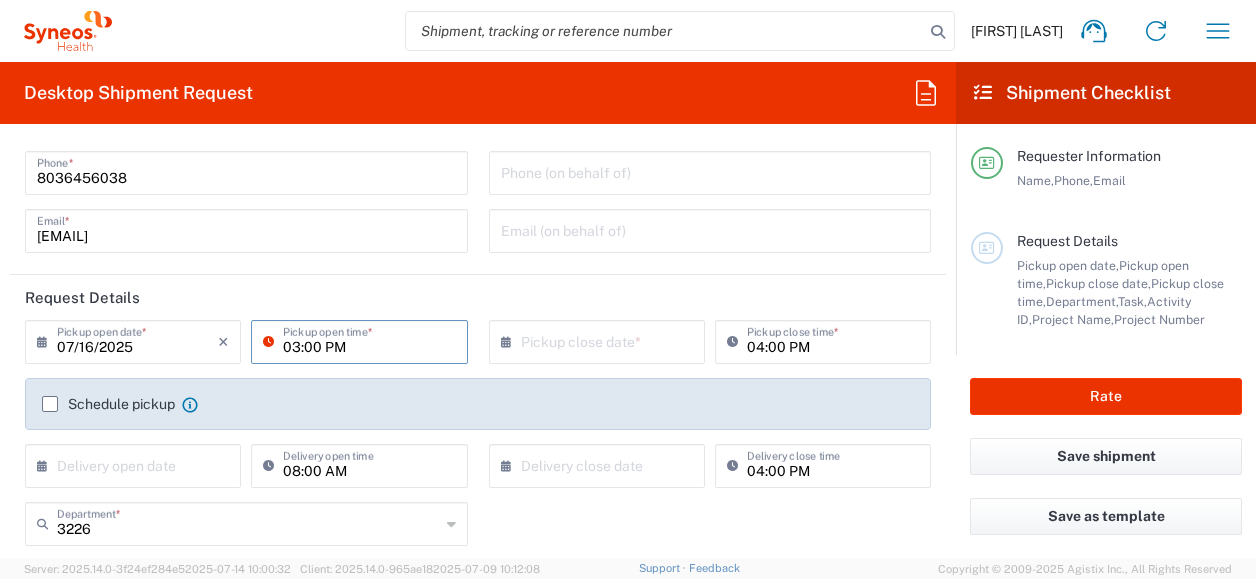 type on "03:00 PM" 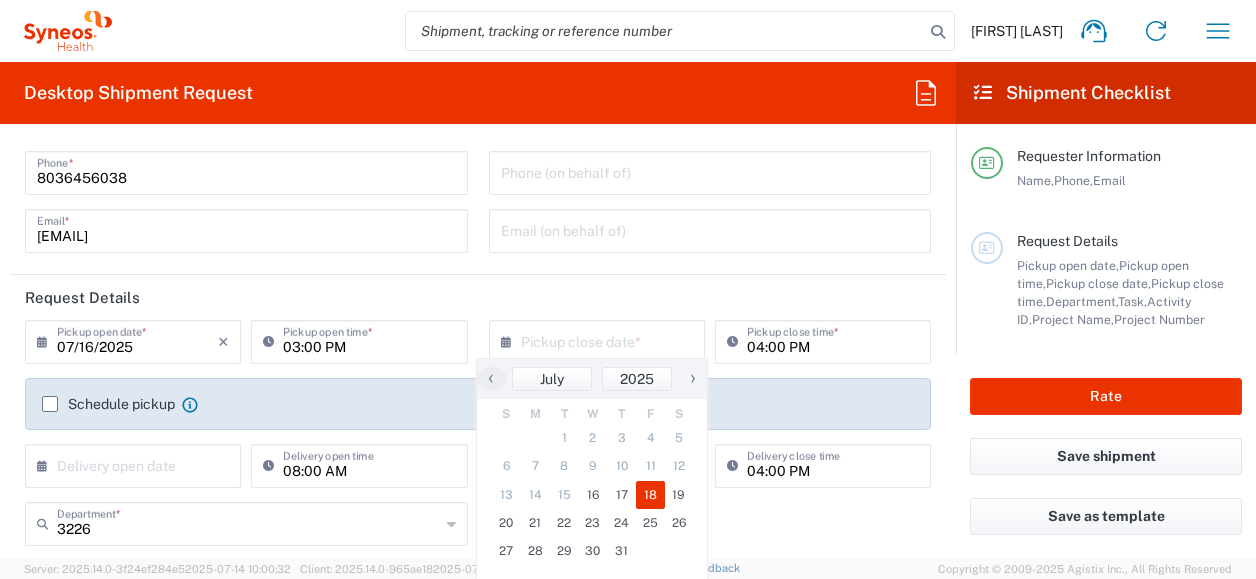 click on "18" 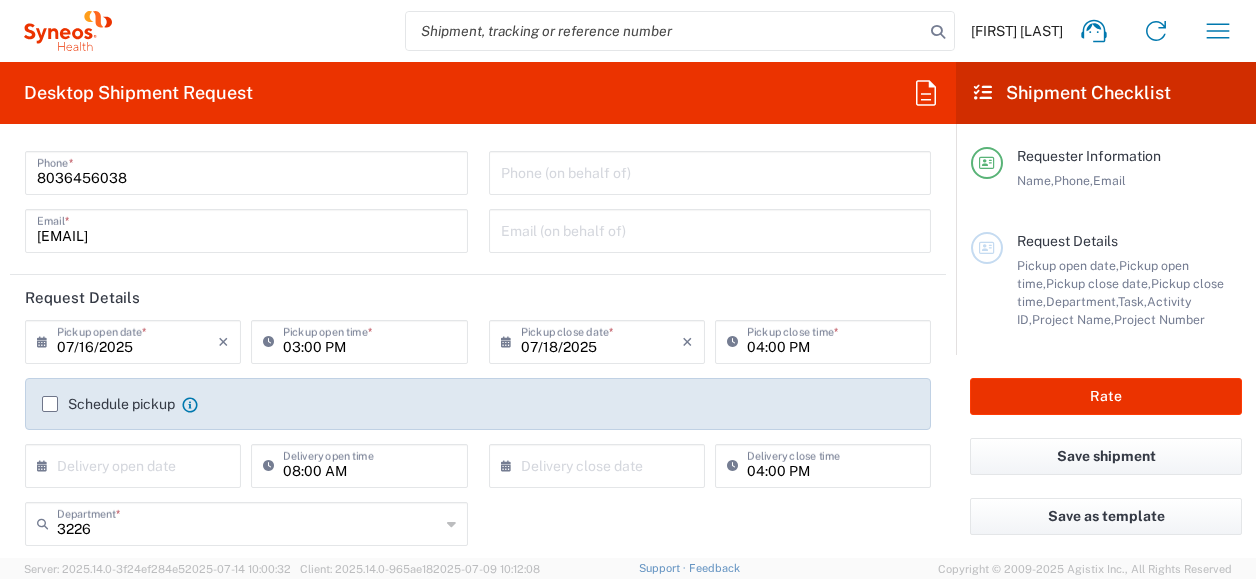 click 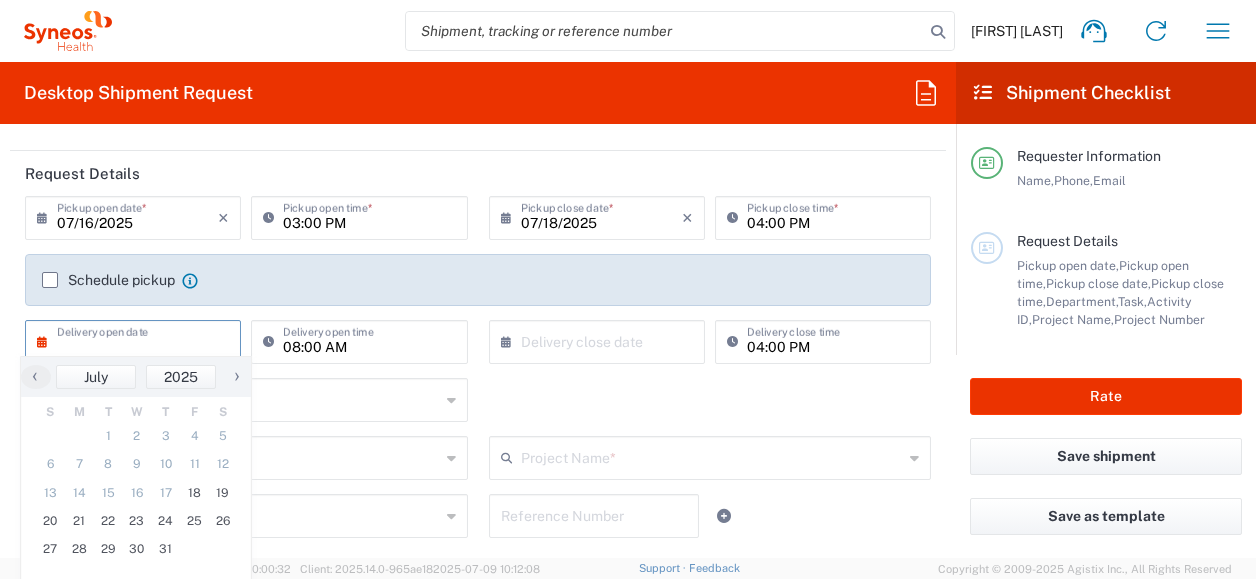scroll, scrollTop: 217, scrollLeft: 0, axis: vertical 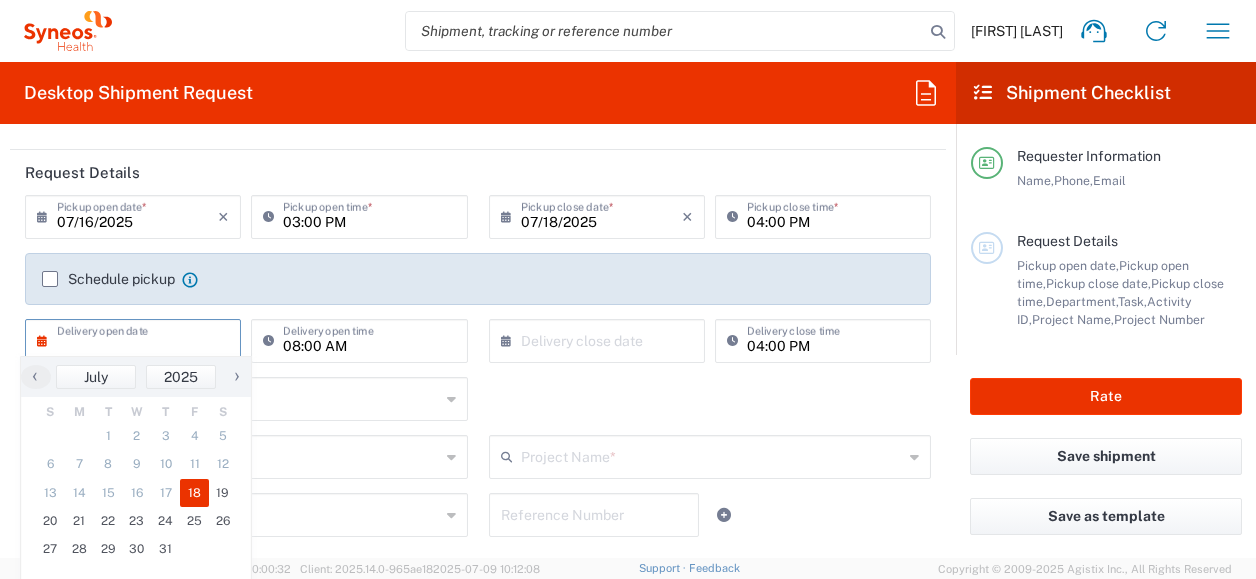click on "18" 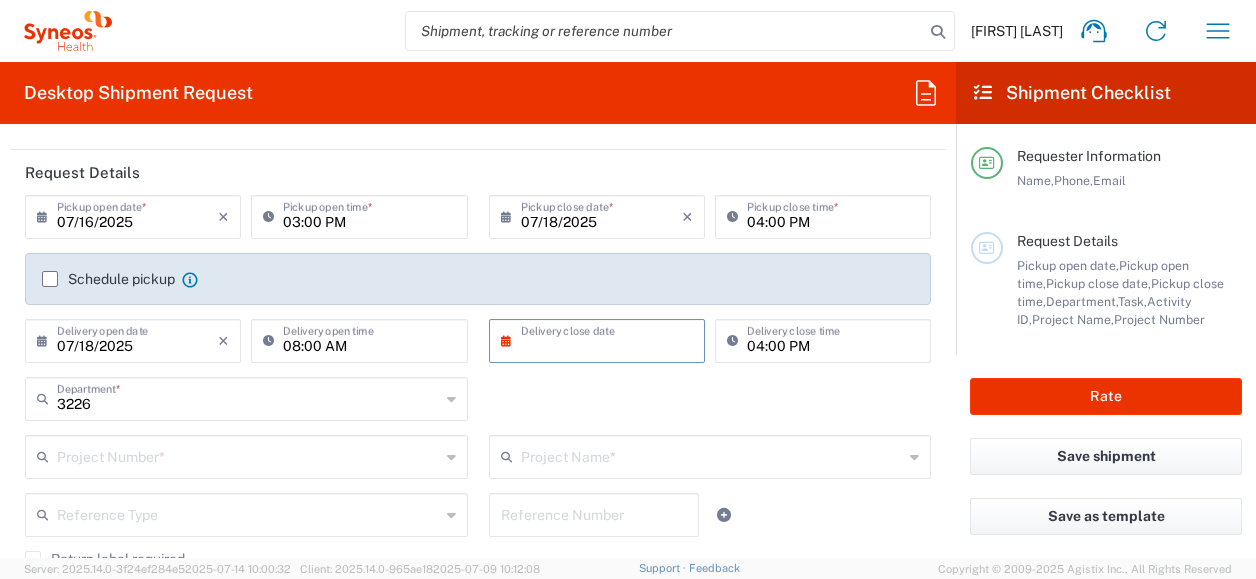 click at bounding box center (601, 339) 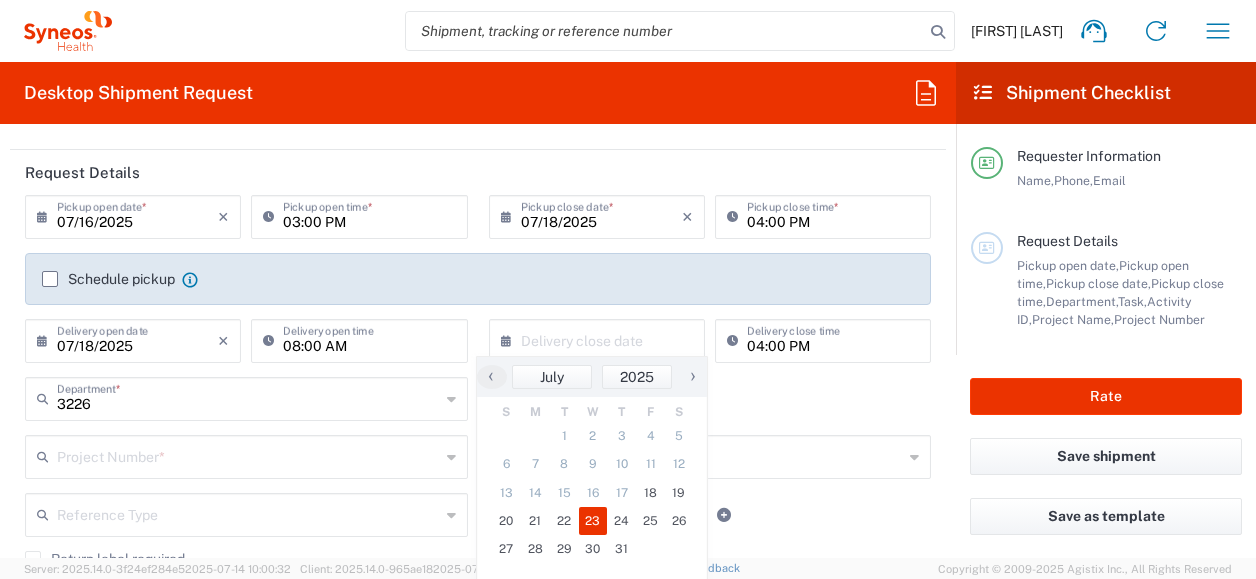 click on "23" 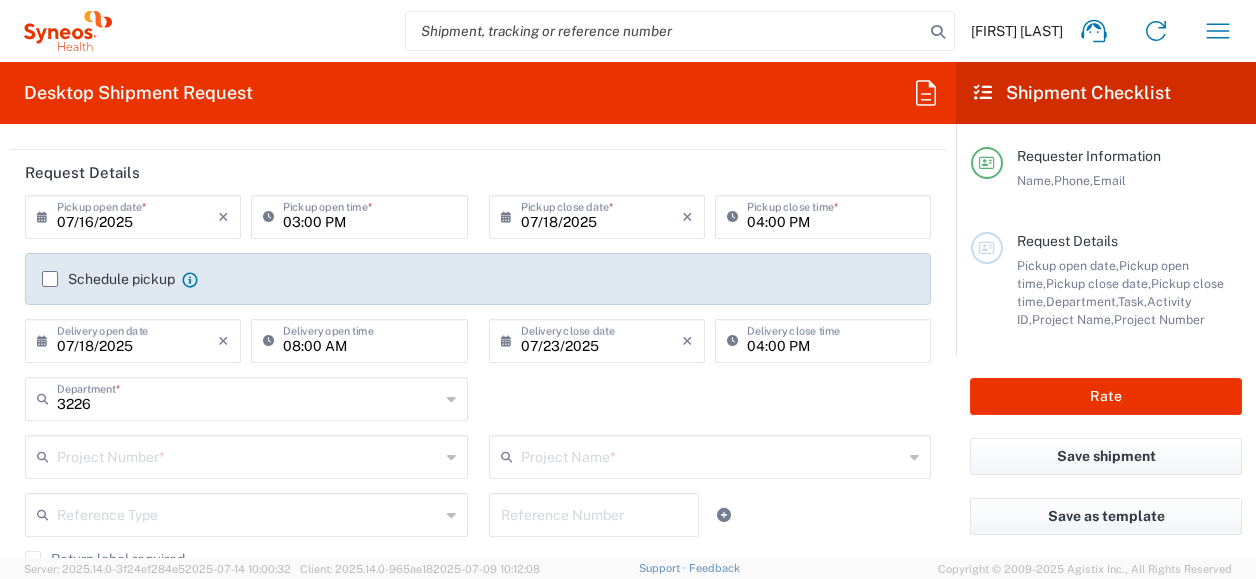 click at bounding box center [248, 455] 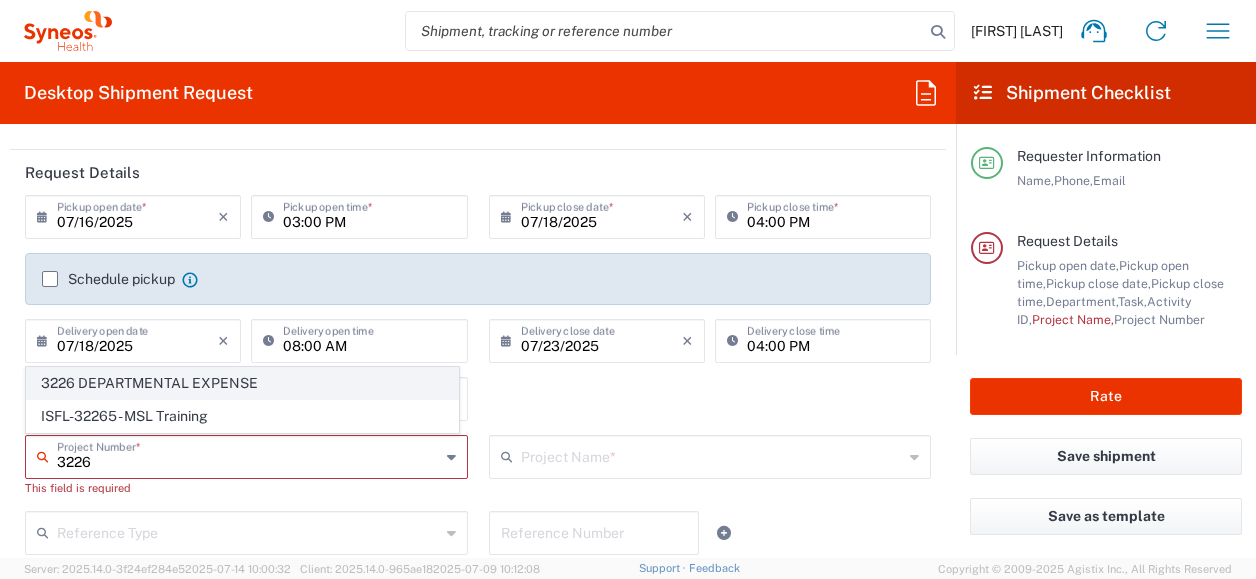 click on "3226 DEPARTMENTAL EXPENSE" 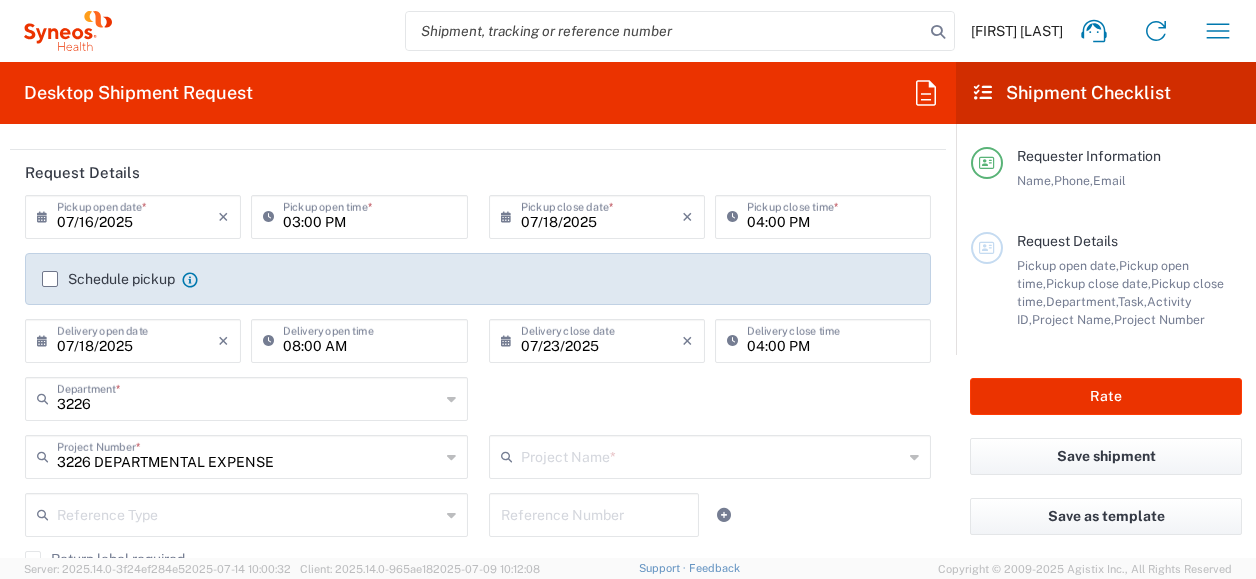 type on "3226 DEPARTMENTAL EXPENSE" 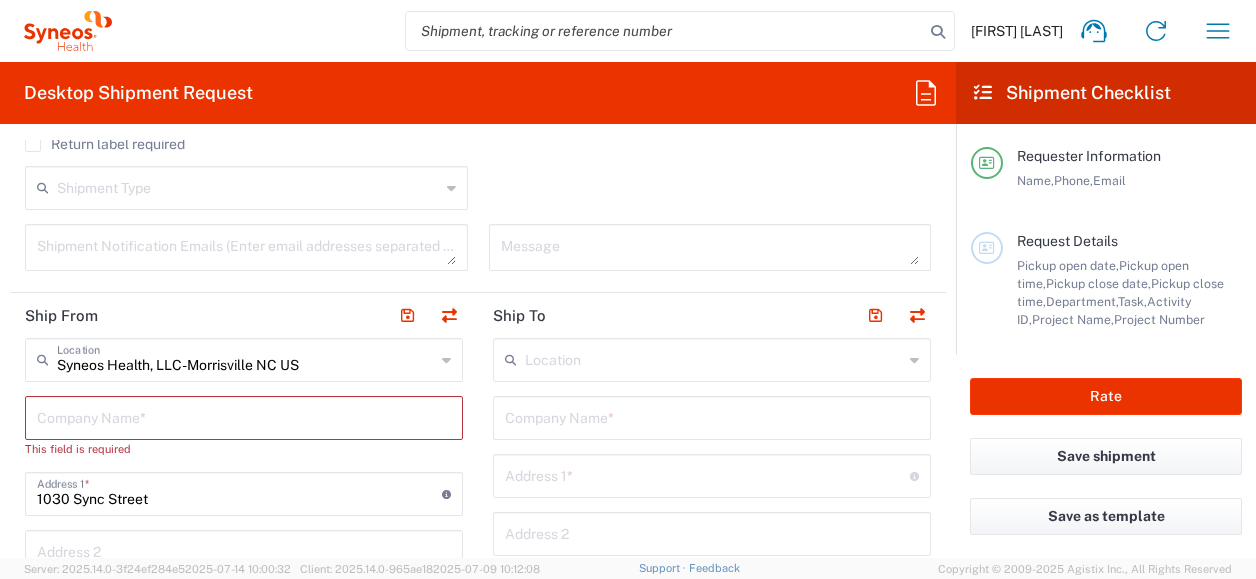scroll, scrollTop: 631, scrollLeft: 0, axis: vertical 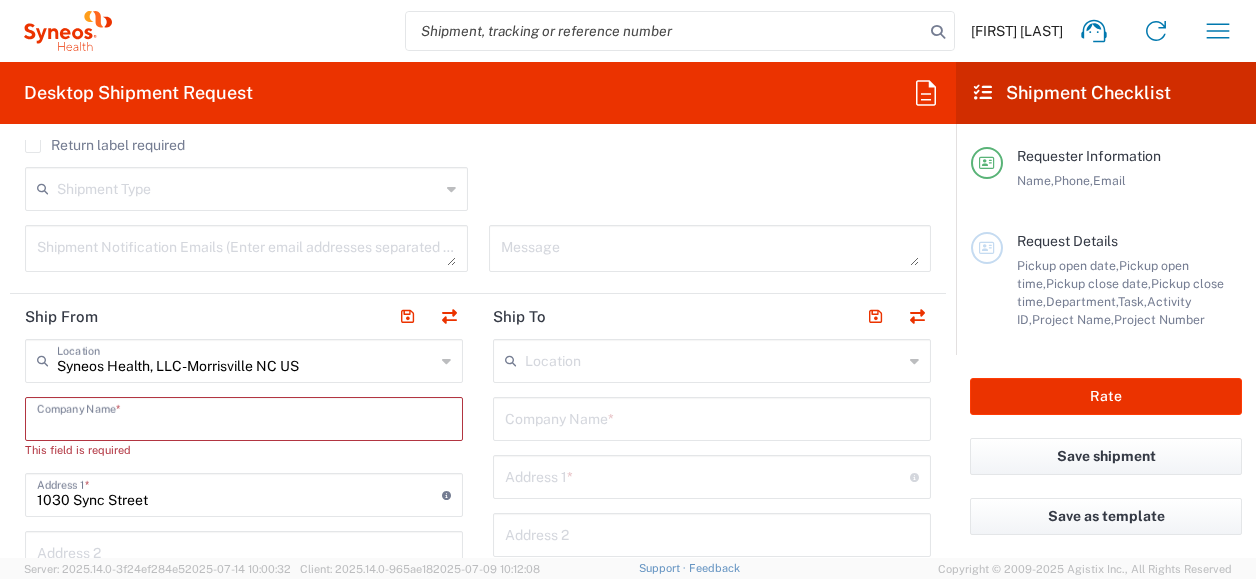 click at bounding box center [244, 417] 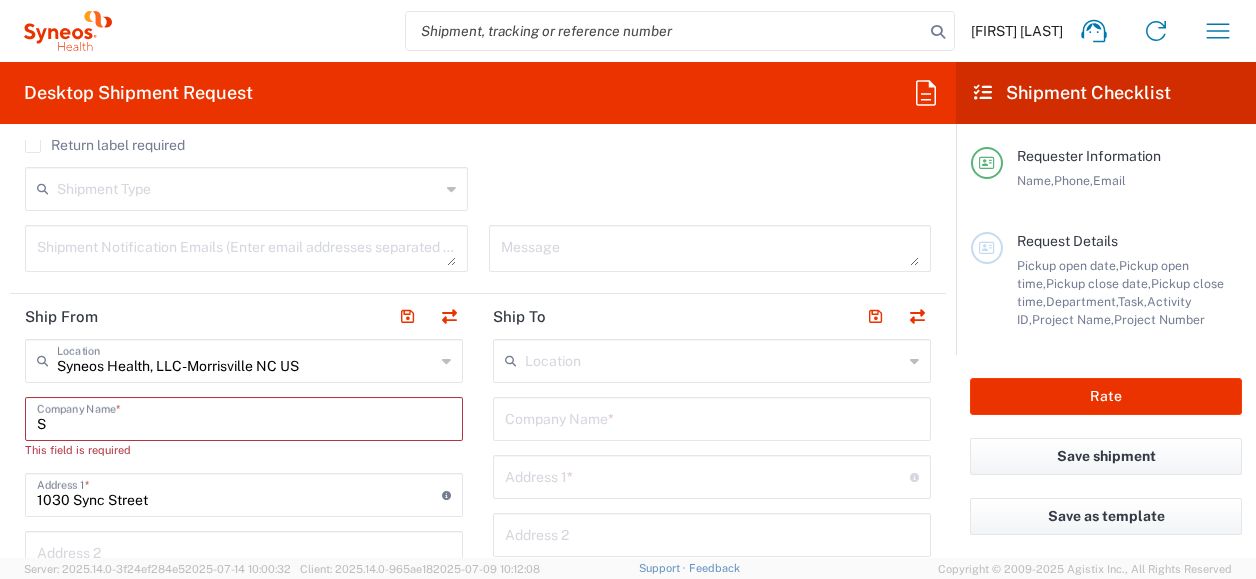 type 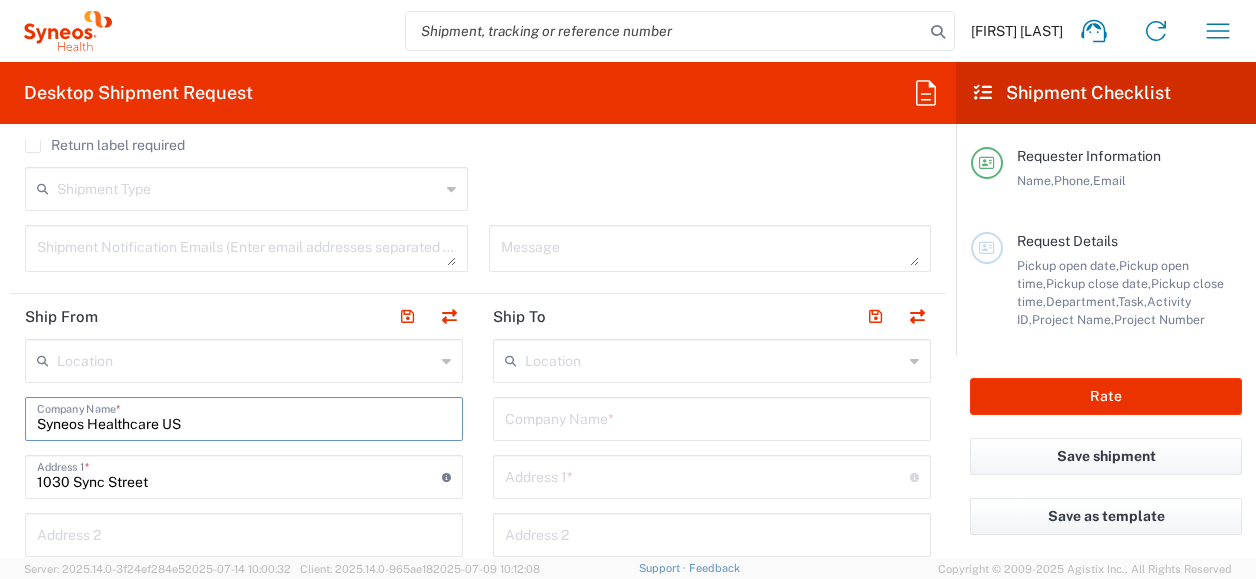 type on "Syneos Healthcare US" 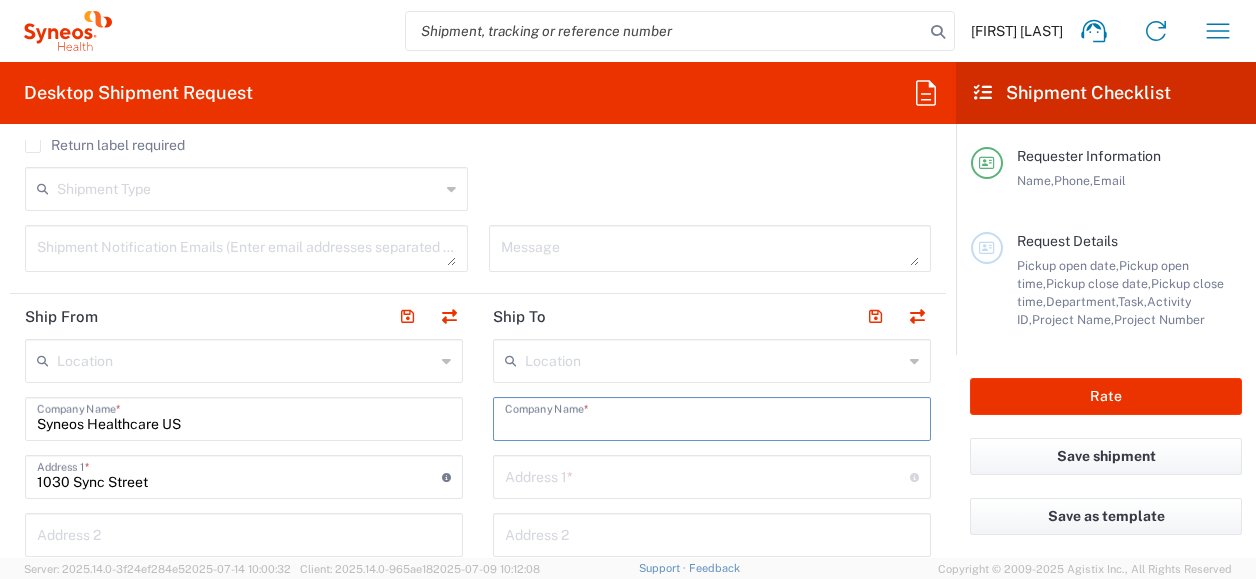 click at bounding box center [712, 417] 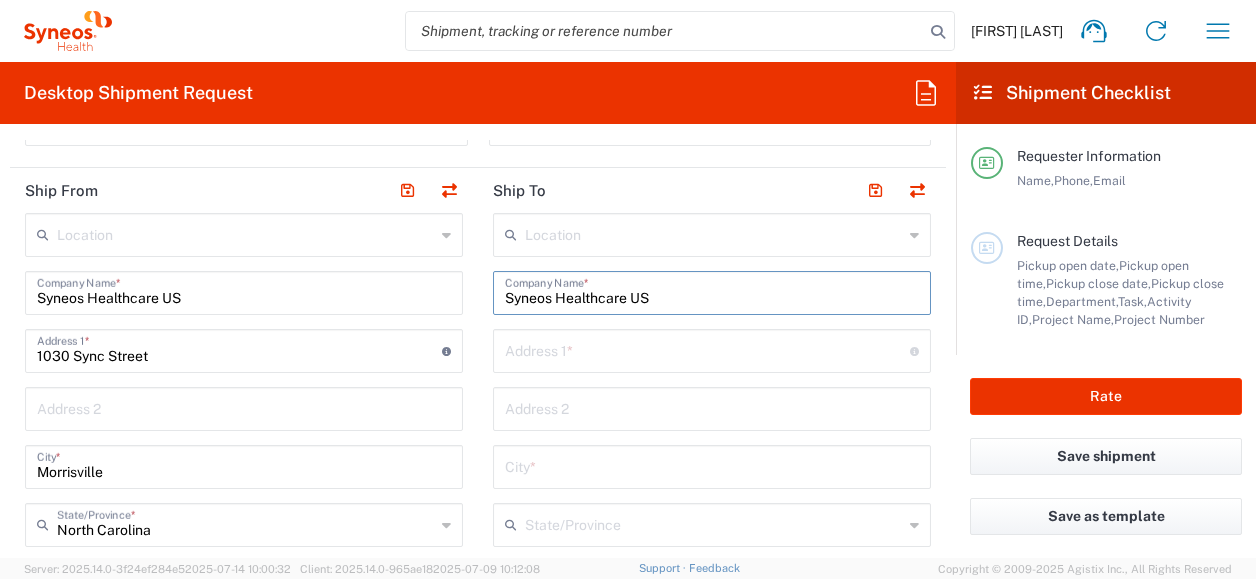 scroll, scrollTop: 771, scrollLeft: 0, axis: vertical 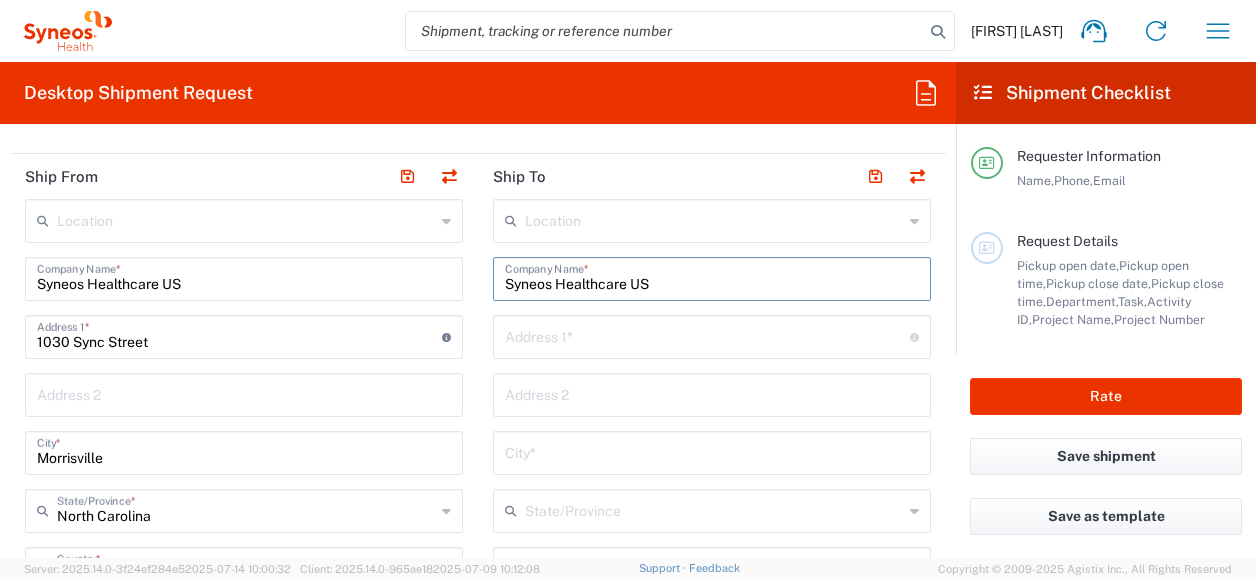 type on "Syneos Healthcare US" 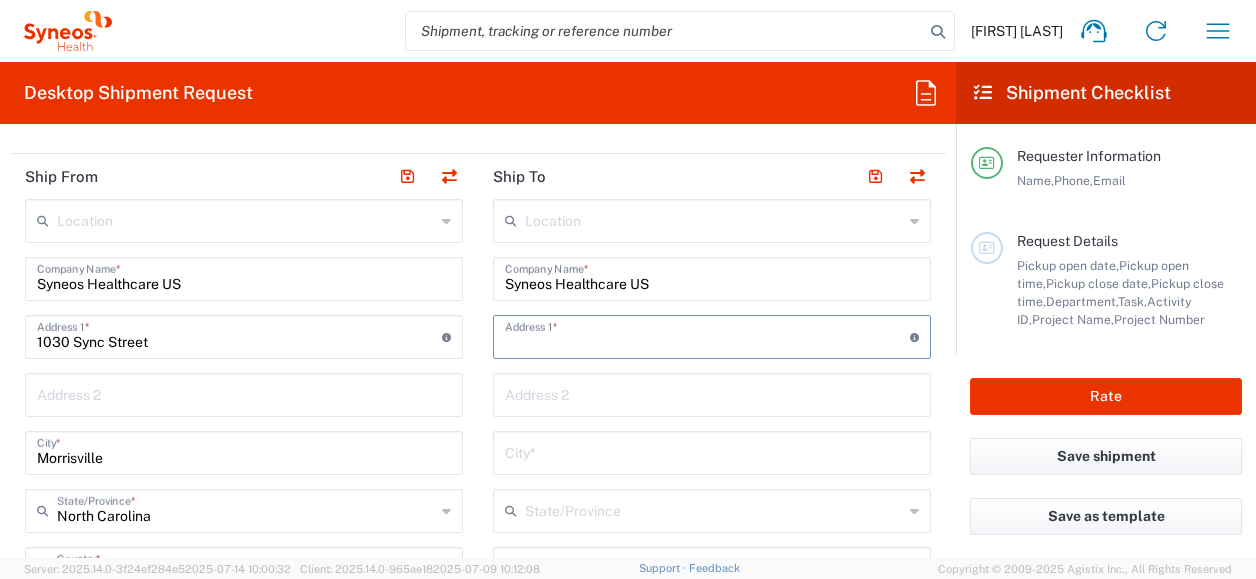click at bounding box center [707, 335] 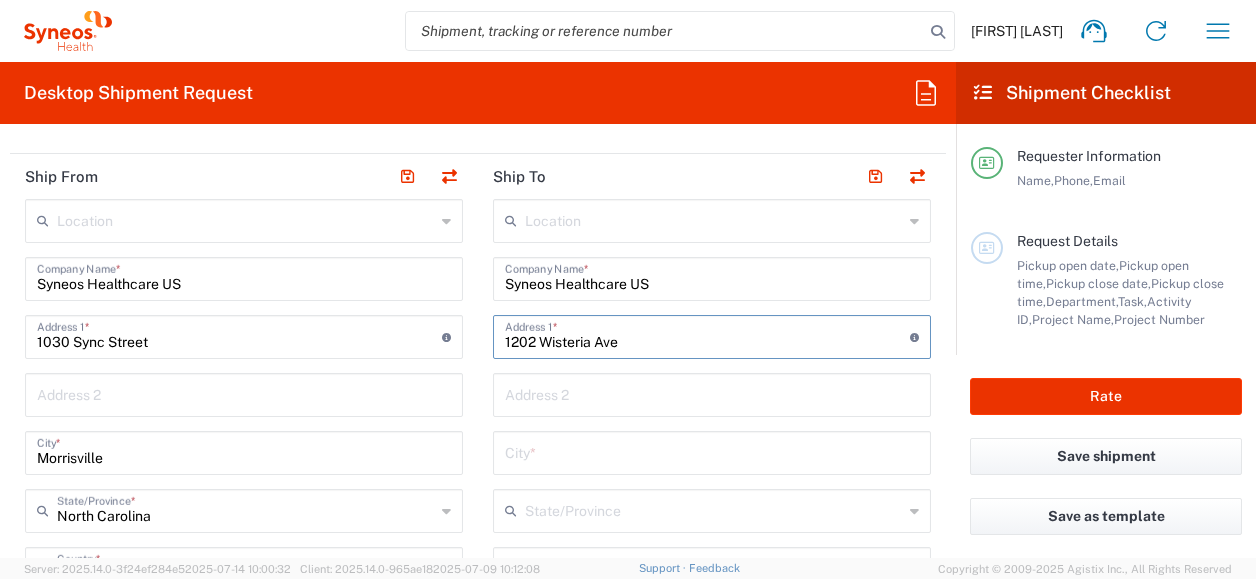type on "Pensacola" 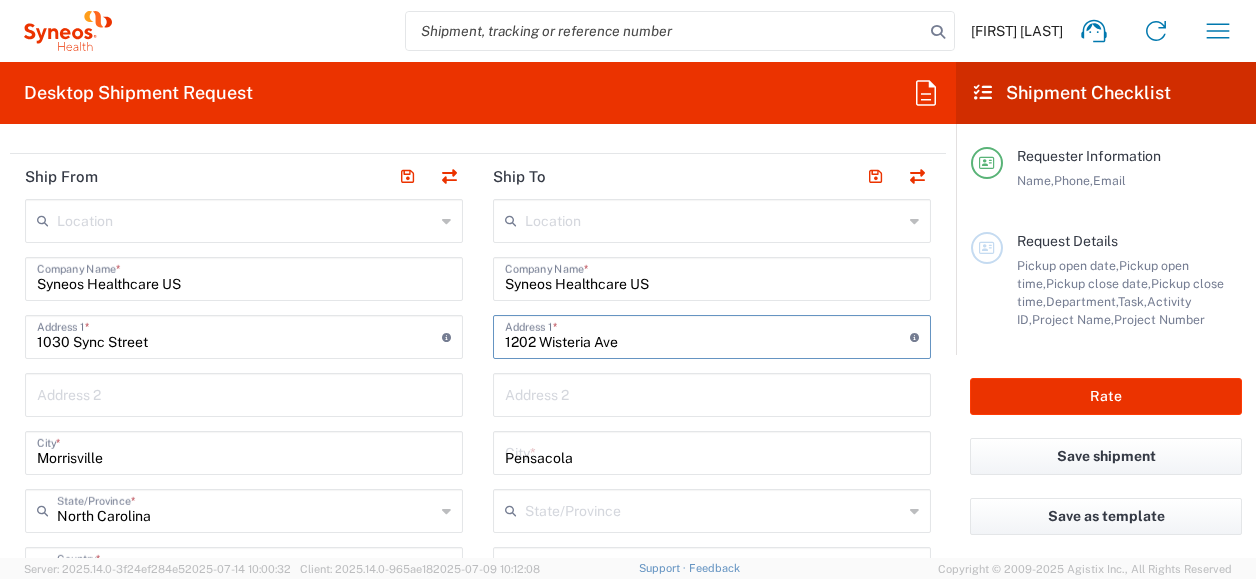 type on "FLORIDA" 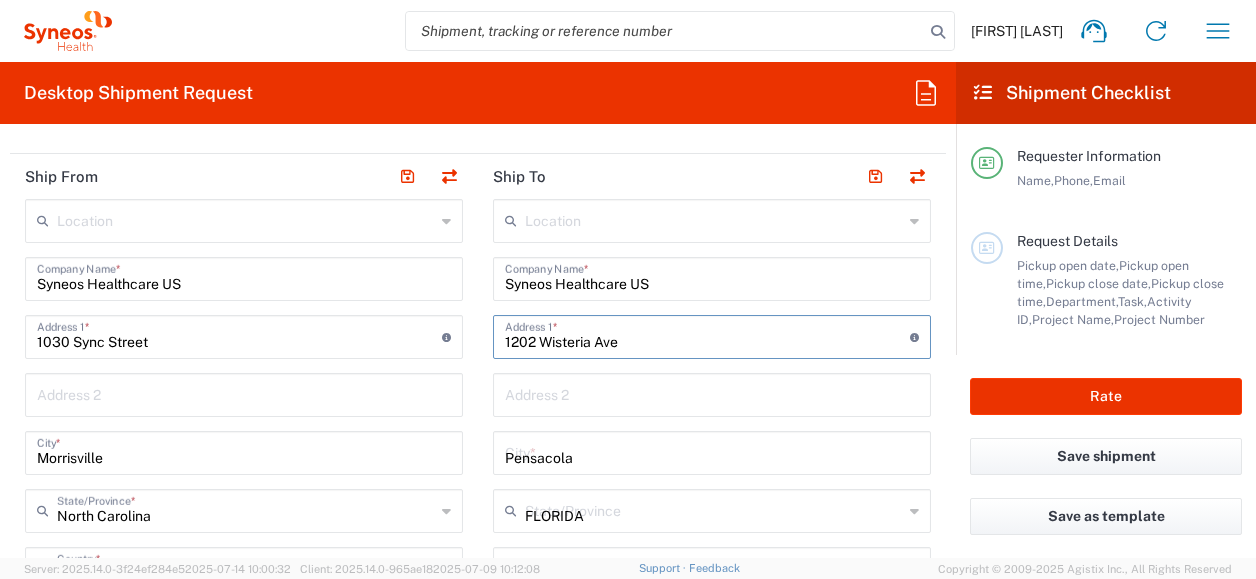type on "United States" 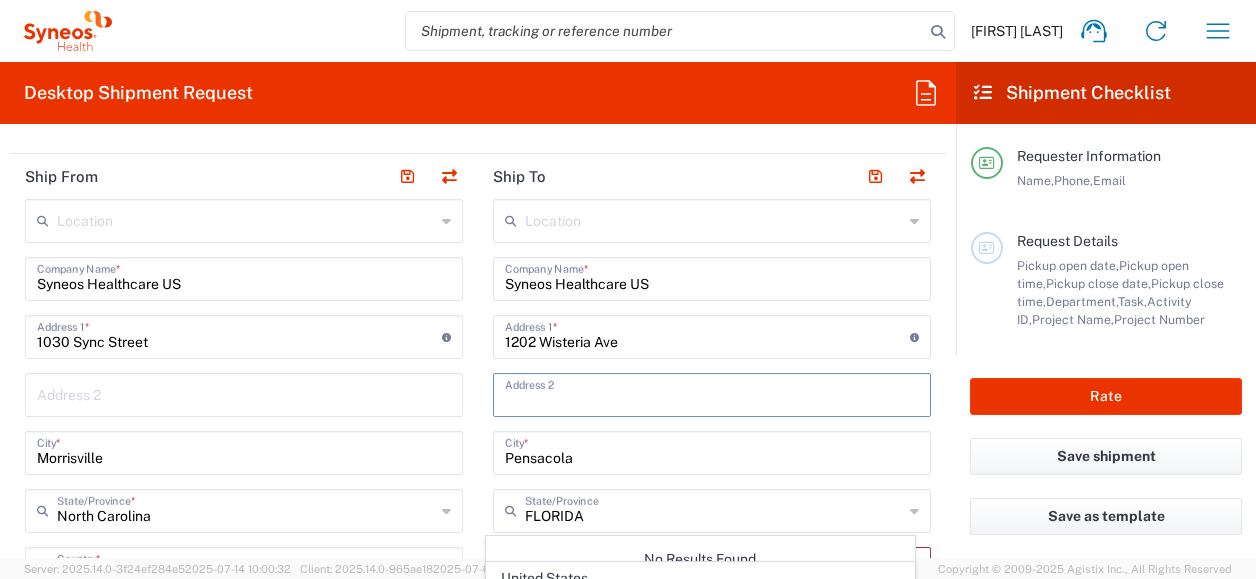 click at bounding box center (712, 393) 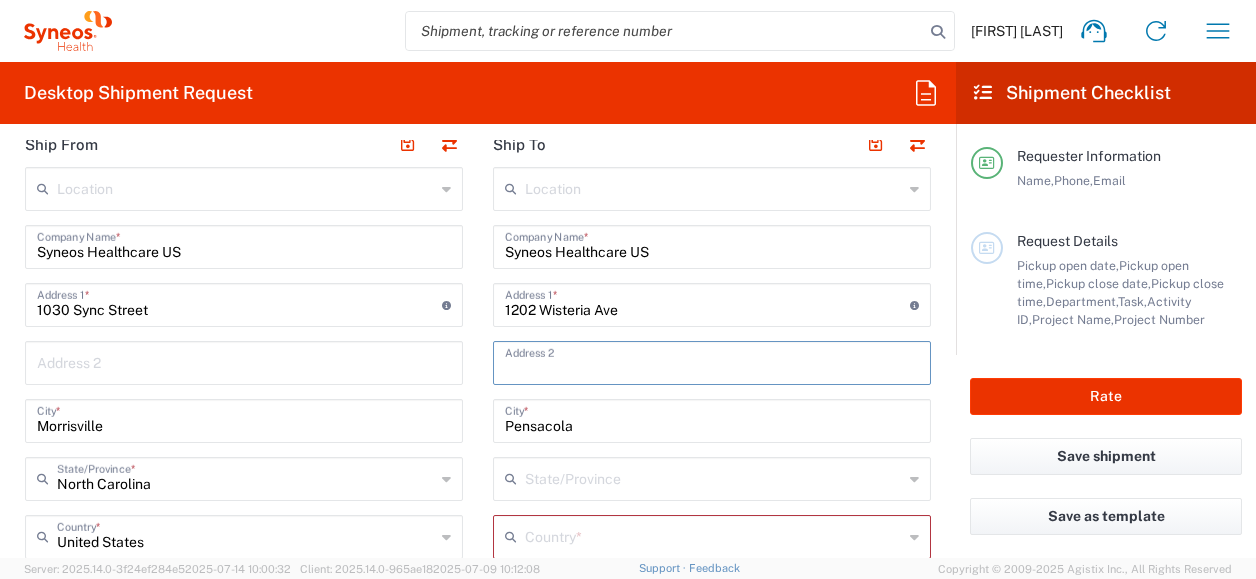 scroll, scrollTop: 816, scrollLeft: 0, axis: vertical 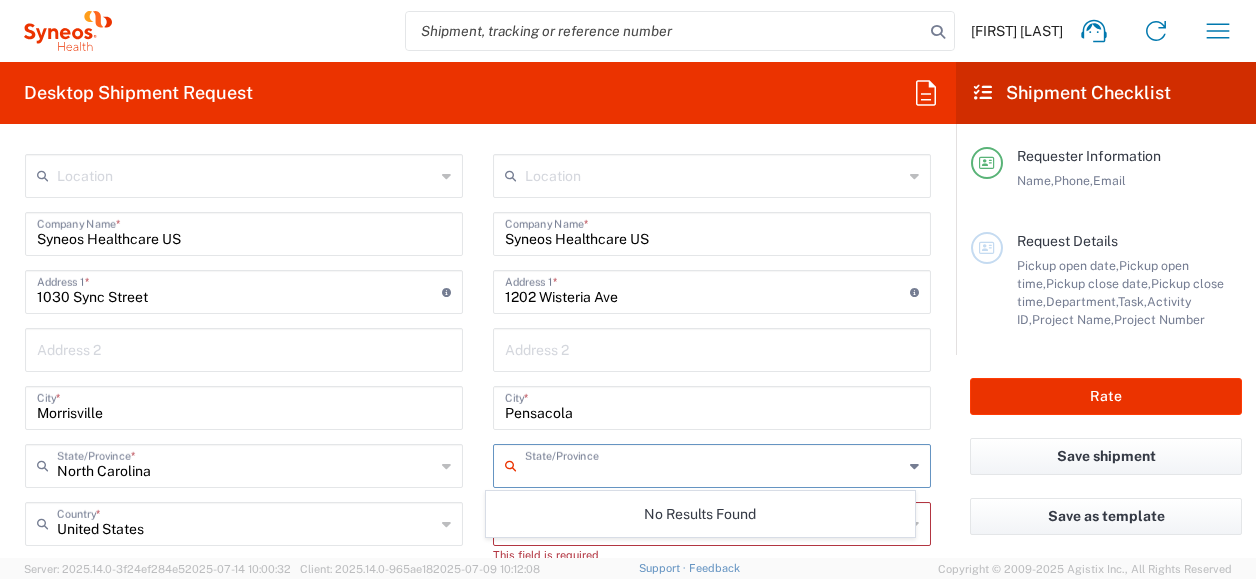 click at bounding box center [714, 464] 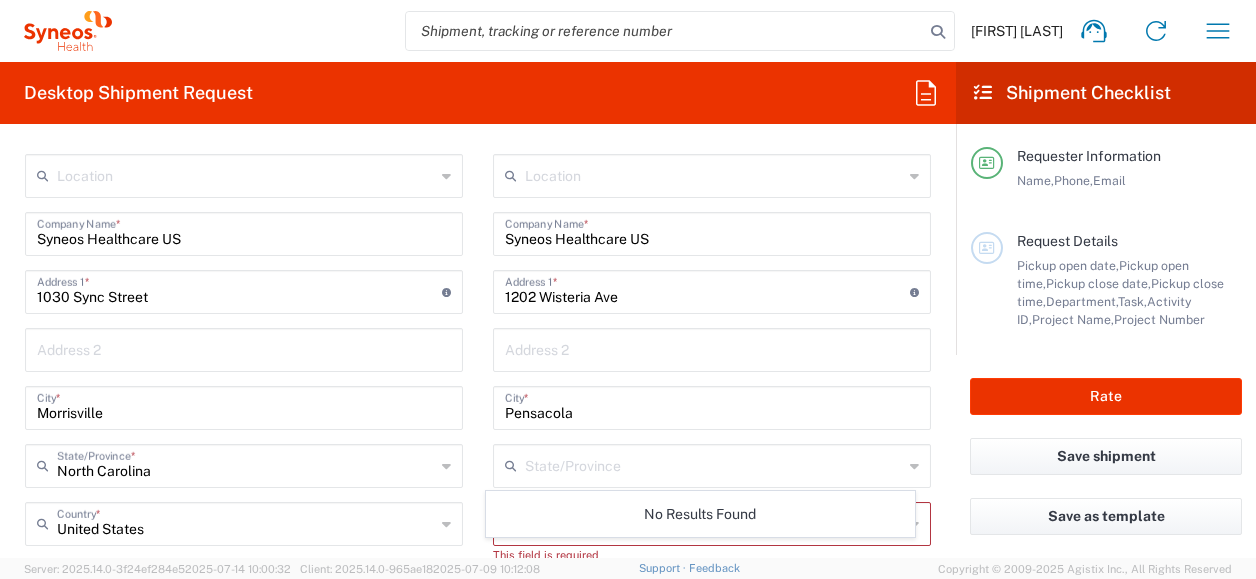 click 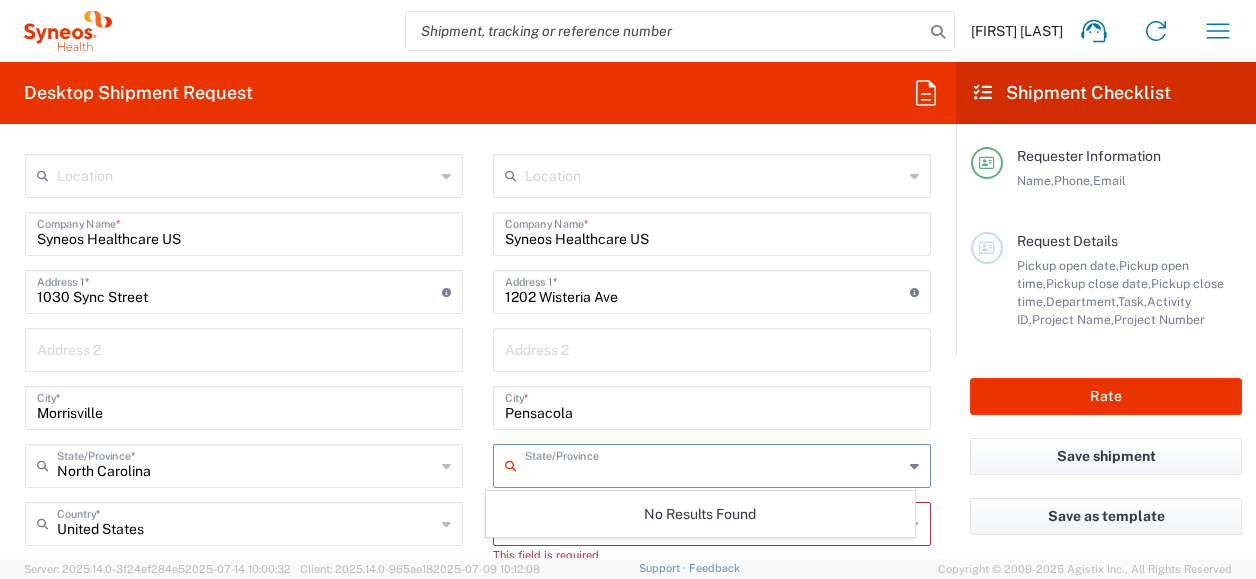 click 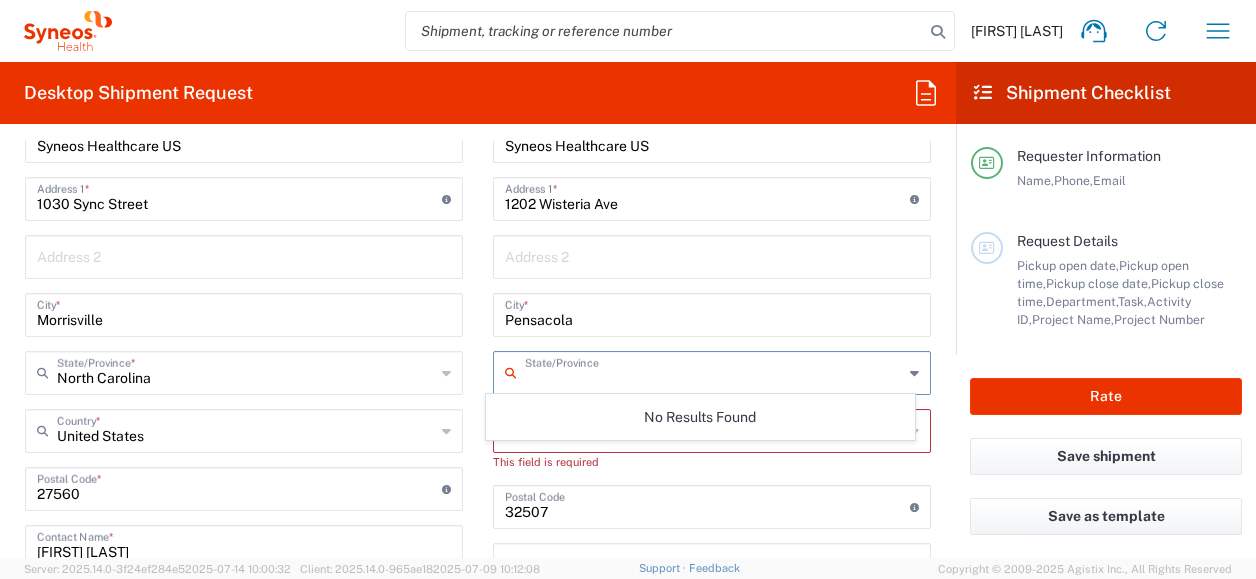 scroll, scrollTop: 912, scrollLeft: 0, axis: vertical 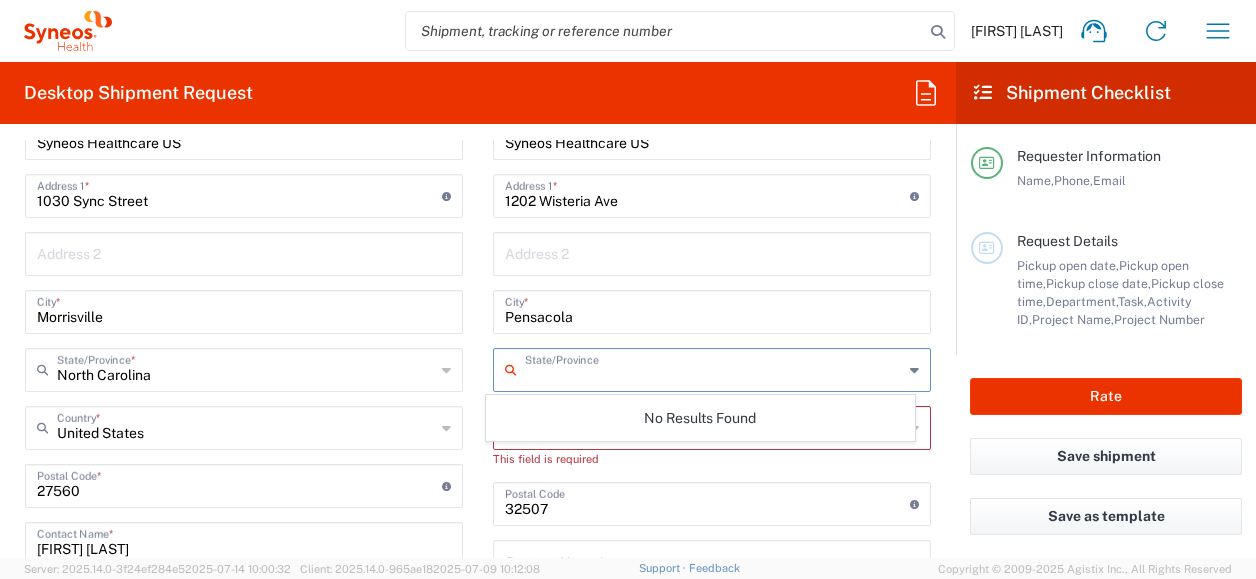 click on "No Results Found" 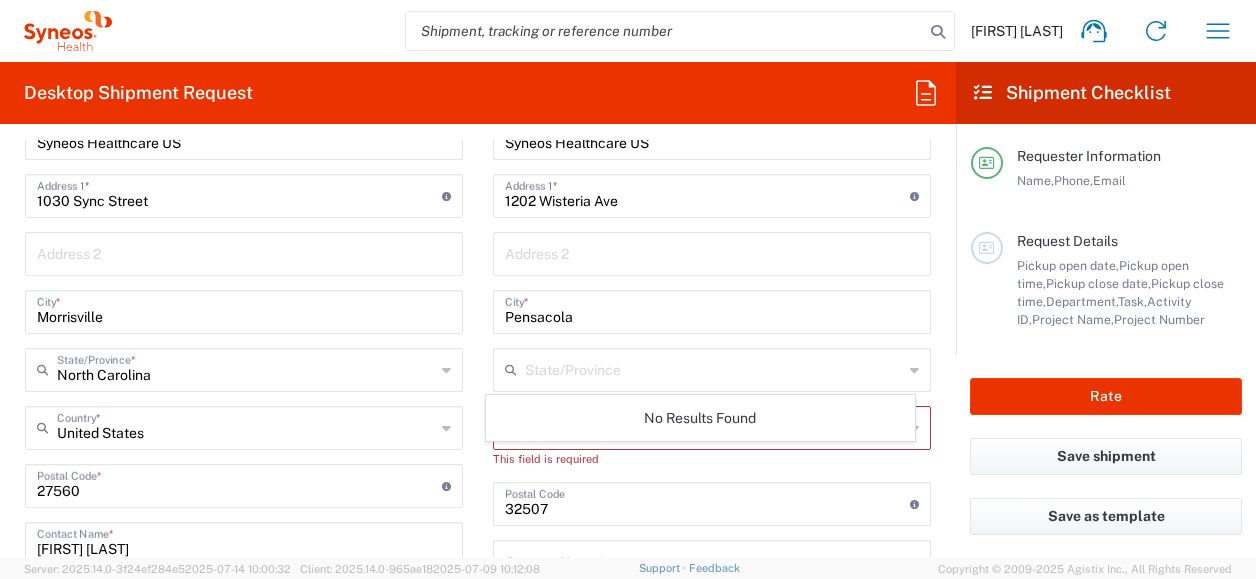 click on "Requester Information  [FIRST] [LAST]  Name  * [PHONE]  Phone  * [EMAIL]  Email  *  Name (on behalf of)   Phone (on behalf of)   Email (on behalf of)   Request Details  [DATE] ×  Pickup open date  * Cancel Apply [TIME]  Pickup open time  *  [DATE] ×  Pickup close date  * Cancel Apply [TIME]  Pickup close time  *  Schedule pickup  When scheduling a pickup please be sure to meet the following criteria:
1. Pickup window should start at least 2 hours after current time.
2.Pickup window needs to be at least 2 hours.
3.Pickup close time should not exceed business hours.
[DATE] ×  Delivery open date  Cancel Apply [TIME]  Delivery open time  [DATE] ×  Delivery close date  Cancel Apply [TIME]  Delivery close time  [DEPT_CODE]  Department  * [DEPT_CODE] [DEPT_CODE] [DEPT_CODE] [DEPT_CODE] [DEPT_CODE] [DEPT_CODE] [DEPT_CODE] [DEPT_CODE] [DEPT_CODE] [DEPT_CODE] [DEPT_CODE] [DEPT_CODE] [DEPT_CODE] [DEPT_CODE] [DEPT_CODE] [DEPT_CODE] [DEPT_CODE] [DEPT_CODE] [DEPT_CODE] [DEPT_CODE] [DEPT_CODE] [DEPT_CODE] [DEPT_CODE] [DEPT_CODE] [DEPT_CODE] [DEPT_CODE] [DEPT_CODE] [DEPT_CODE] [DEPT_CODE] [DEPT_CODE] [DEPT_CODE] [DEPT_CODE] [DEPT_CODE] [DEPT_CODE] [DEPT_CODE] [DEPT_CODE] [DEPT_CODE] [DEPT_CODE] [DEPT_CODE] [DEPT_CODE] [DEPT_CODE] [DEPT_CODE] [DEPT_CODE] [DEPT_CODE] [DEPT_CODE] [DEPT_CODE] *" 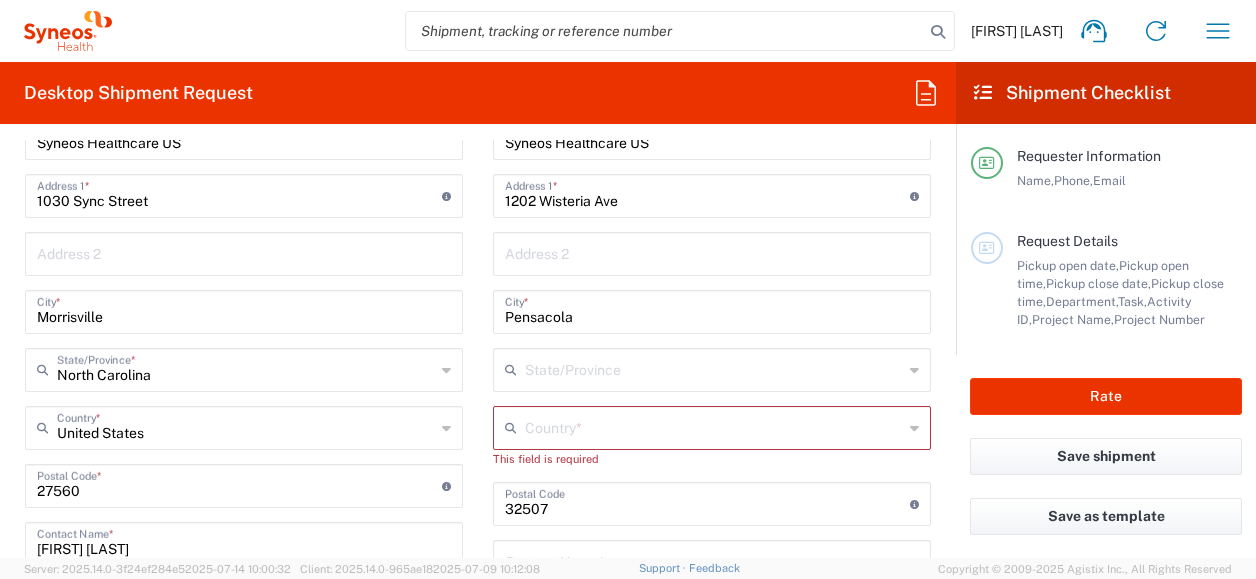 click on "Country  *" 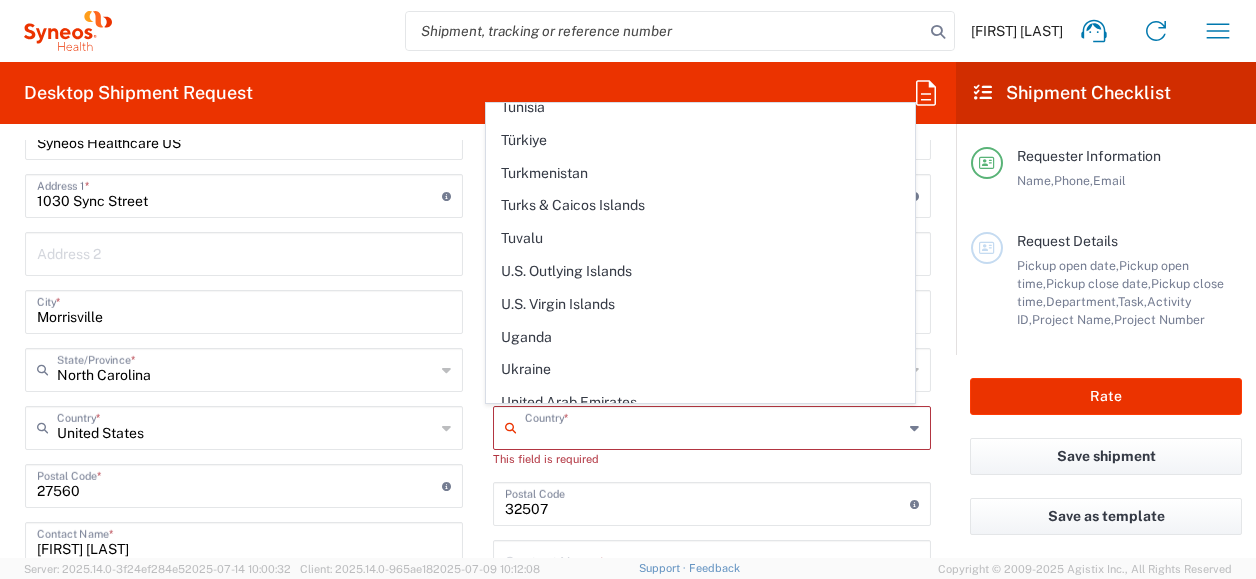 scroll, scrollTop: 7429, scrollLeft: 0, axis: vertical 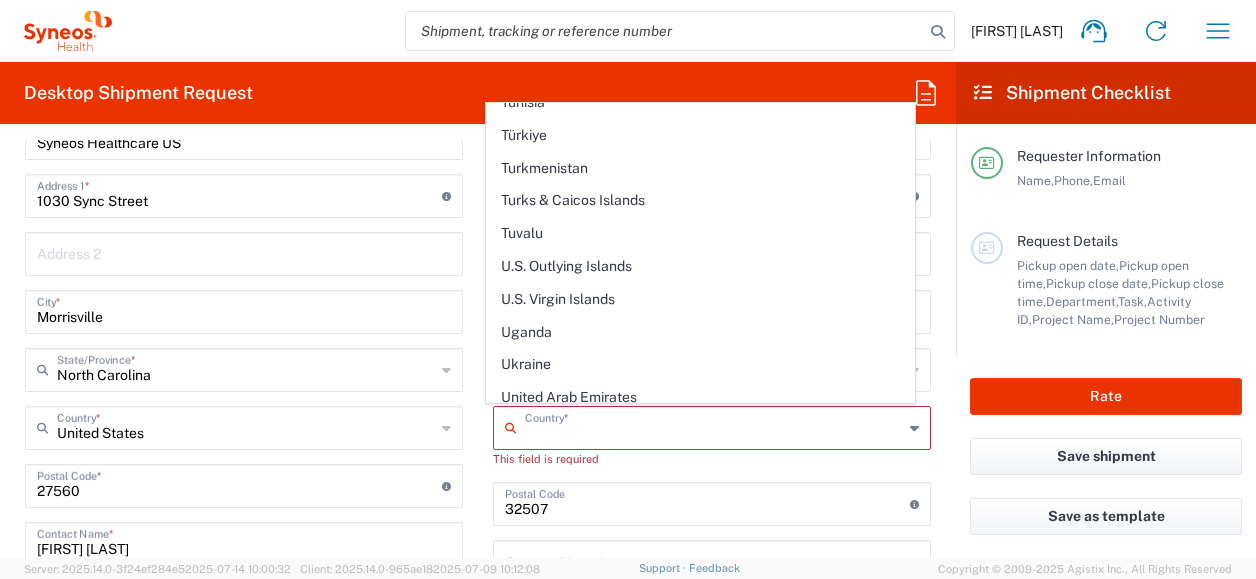 click on "United States" 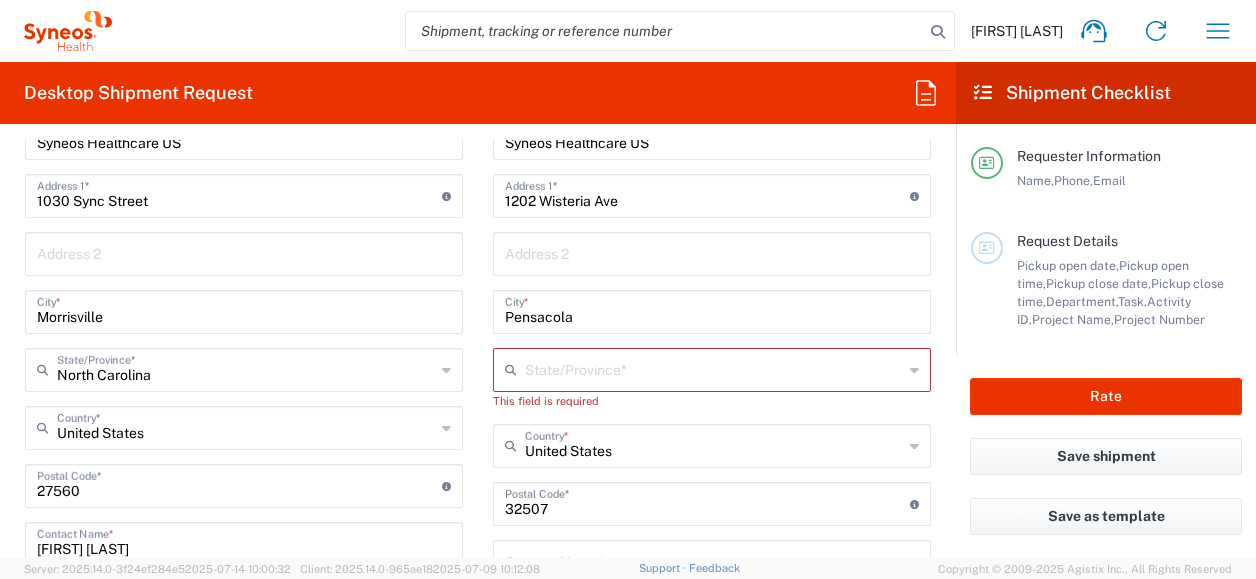 click 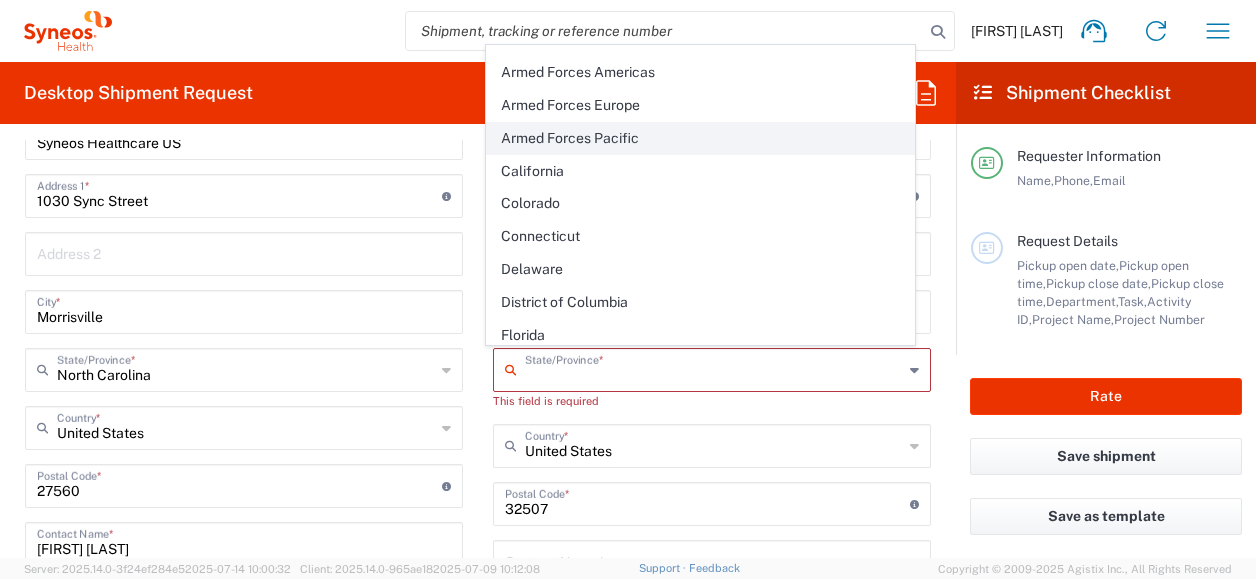 scroll, scrollTop: 151, scrollLeft: 0, axis: vertical 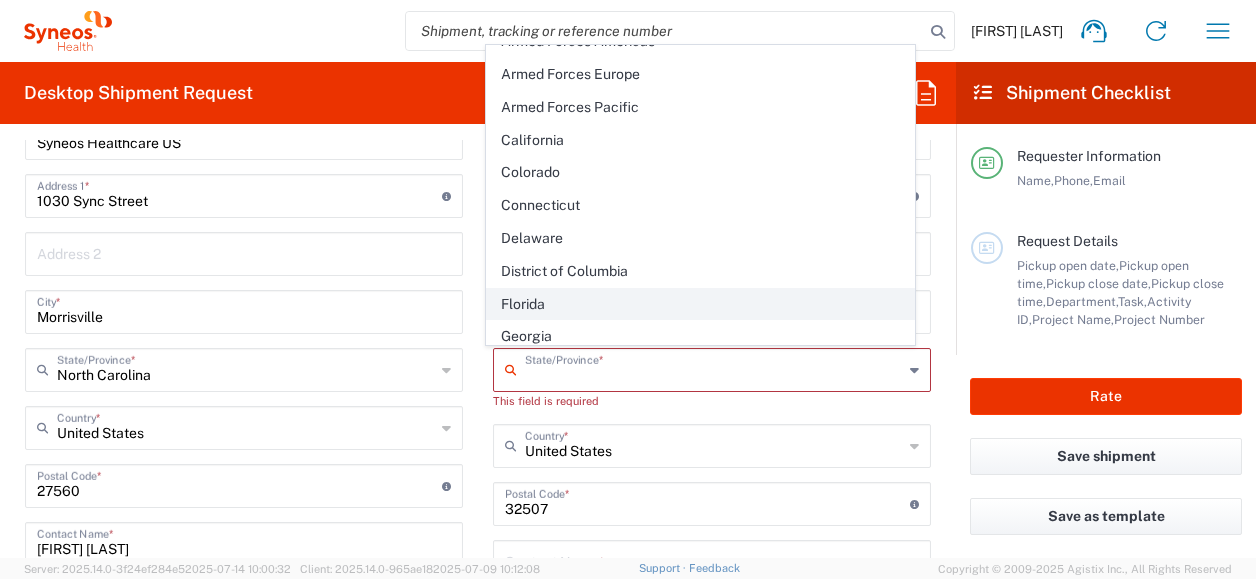 click on "Florida" 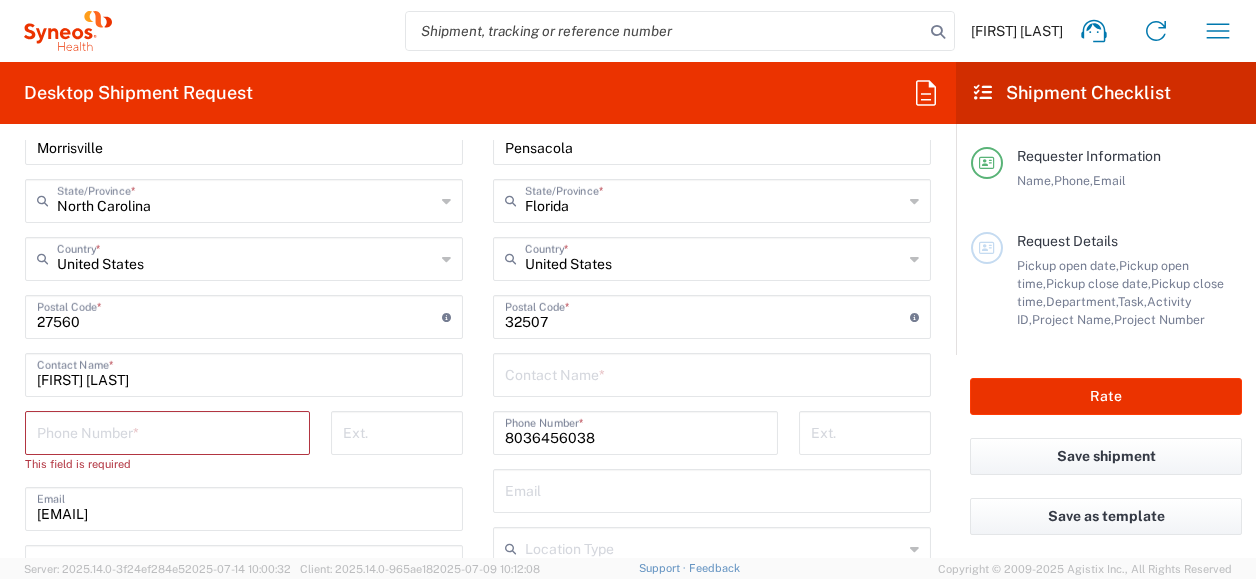 scroll, scrollTop: 1082, scrollLeft: 0, axis: vertical 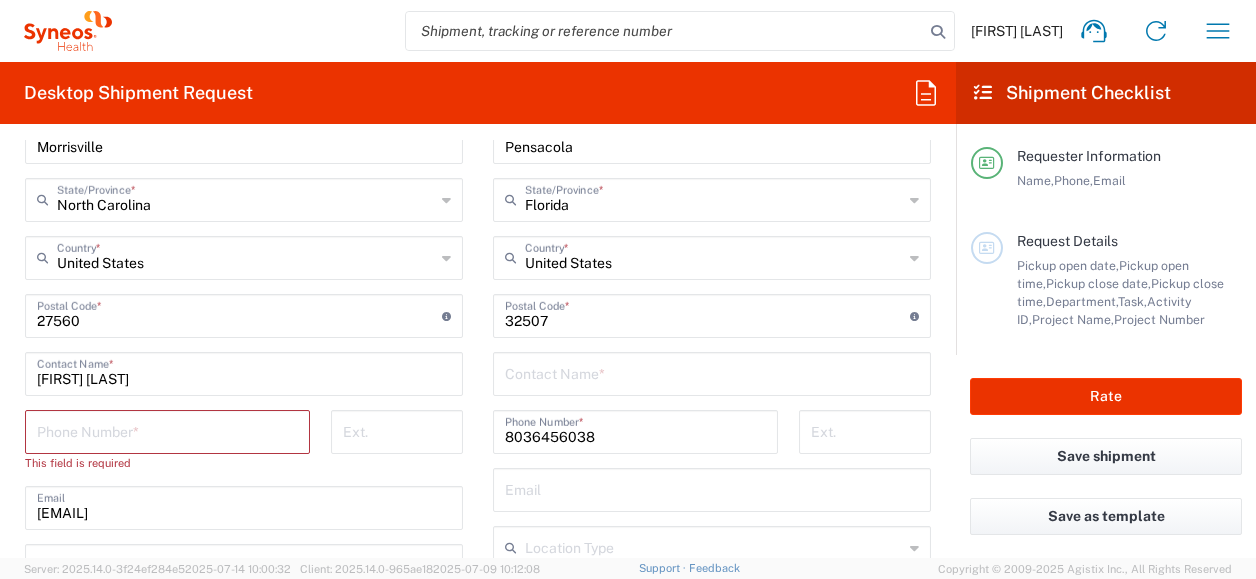 click at bounding box center (712, 372) 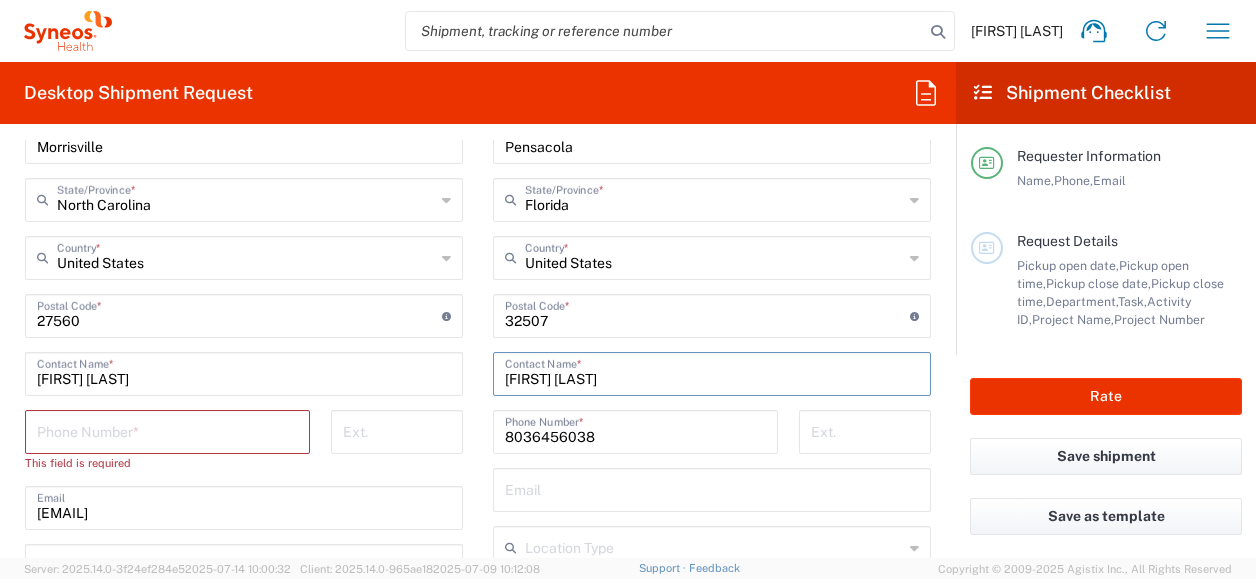 type on "[FIRST] [LAST]" 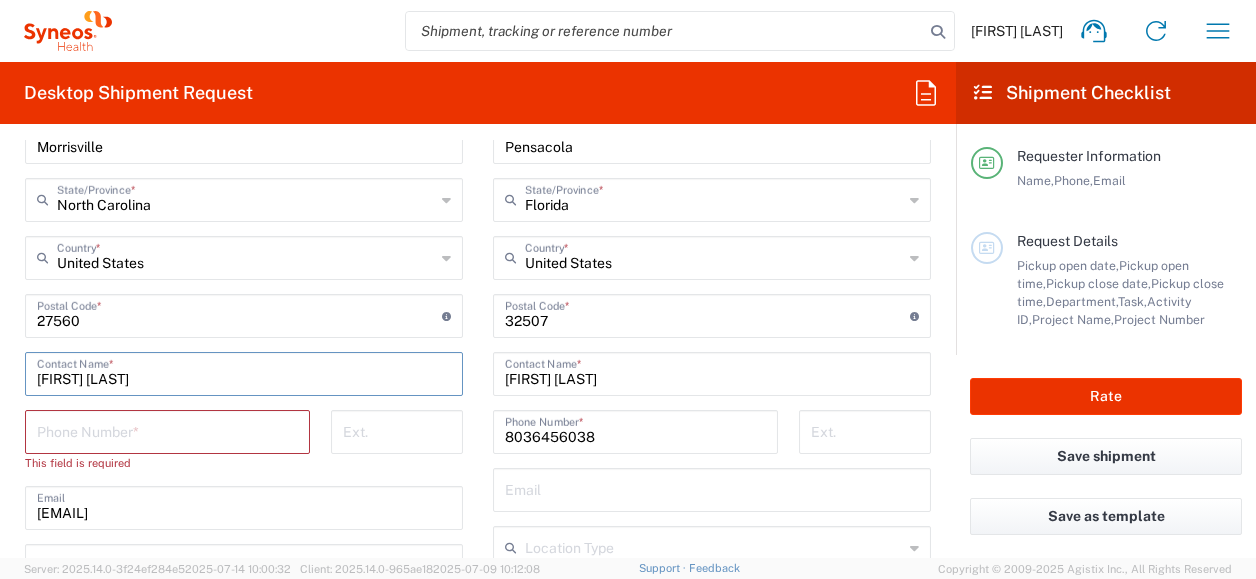 drag, startPoint x: 166, startPoint y: 380, endPoint x: 11, endPoint y: 371, distance: 155.26108 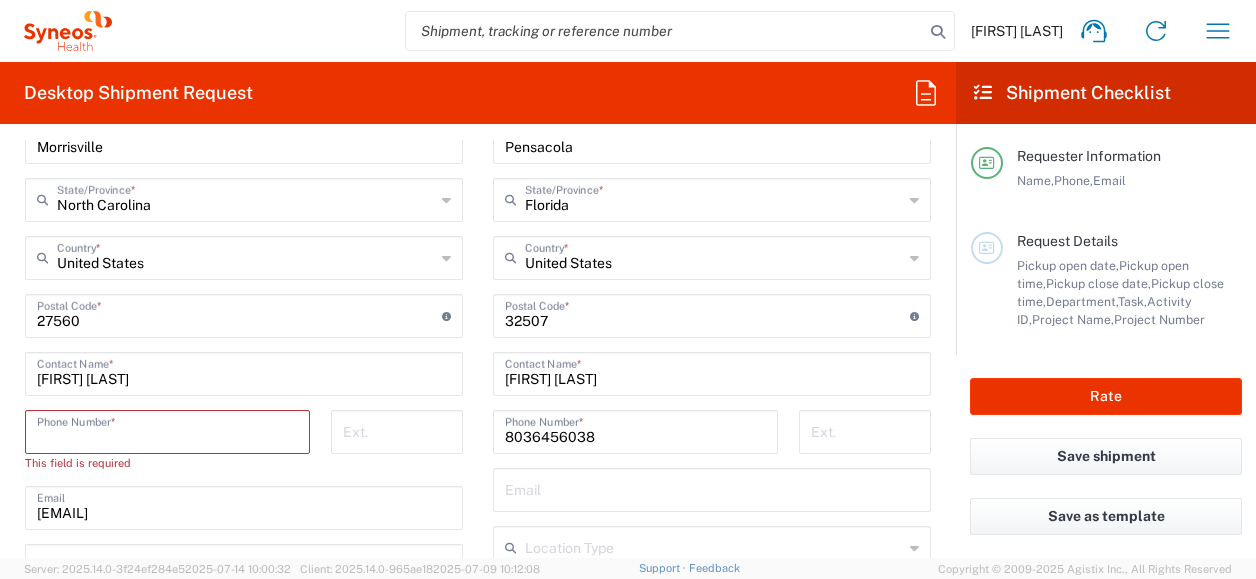 paste on "[PHONE]" 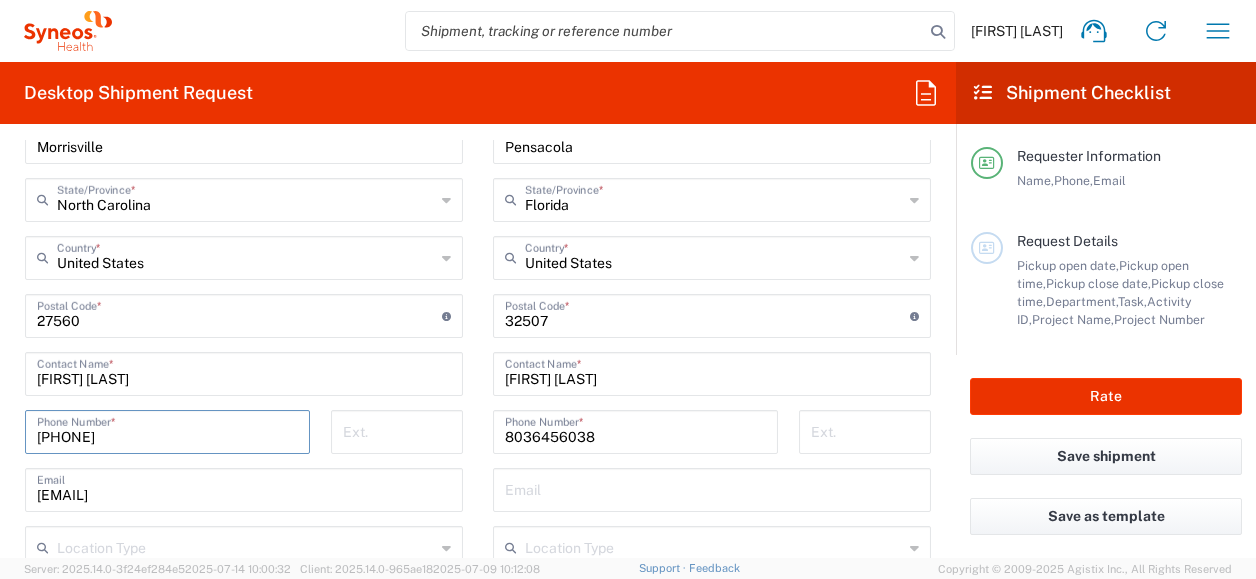 type on "[PHONE]" 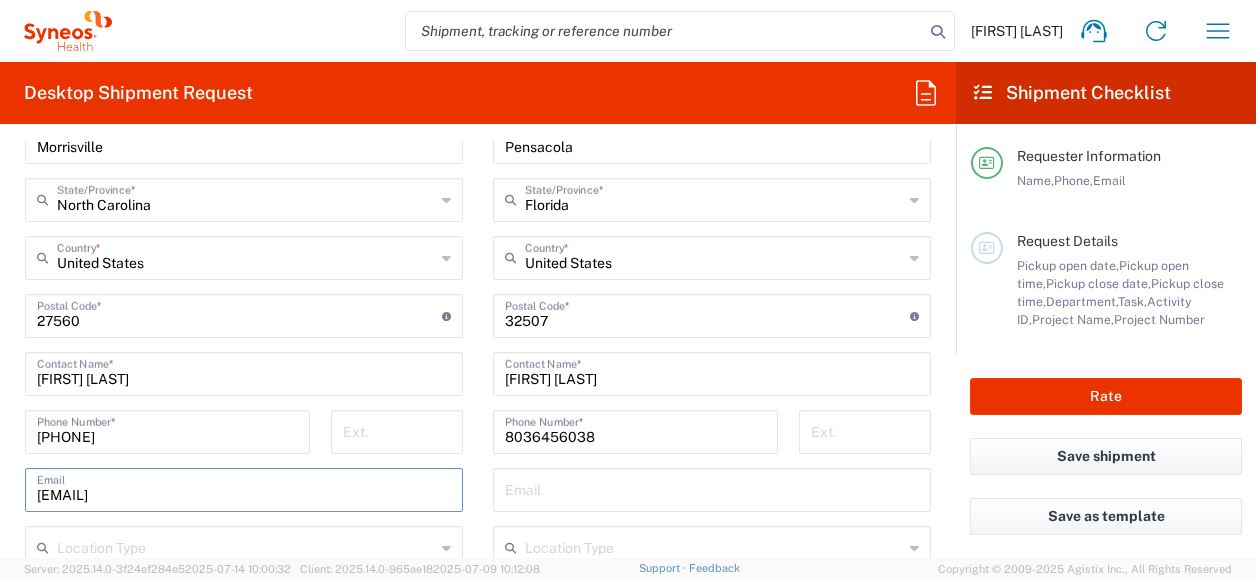 drag, startPoint x: 239, startPoint y: 497, endPoint x: -12, endPoint y: 498, distance: 251.002 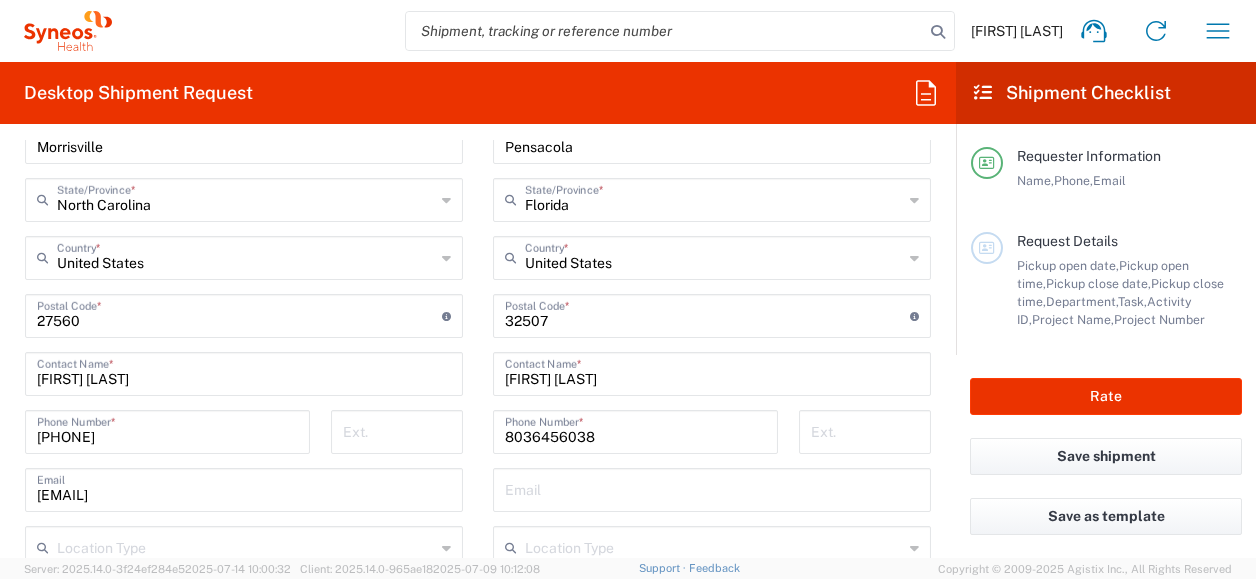 click on "Location  Addison Whitney LLC-Morrisvile NC US Barcelona-Syneos Health BioSector 2 LLC- New York US Boco Digital Media Caerus Marketing Group LLC-Morrisville NC US Chamberlain Communications LLC-New York US Chandler Chicco Agency, LLC-New York US Genico, LLC Gerbig Snell/Weisheimer Advert- Westerville OH Haas & Health Partner Public Relations GmbH Illingworth Research Group Ltd-Macclesfield UK Illingworth Rsrch Grp (France) Illingworth Rsrch Grp (Italy) Illingworth Rsrch Grp (Spain) Illingworth Rsrch Grp (USA) In Illingworth Rsrch Grp(Australi INC Research Clin Svcs Mexico inVentiv Health Philippines, Inc. IRG - Morrisville Warehouse IVH IPS Pvt Ltd- India IVH Mexico SA de CV NAVICOR GROUP, LLC- New York US PALIO + IGNITE, LLC- Westerville OH US Pharmaceutical Institute LLC- Morrisville NC US PT Syneos Health Indonesia Rx dataScience Inc-Morrisville NC US RxDataScience India Private Lt Syneos Health (Beijing) Inc.Lt Syneos Health (Shanghai) Inc. Ltd. Syneos Health (Thailand) Limit Syneos Health Argentina SA" 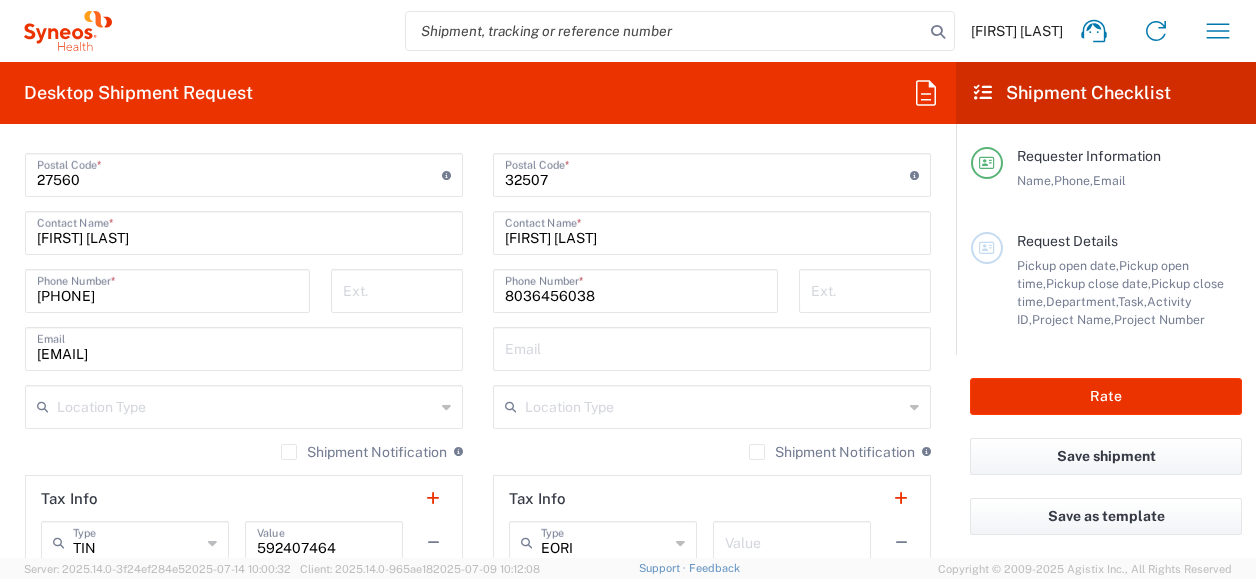 scroll, scrollTop: 1224, scrollLeft: 0, axis: vertical 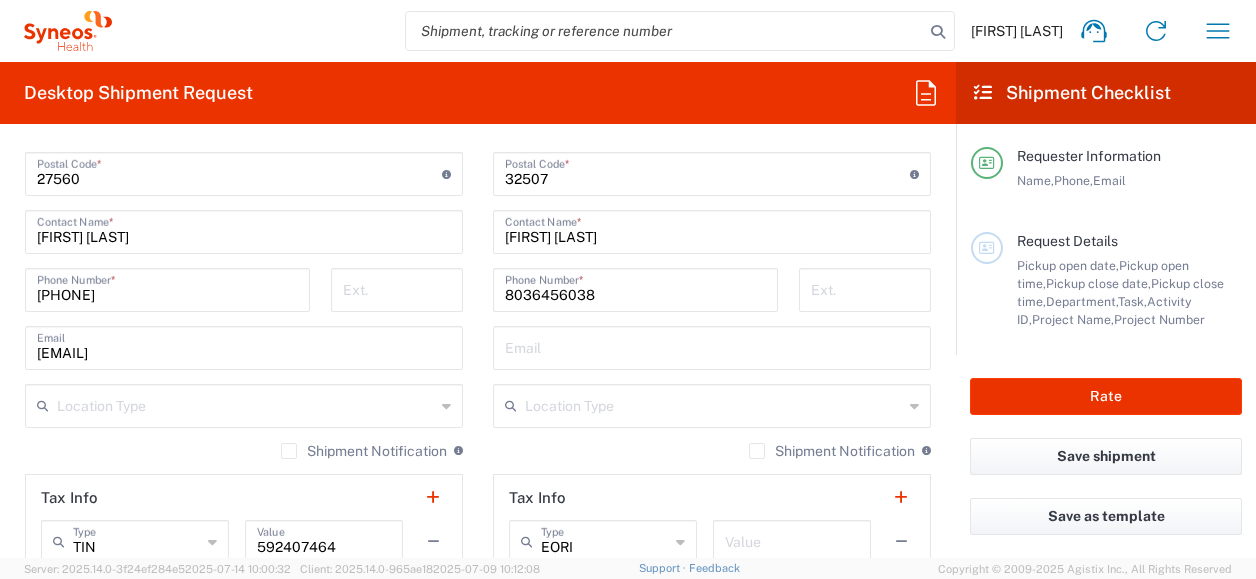 click on "Location Type" 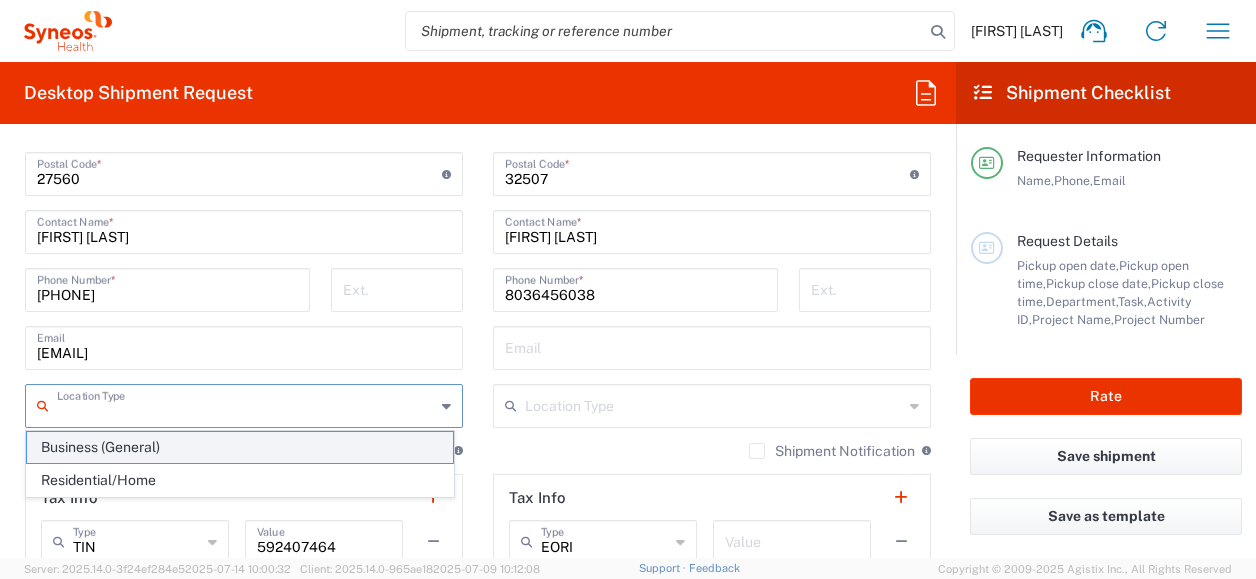click on "Business (General)" 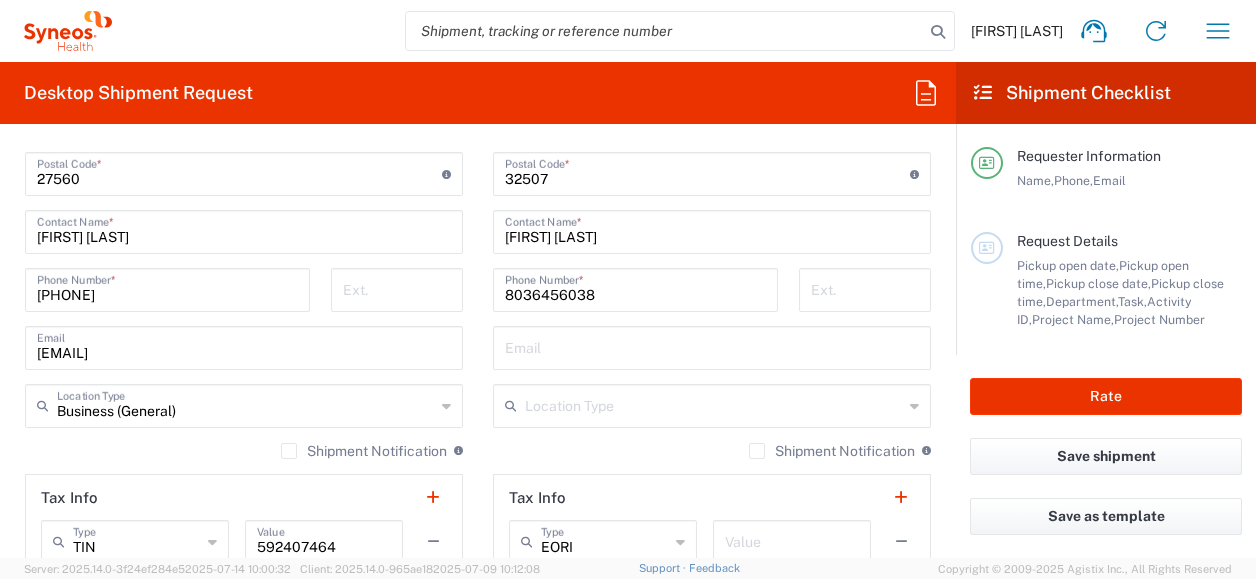 click at bounding box center [714, 404] 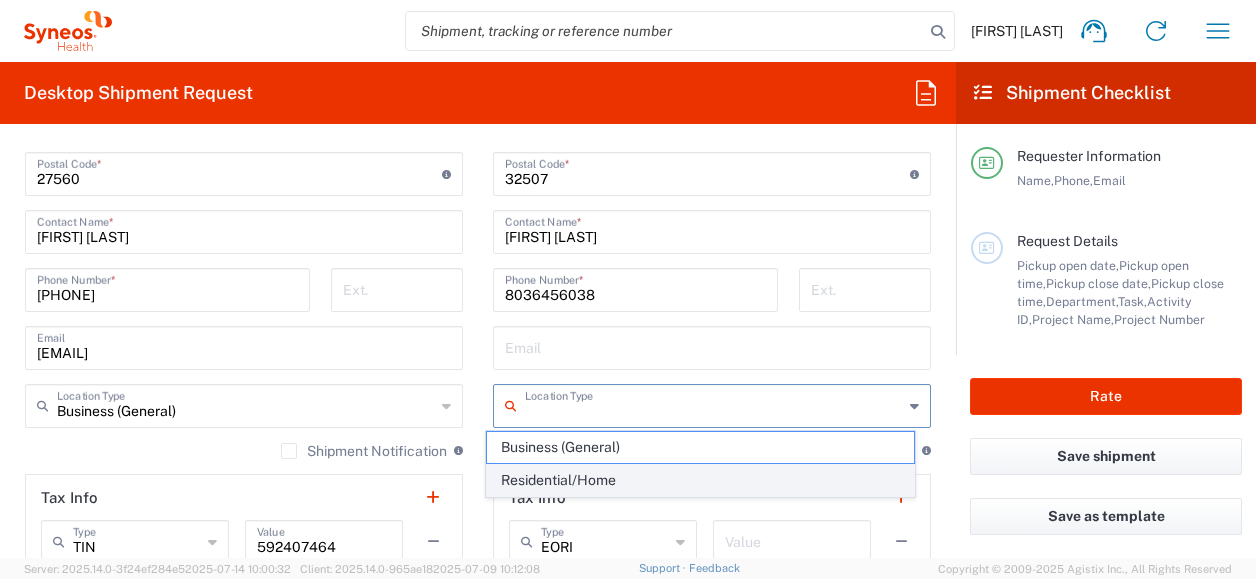click on "Residential/Home" 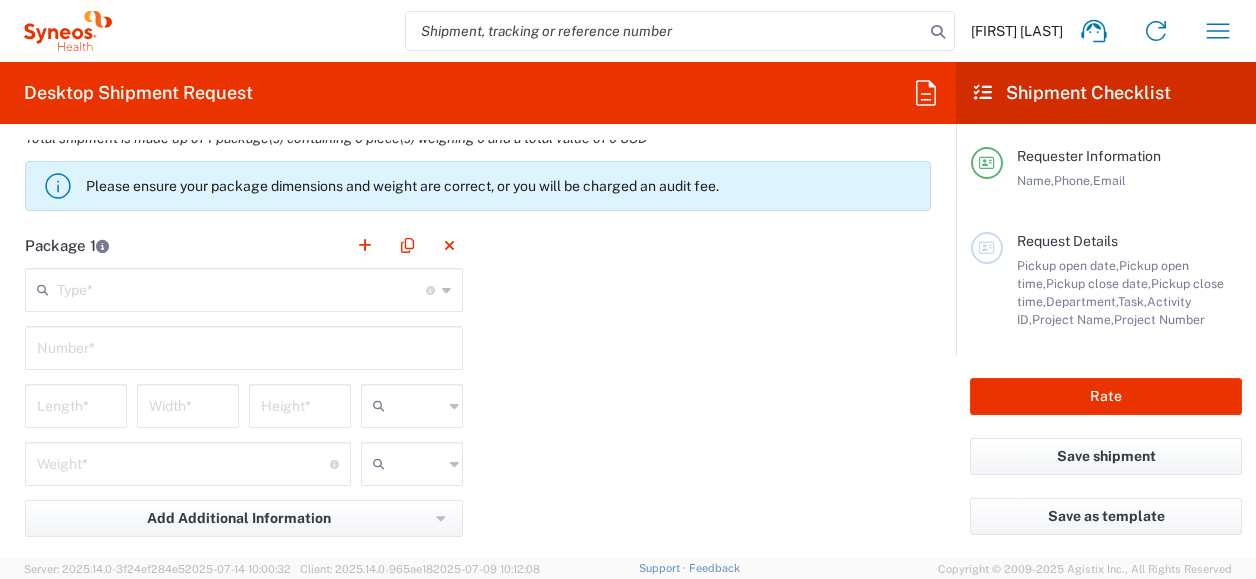 scroll, scrollTop: 1715, scrollLeft: 0, axis: vertical 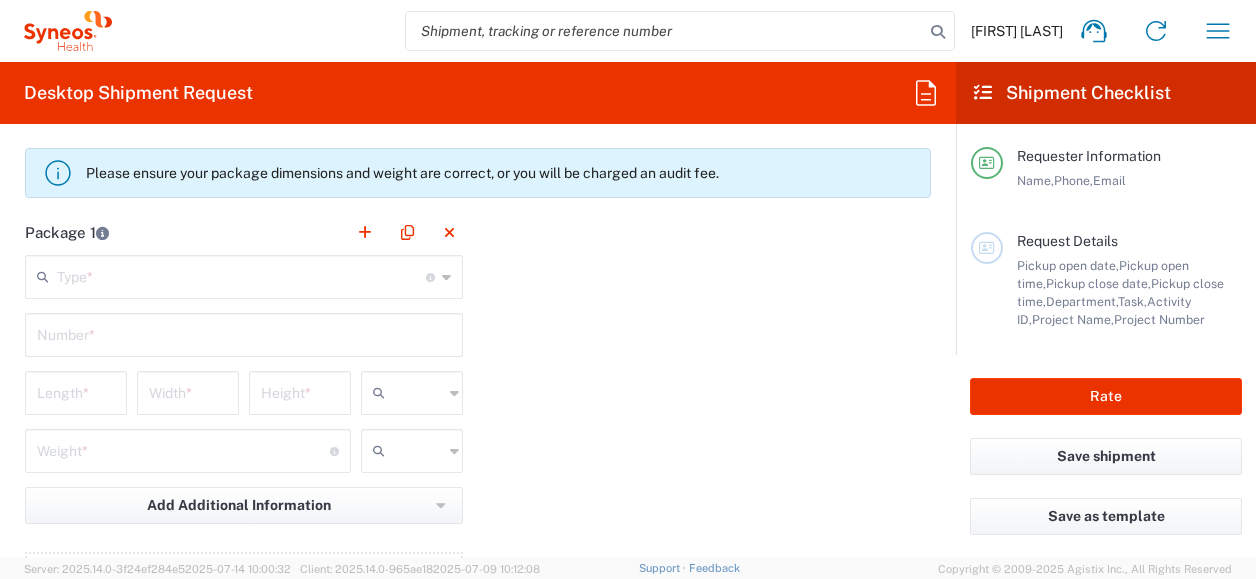 click 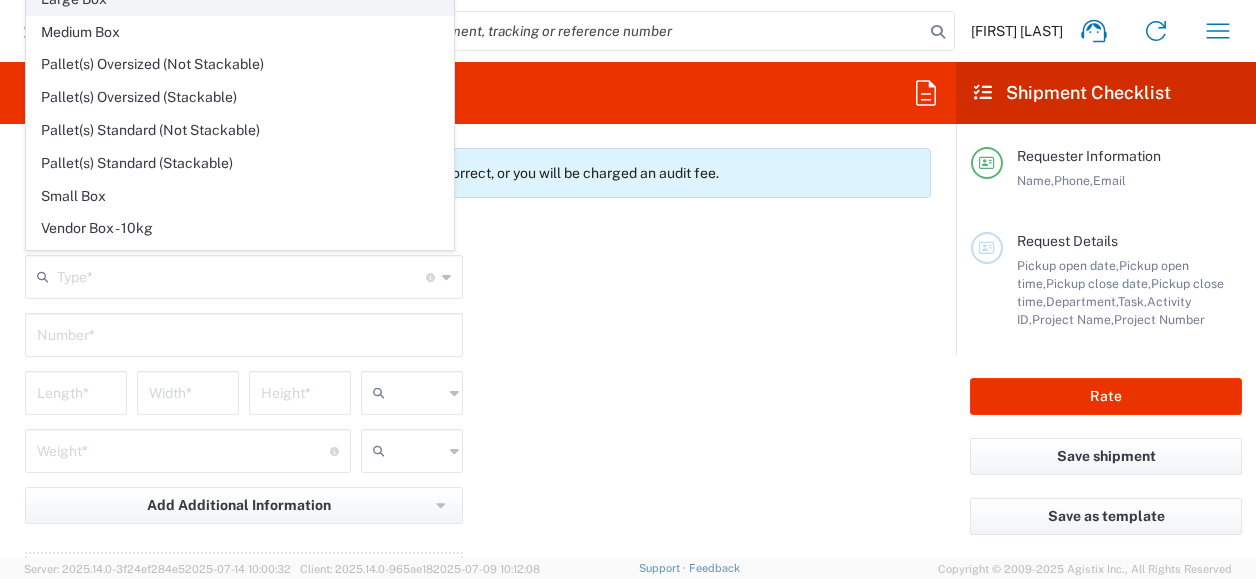 click on "Large Box" 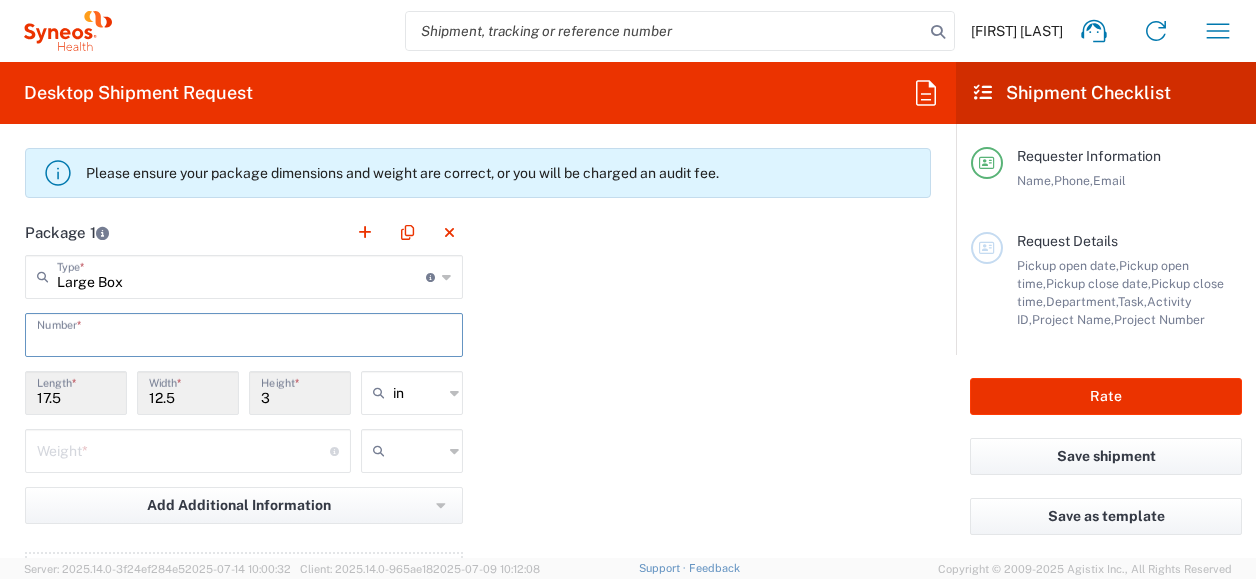 click at bounding box center (244, 333) 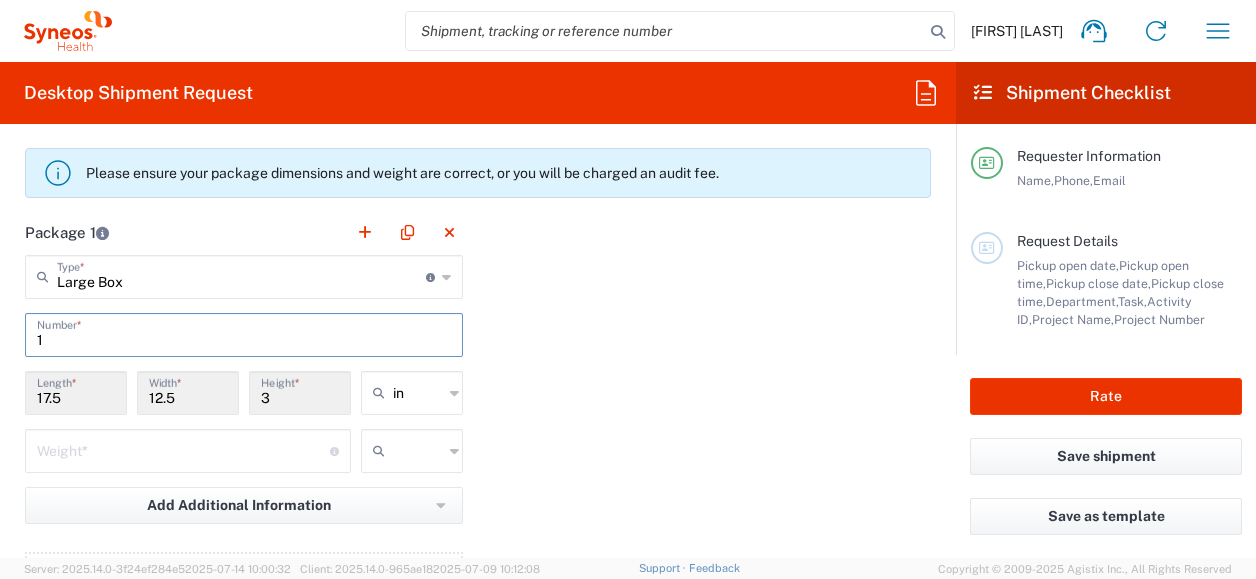 type on "1" 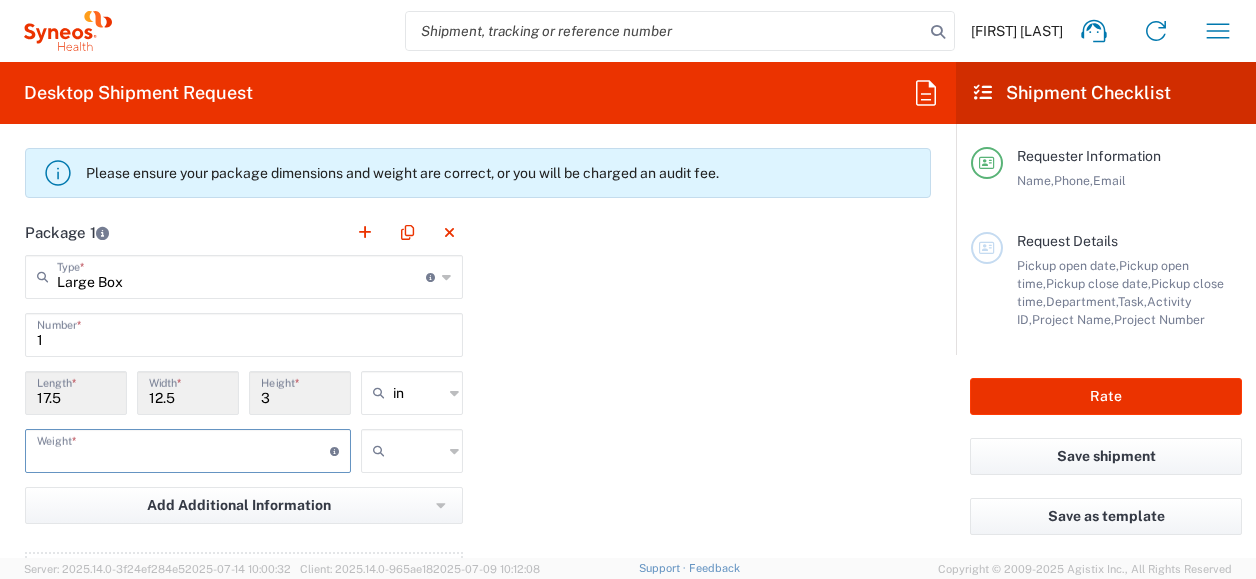 click at bounding box center (183, 449) 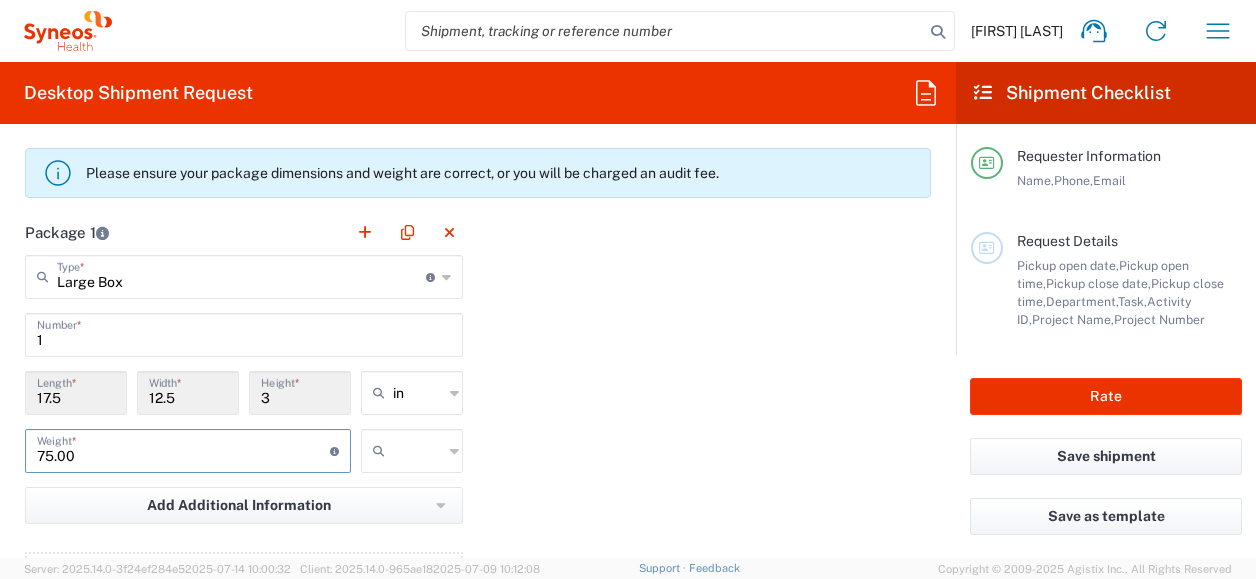 type on "75.00" 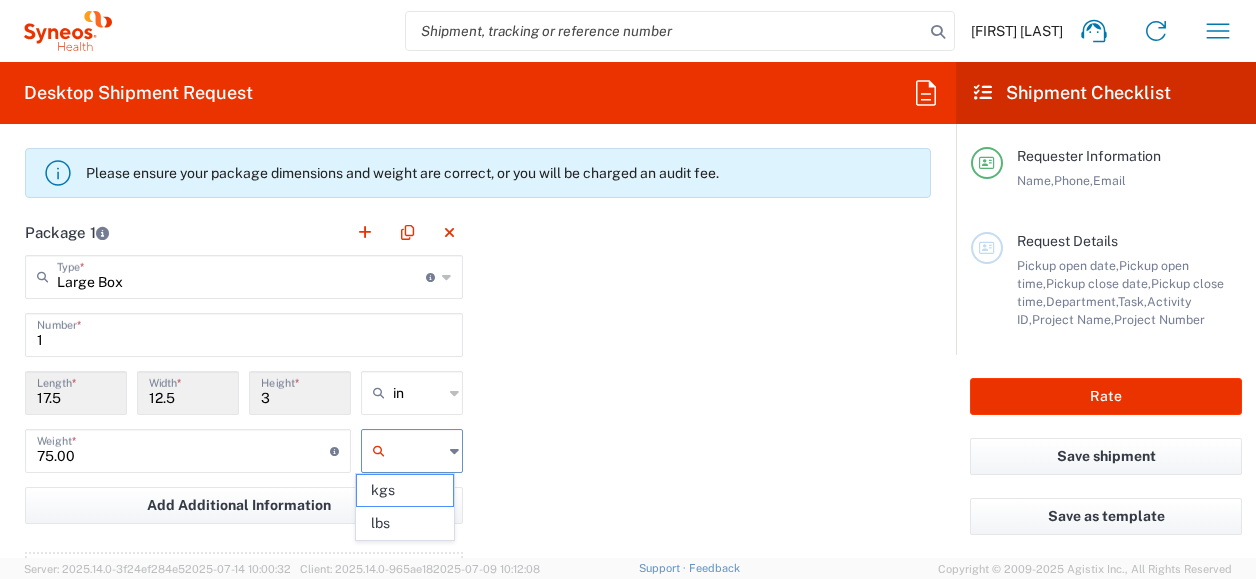 click at bounding box center [418, 451] 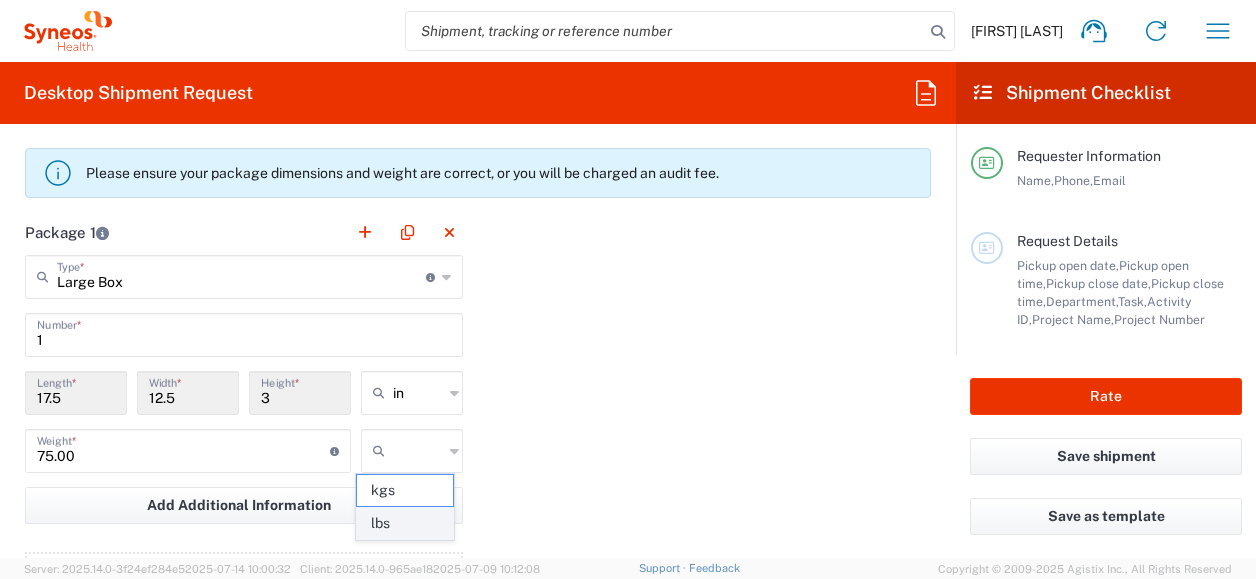 click on "lbs" 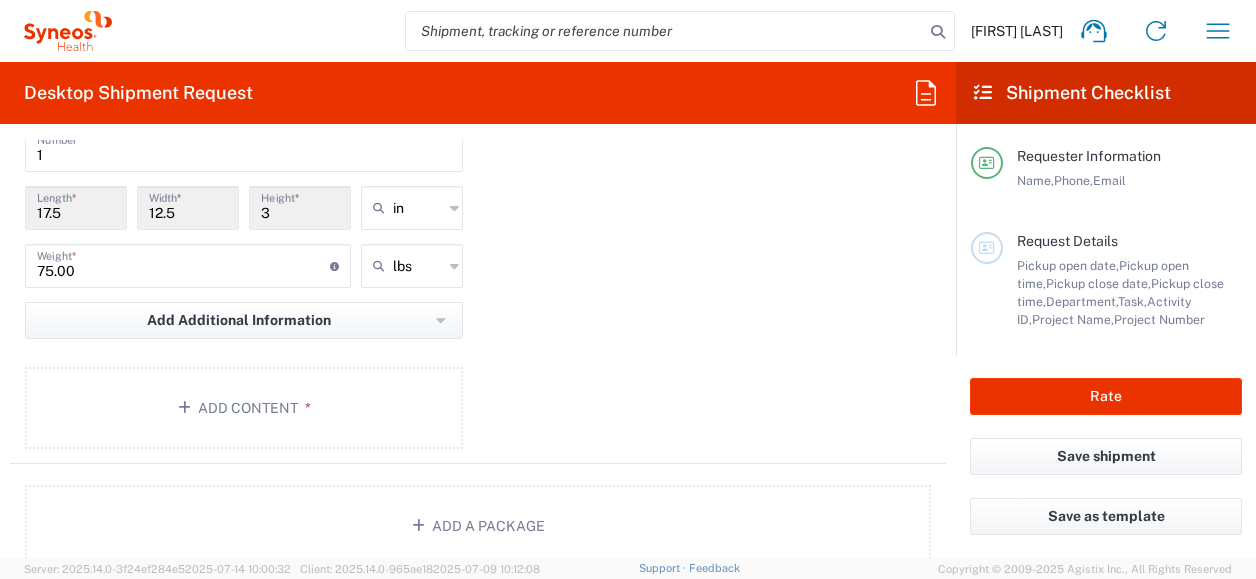 scroll, scrollTop: 1901, scrollLeft: 0, axis: vertical 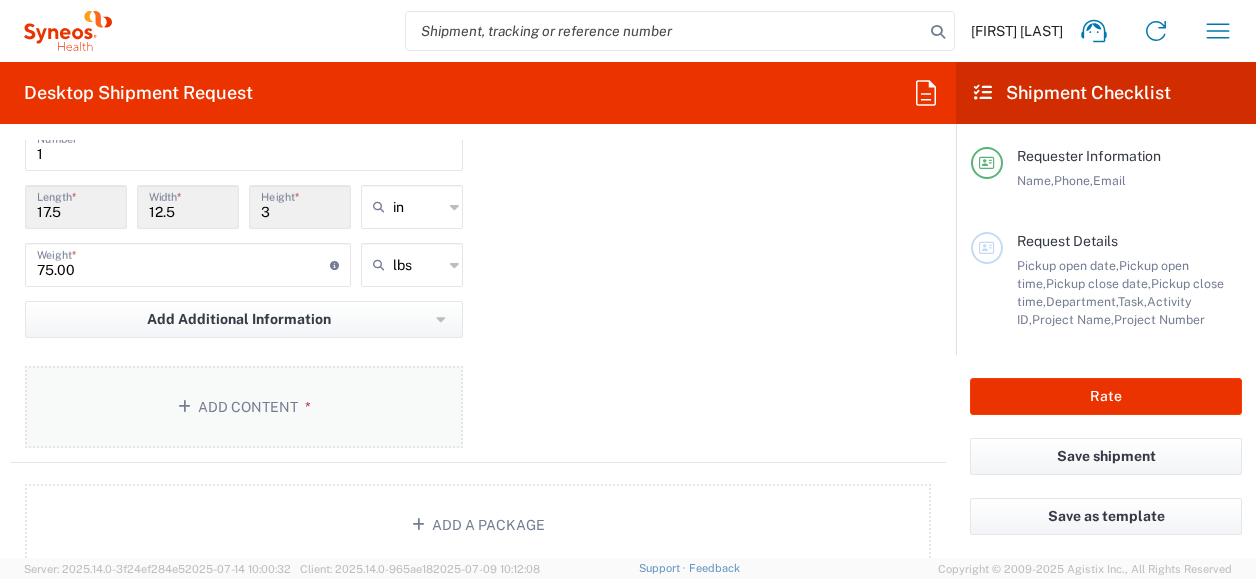 click on "Add Content *" 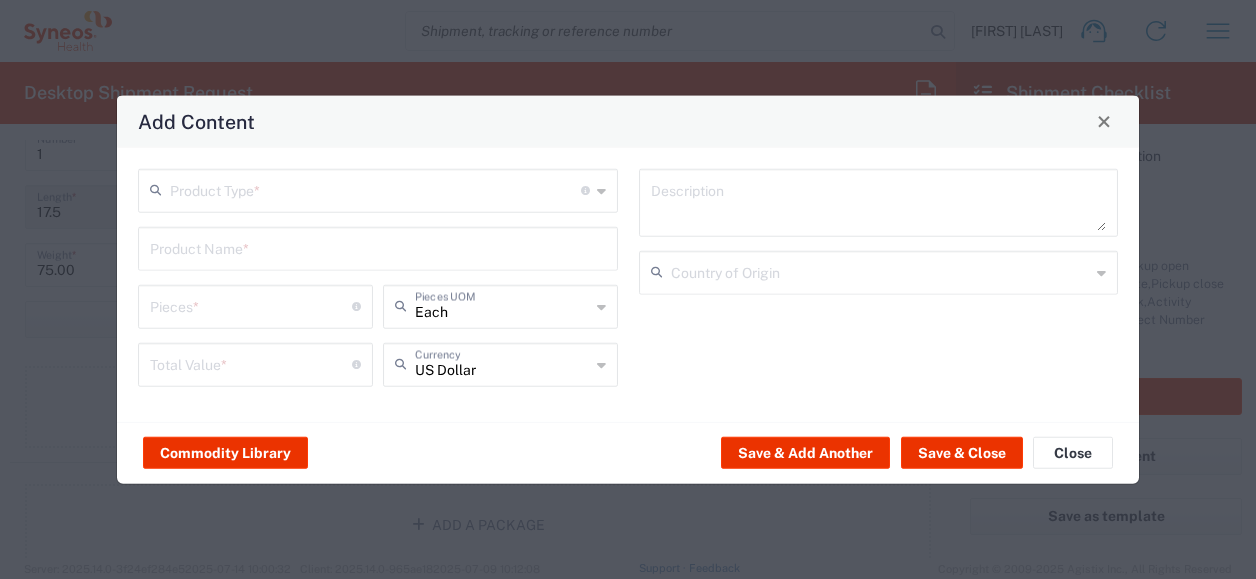 click 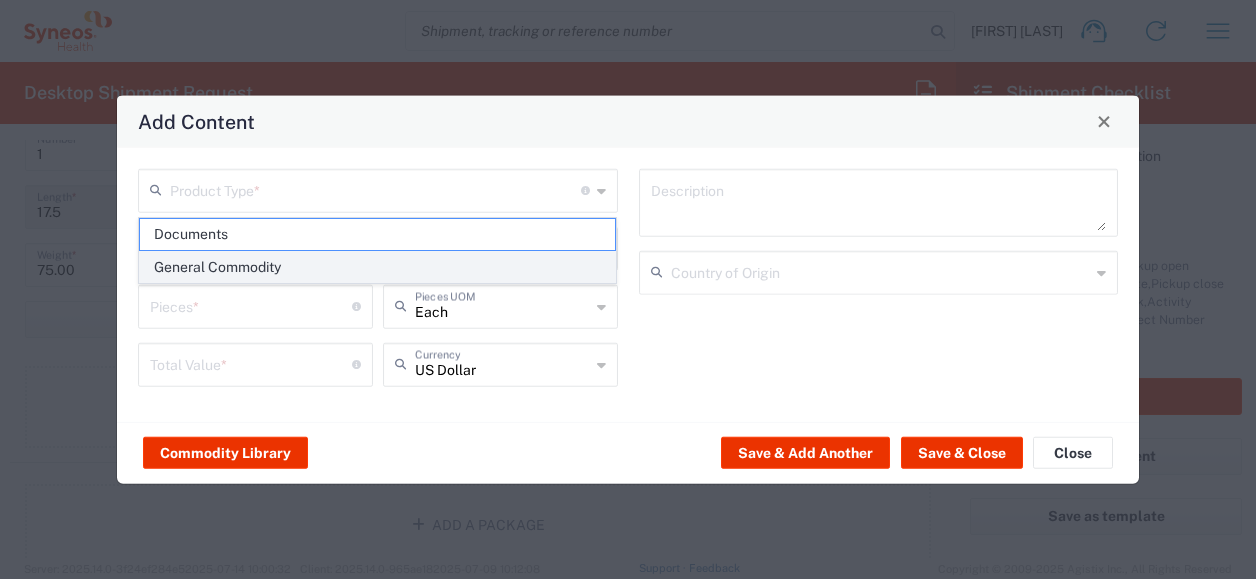 click on "General Commodity" 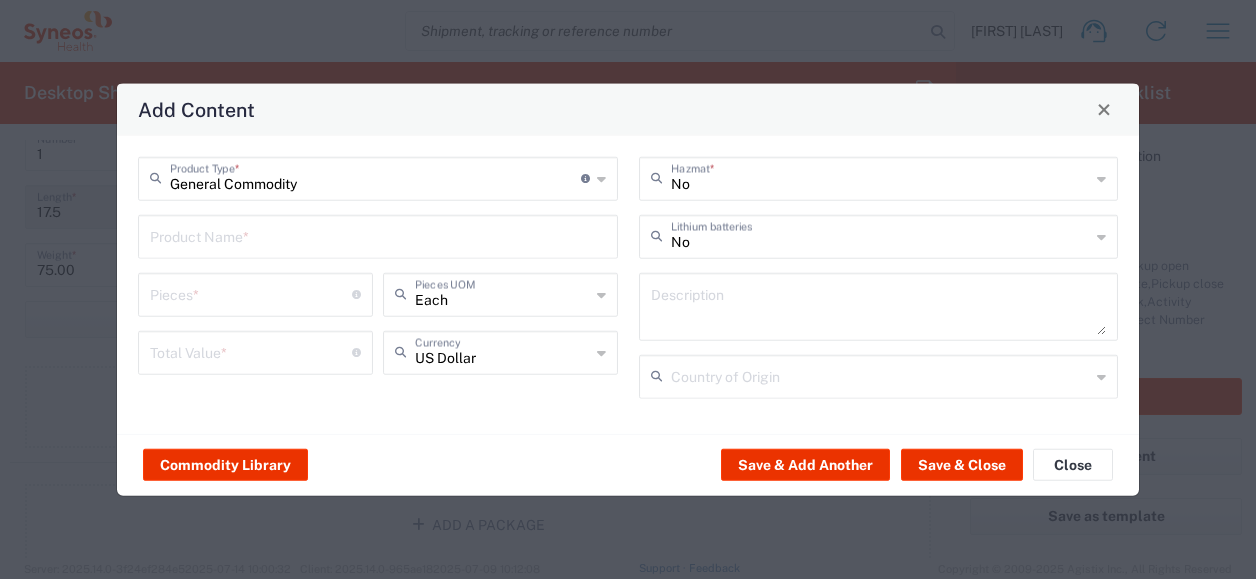 click at bounding box center [378, 234] 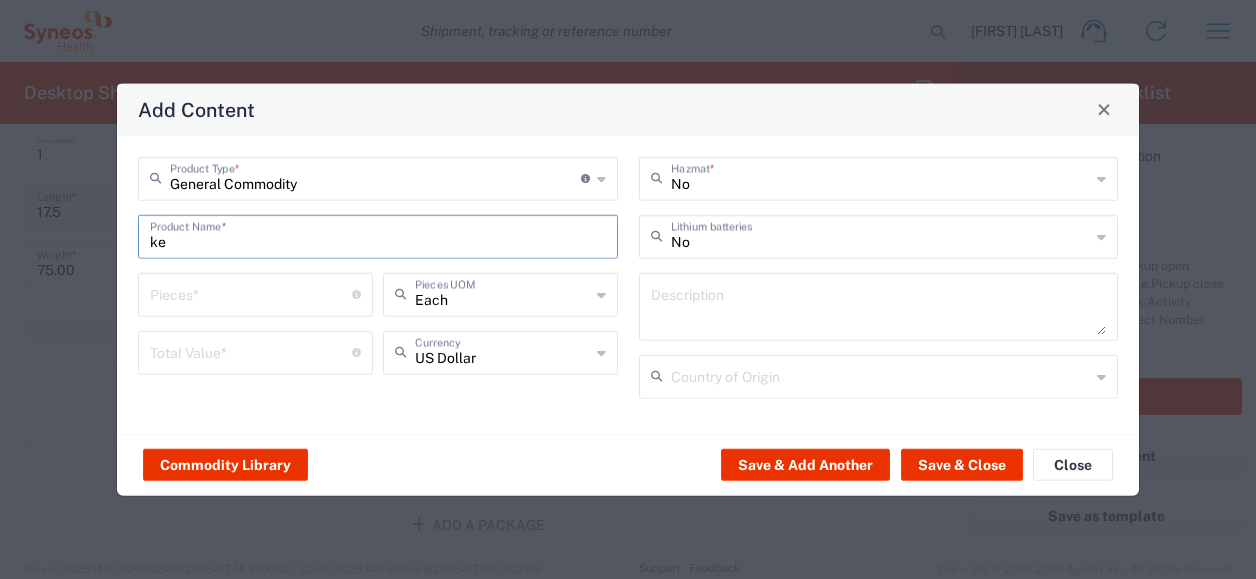 type on "k" 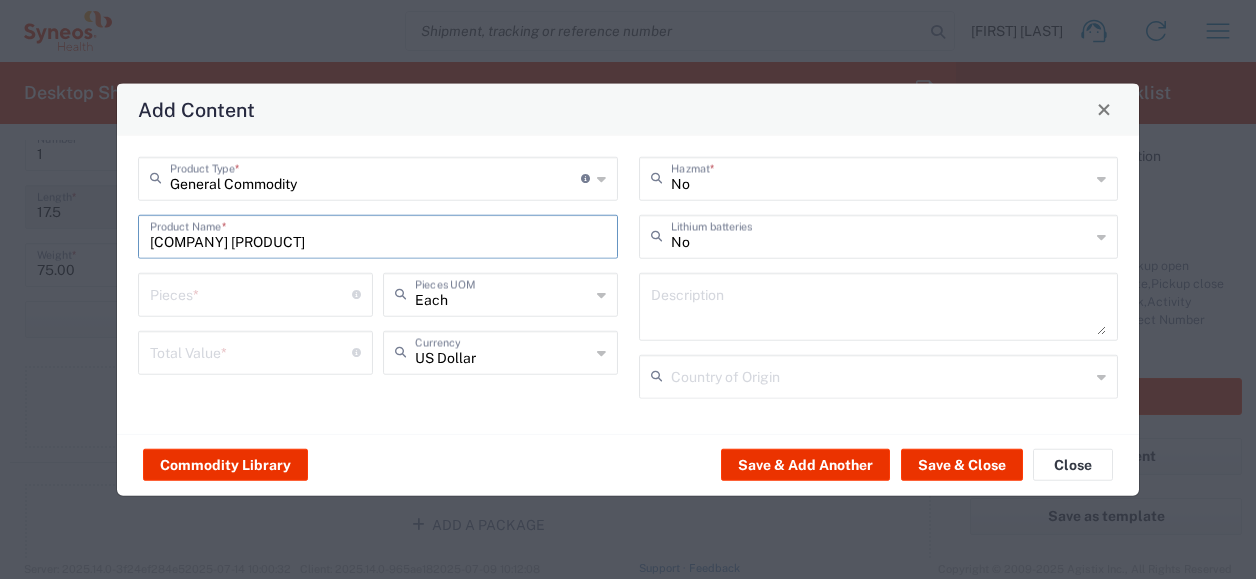 type on "[COMPANY] [PRODUCT]" 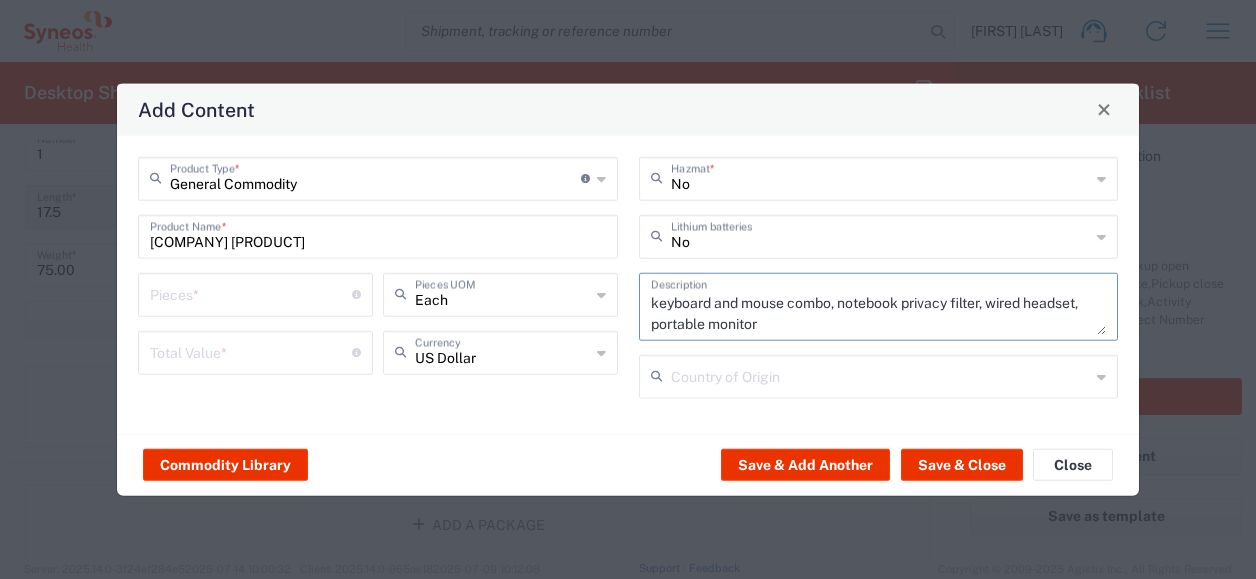 type on "keyboard and mouse combo, notebook privacy filter, wired headset, portable monitor" 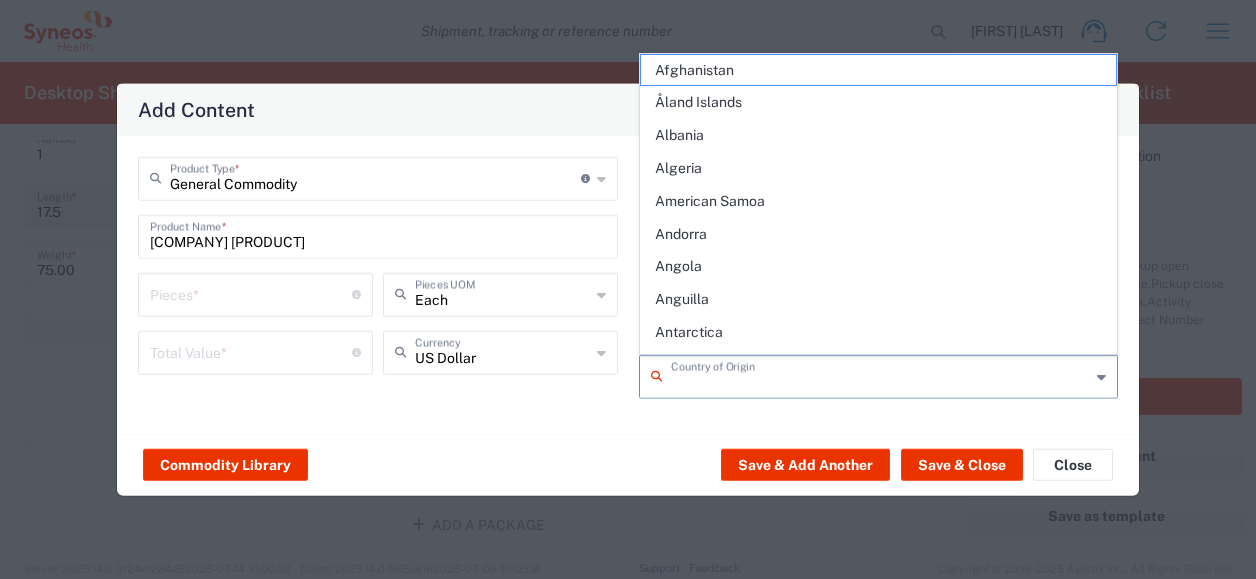 click at bounding box center (881, 374) 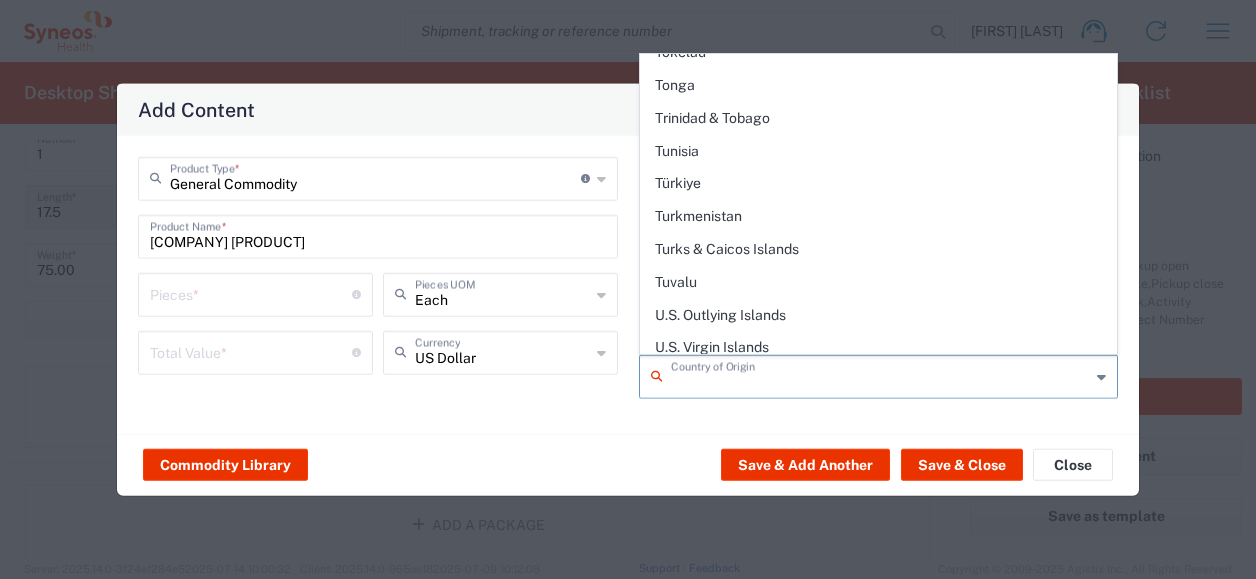 scroll, scrollTop: 7339, scrollLeft: 0, axis: vertical 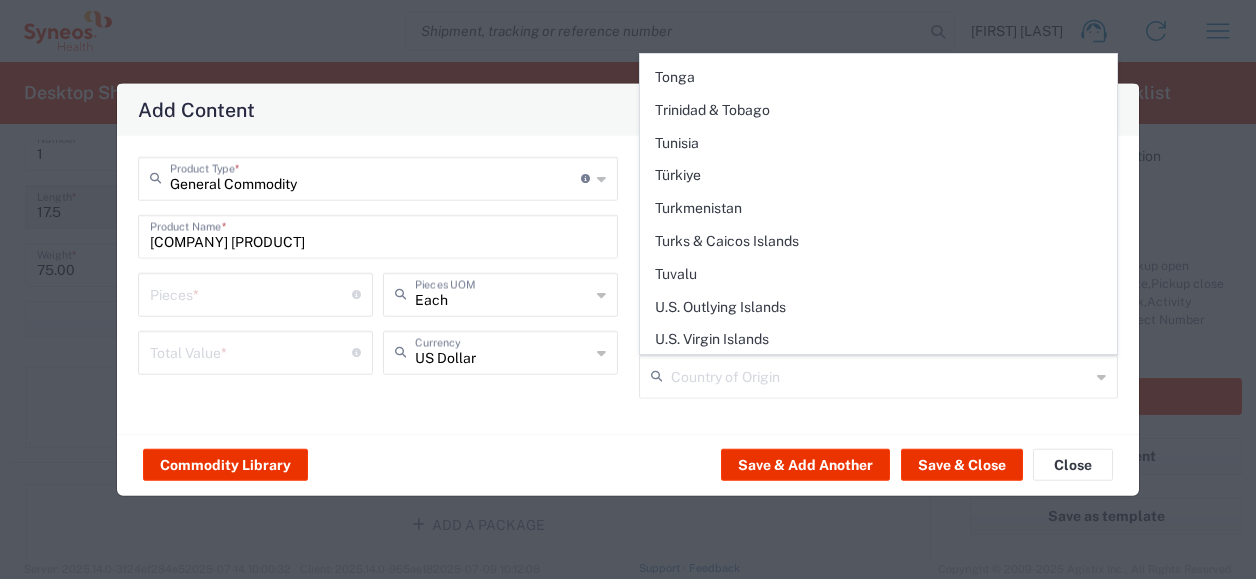 click on "United States" 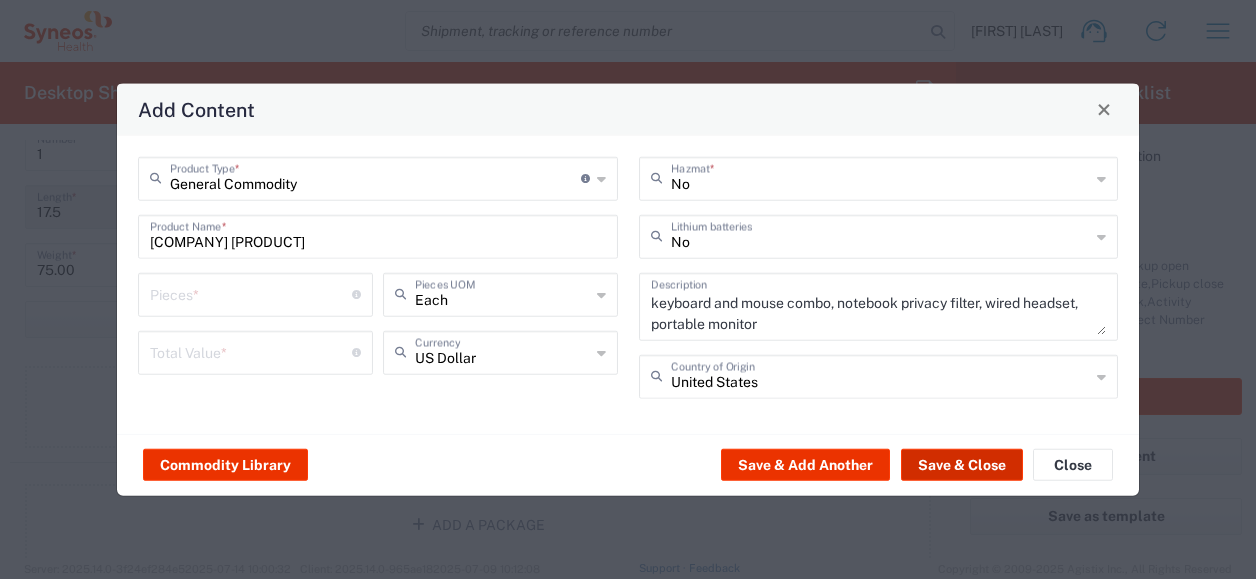 click on "Save & Close" 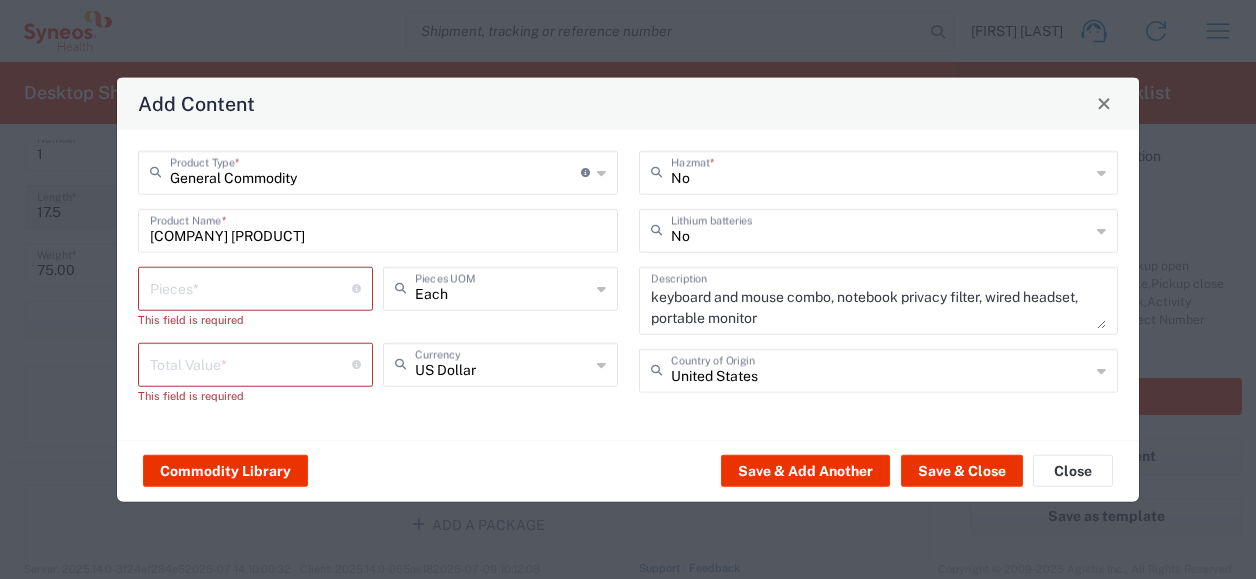 click at bounding box center [251, 286] 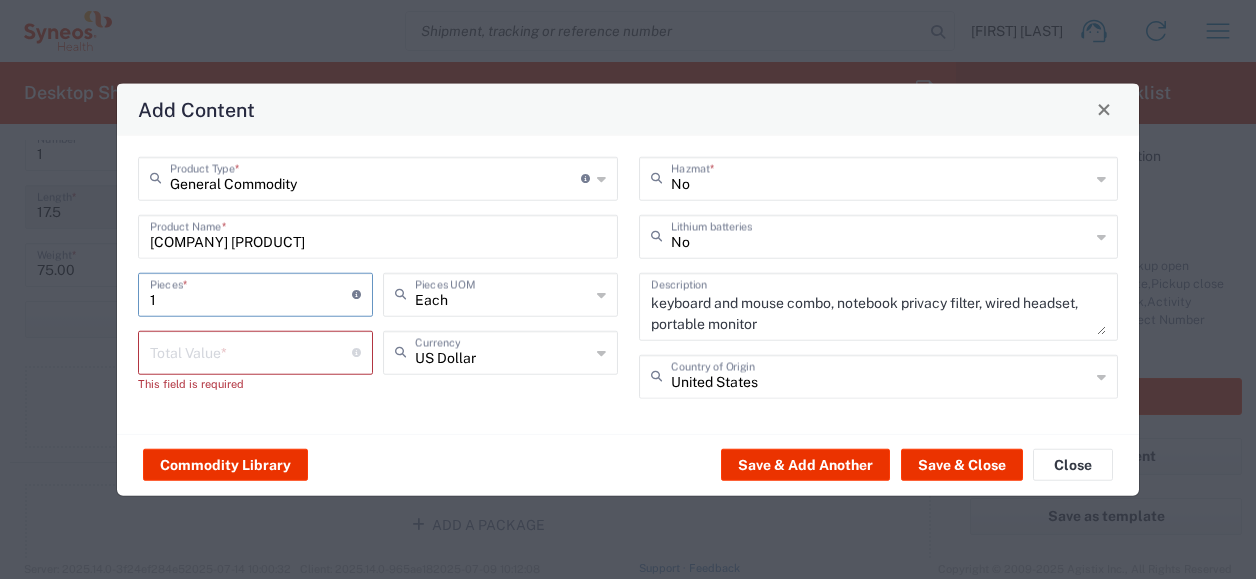 type on "1" 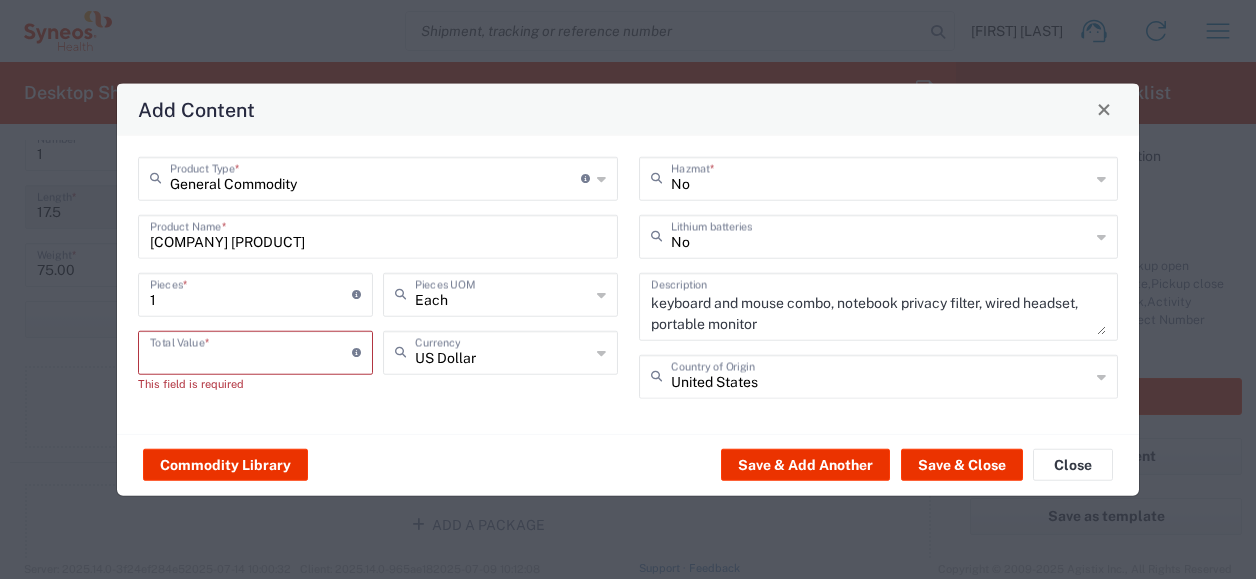 click at bounding box center (251, 350) 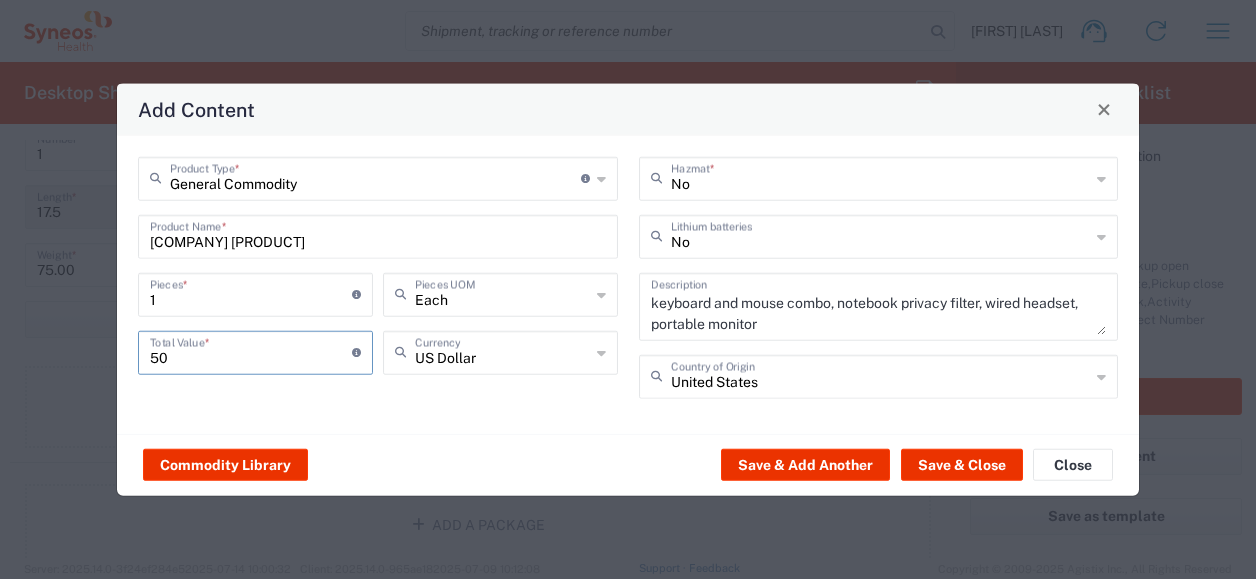 type on "5" 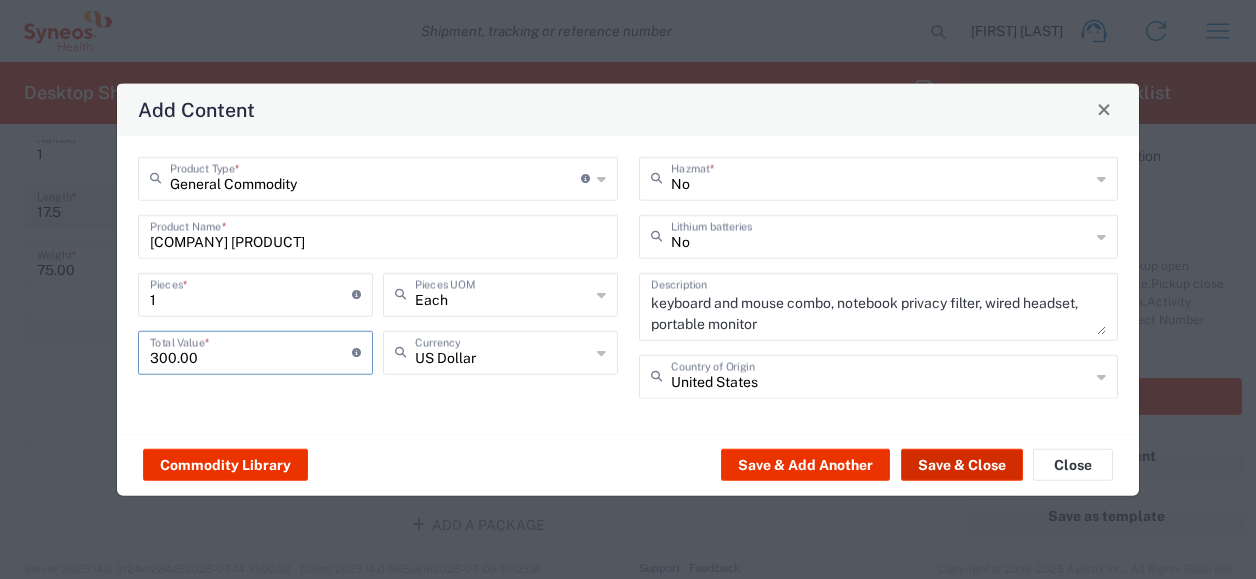 type on "300.00" 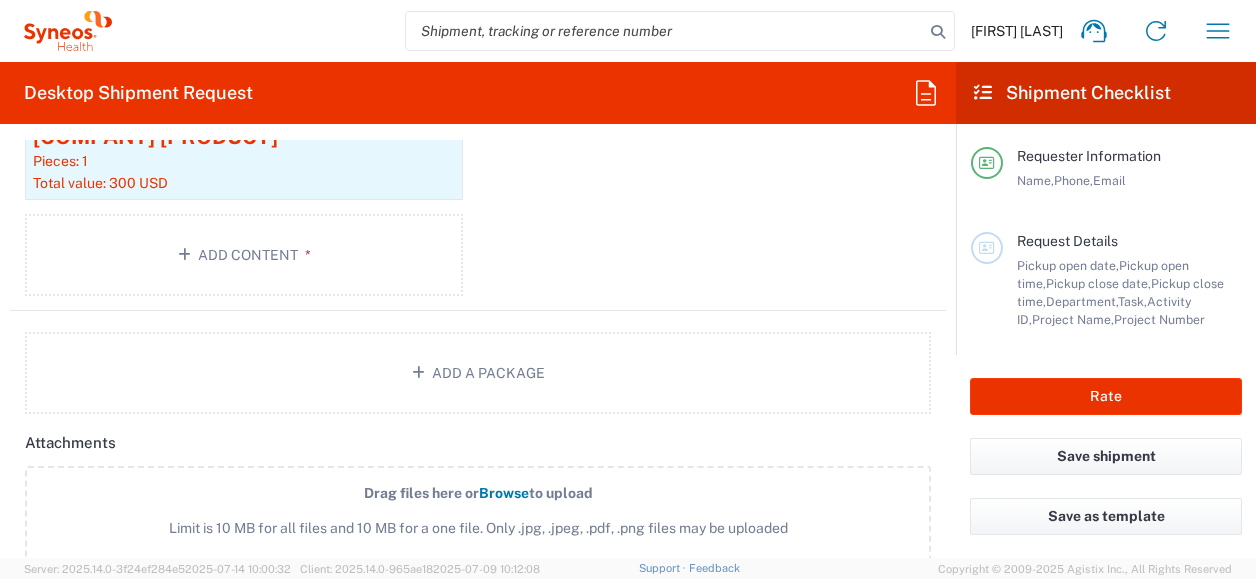 scroll, scrollTop: 2193, scrollLeft: 0, axis: vertical 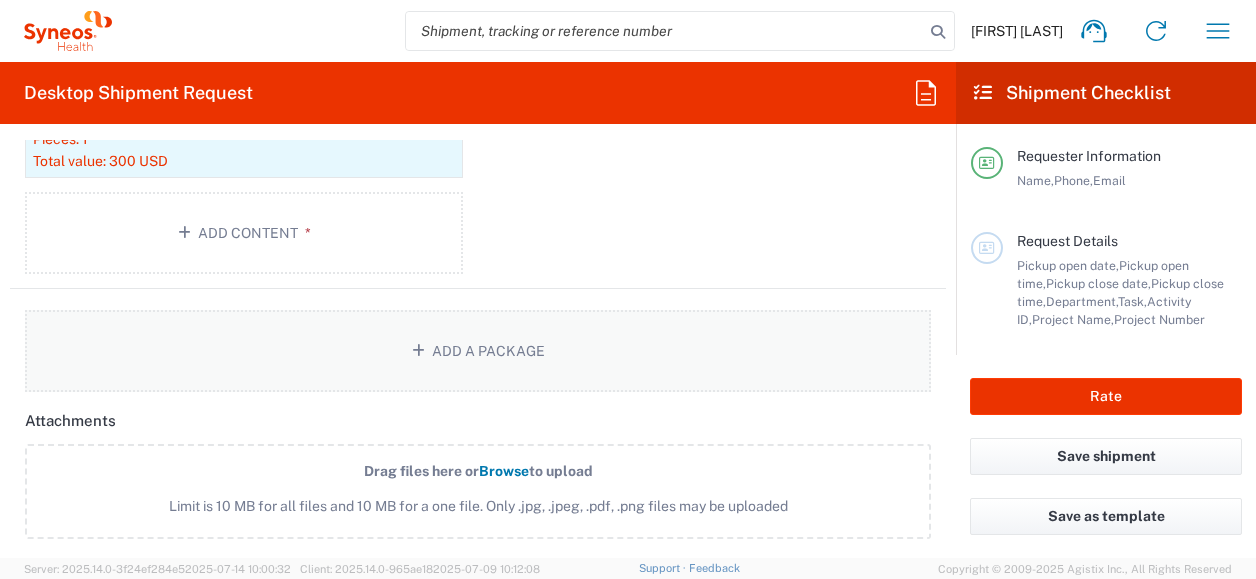 click on "Add a Package" 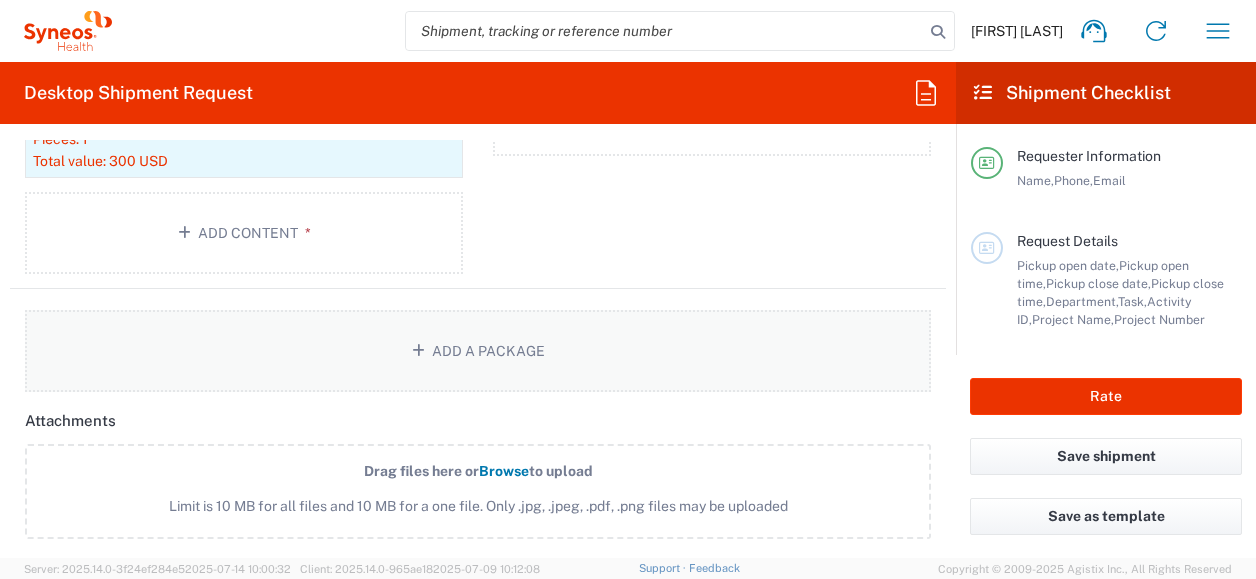 click on "Add a Package" 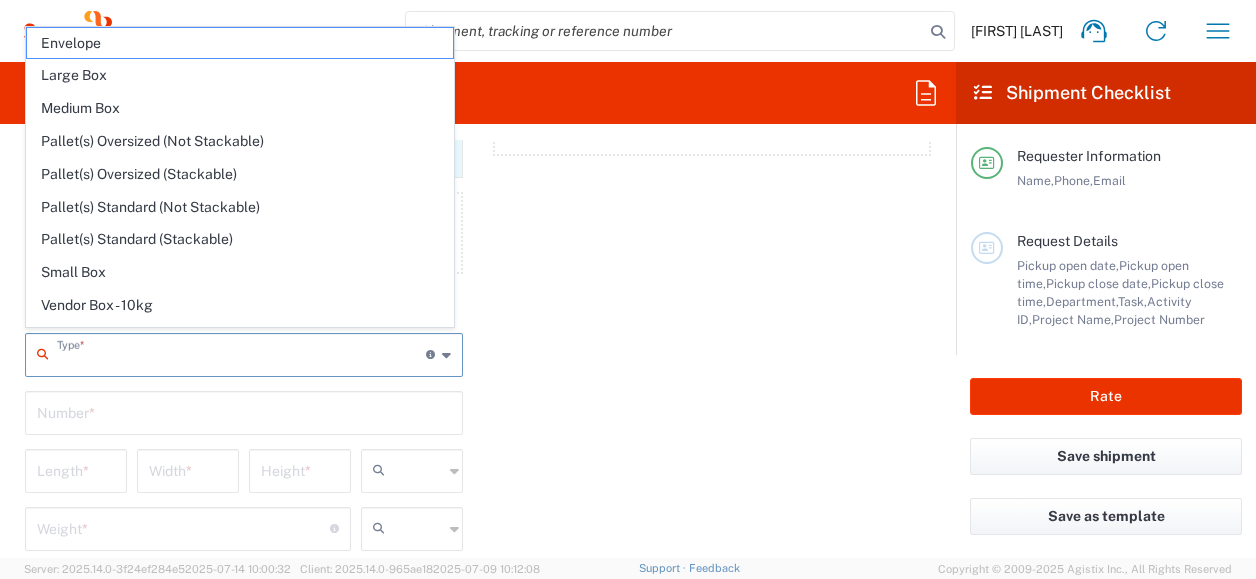click at bounding box center [241, 353] 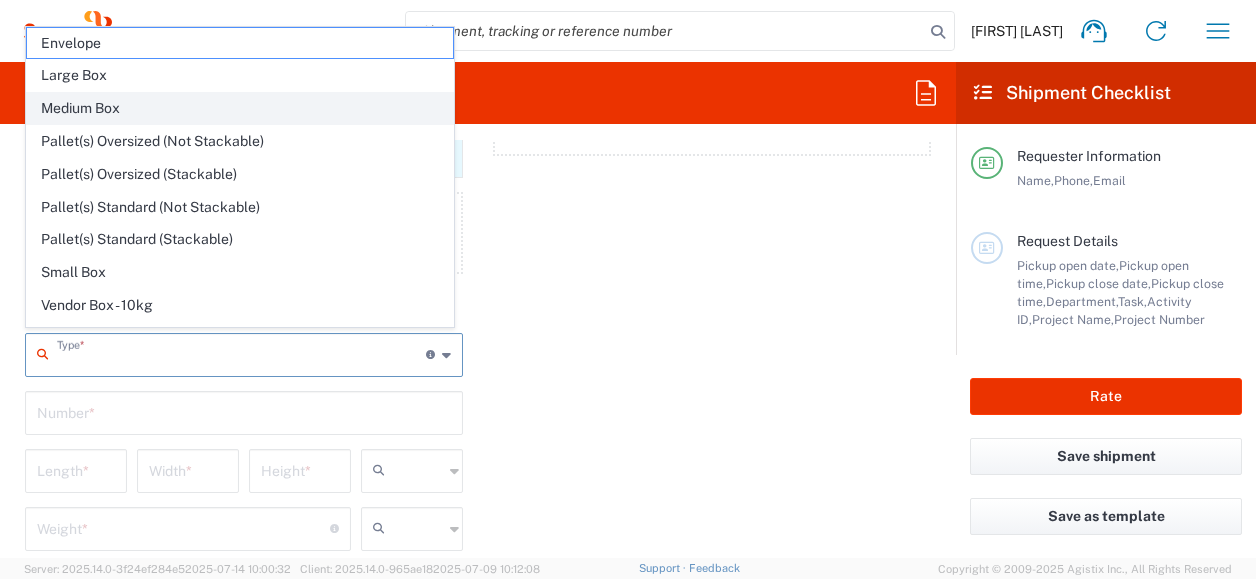 click on "Medium Box" 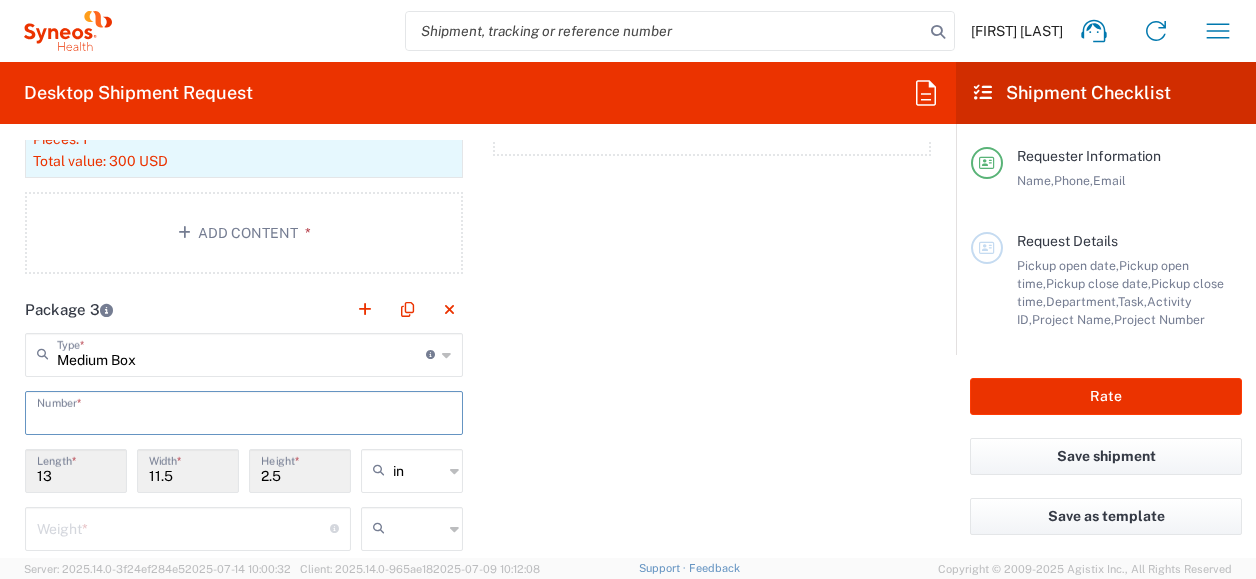 click at bounding box center [244, 411] 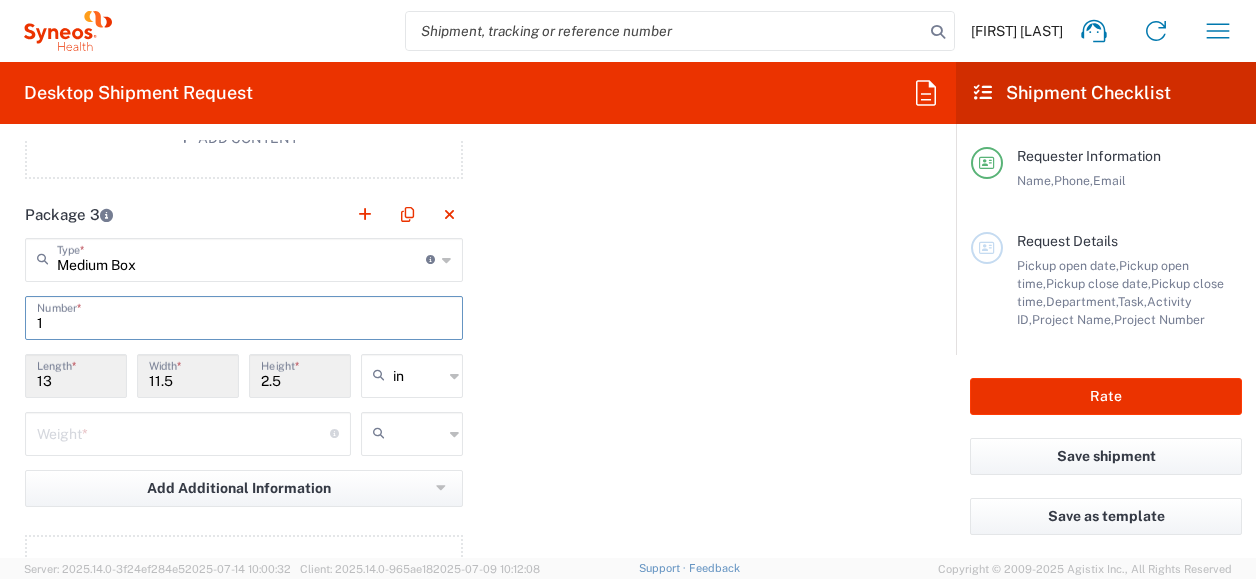 scroll, scrollTop: 2297, scrollLeft: 0, axis: vertical 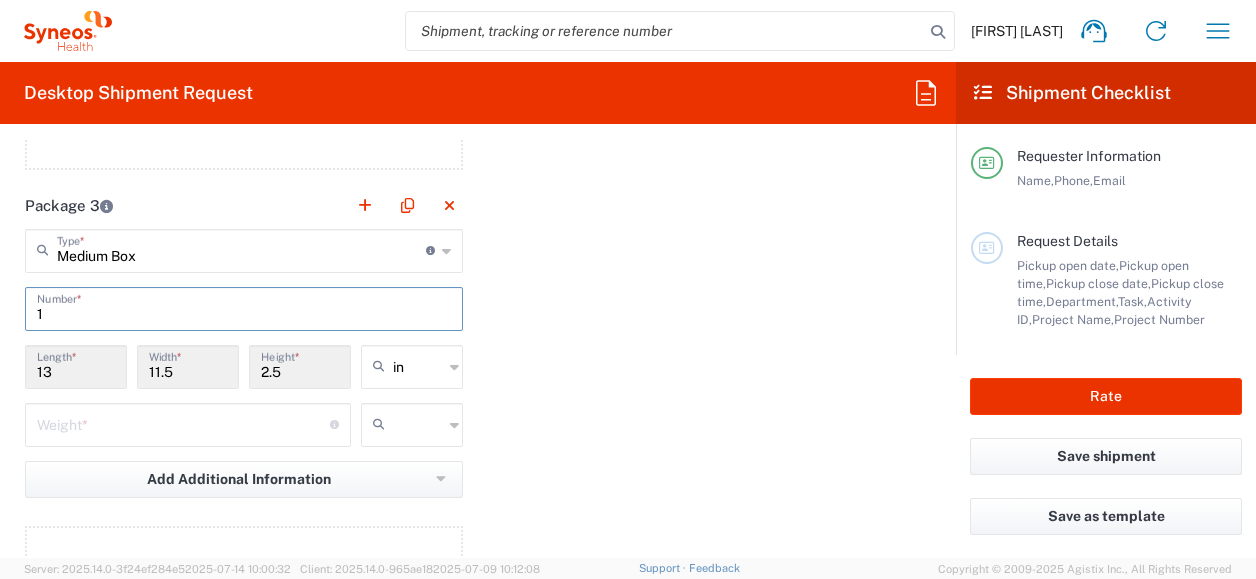 type on "1" 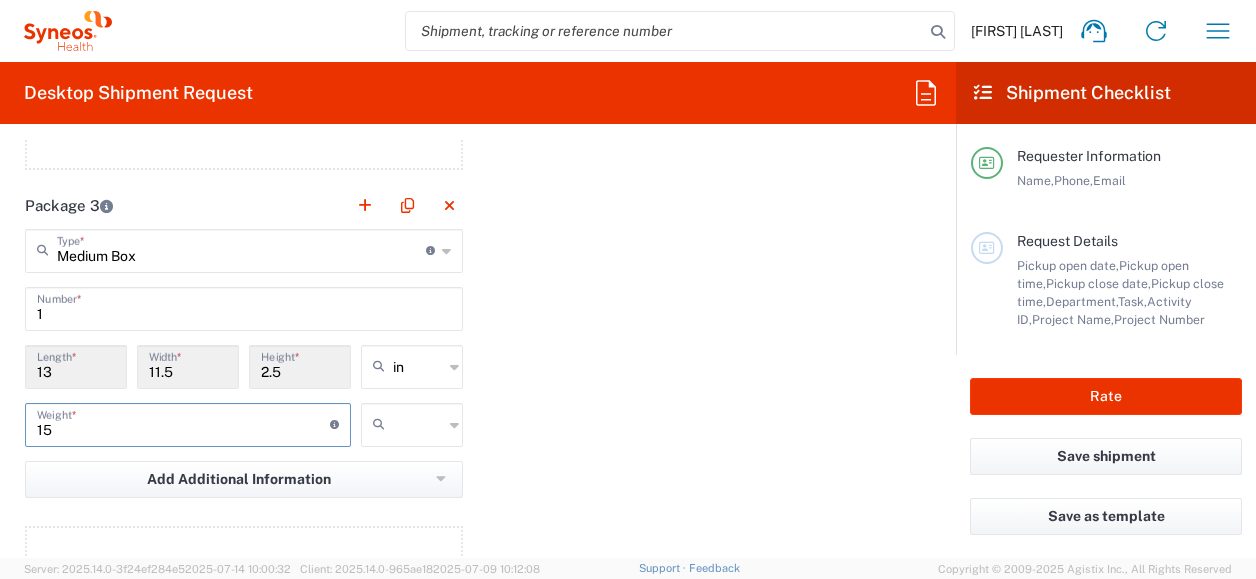 type on "15" 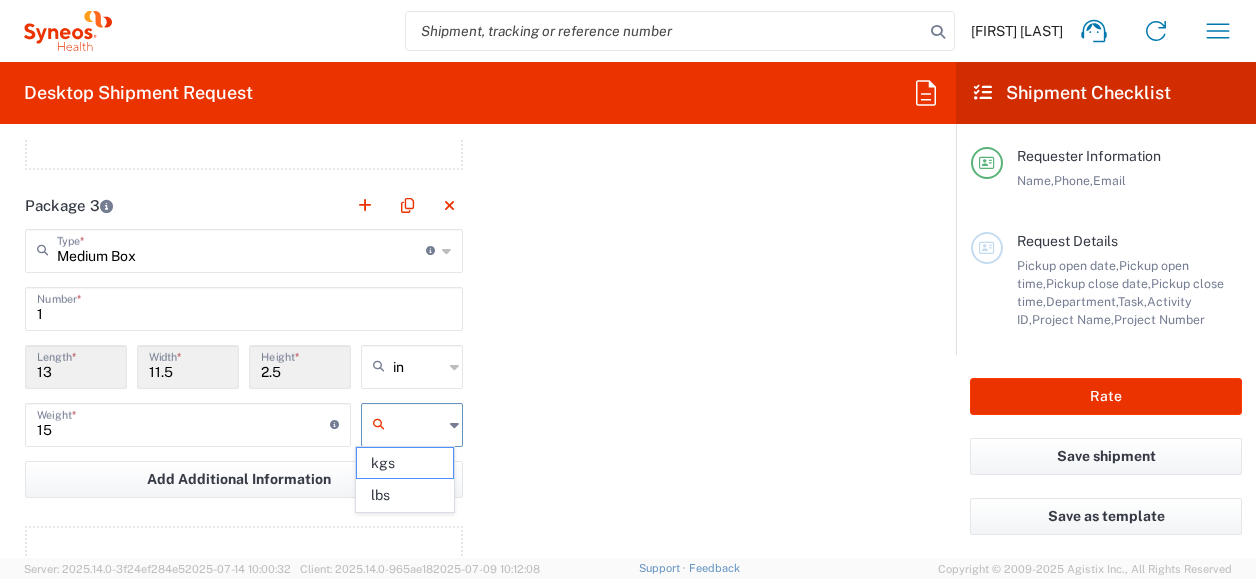 click at bounding box center (418, 425) 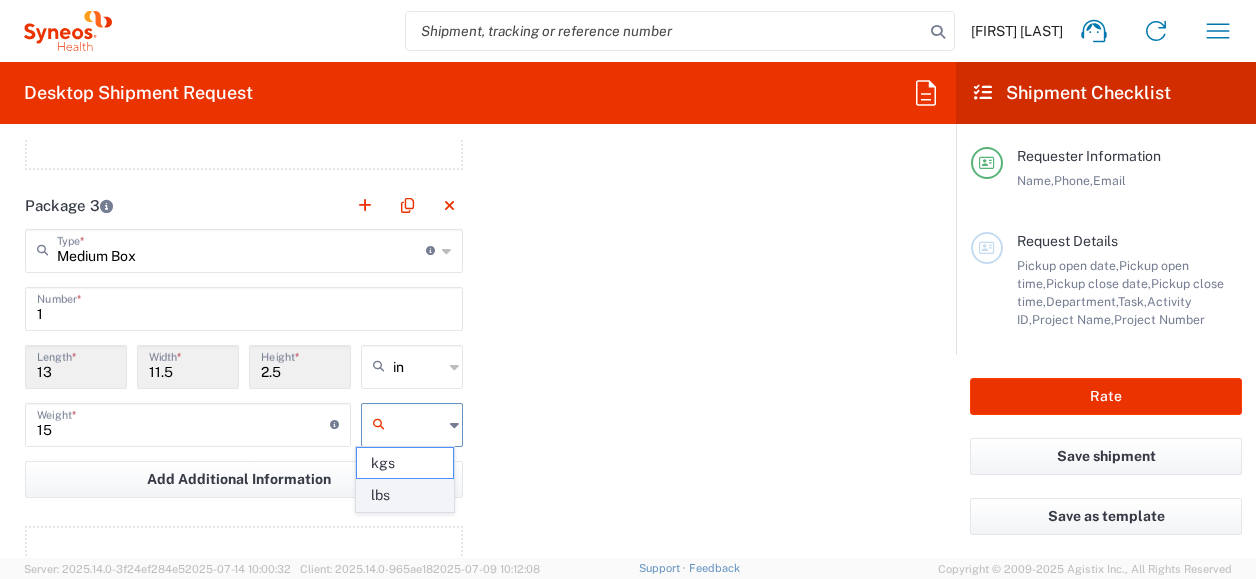 click on "lbs" 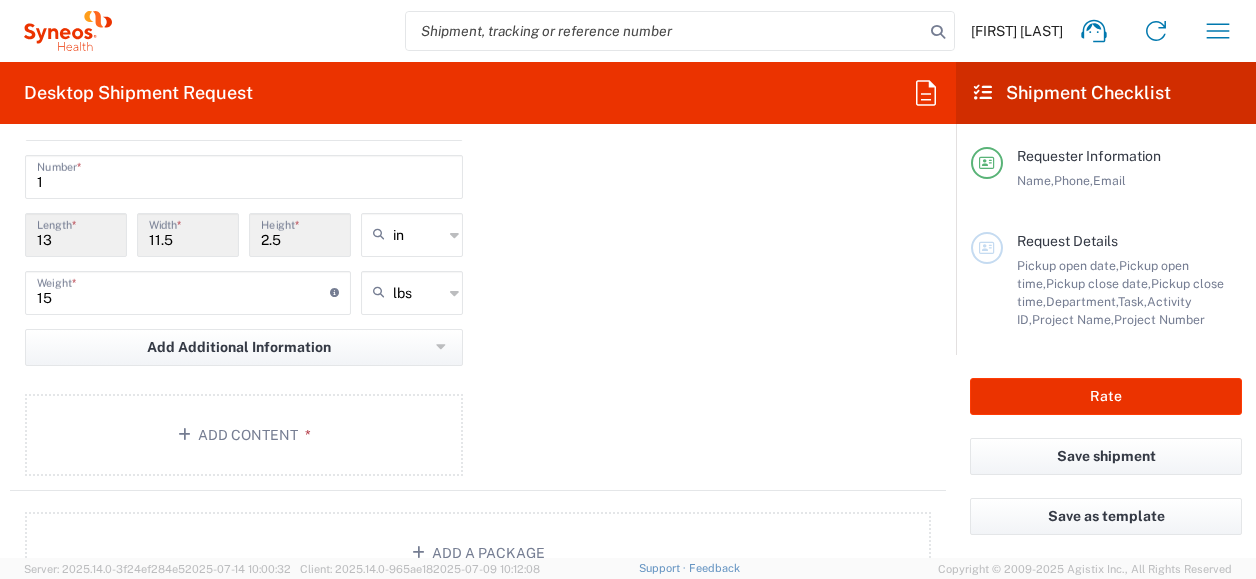scroll, scrollTop: 2431, scrollLeft: 0, axis: vertical 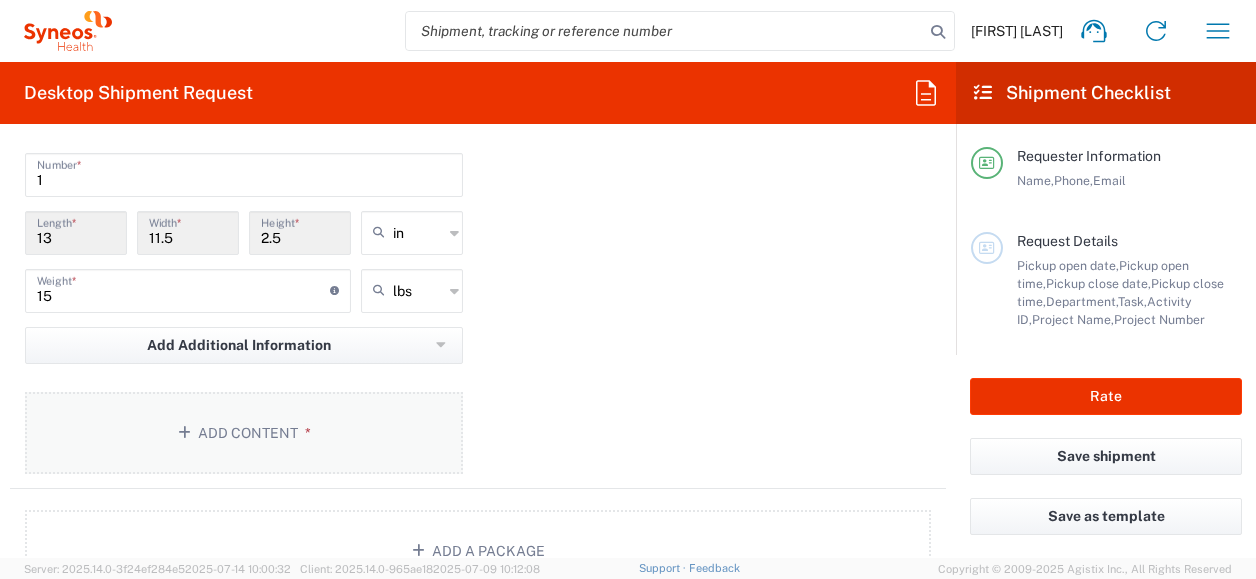 click on "Add Content *" 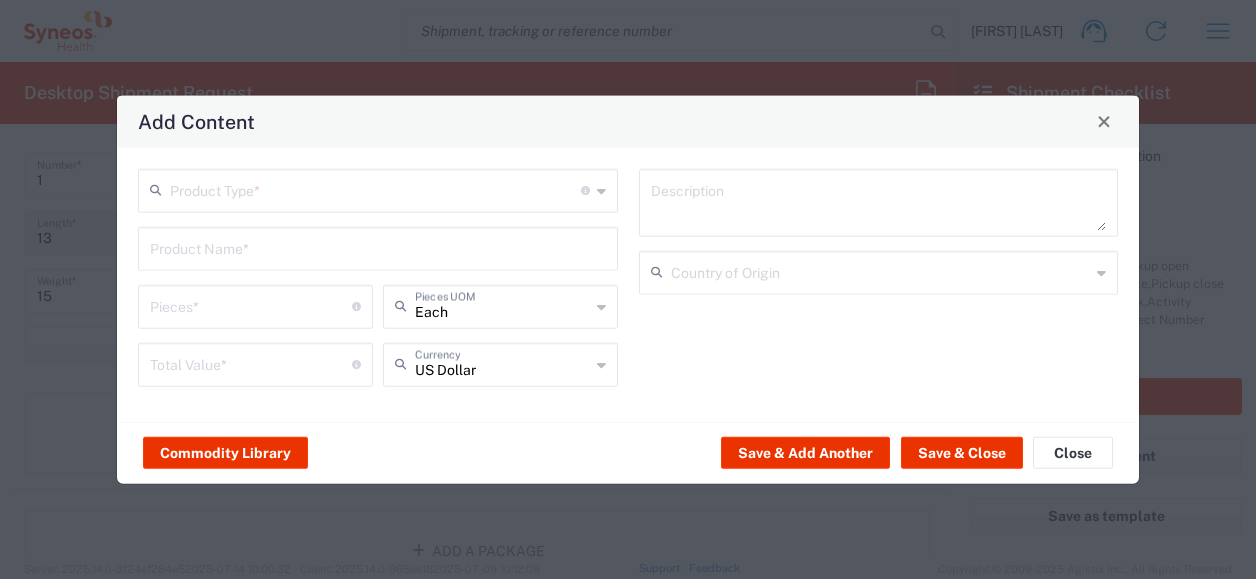 click at bounding box center (375, 188) 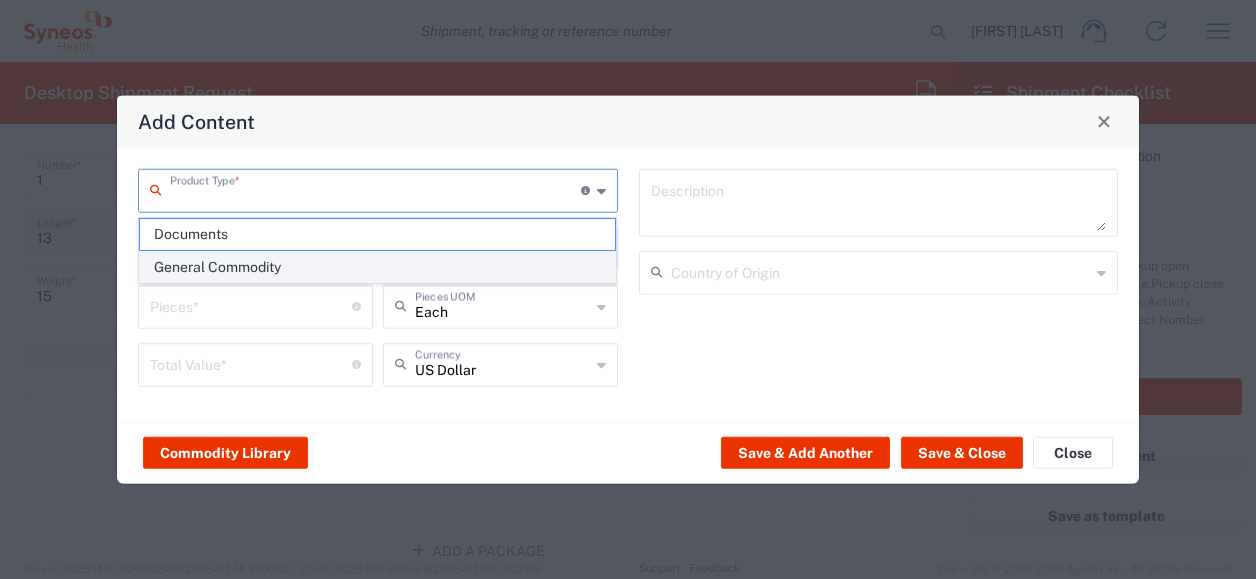 click on "General Commodity" 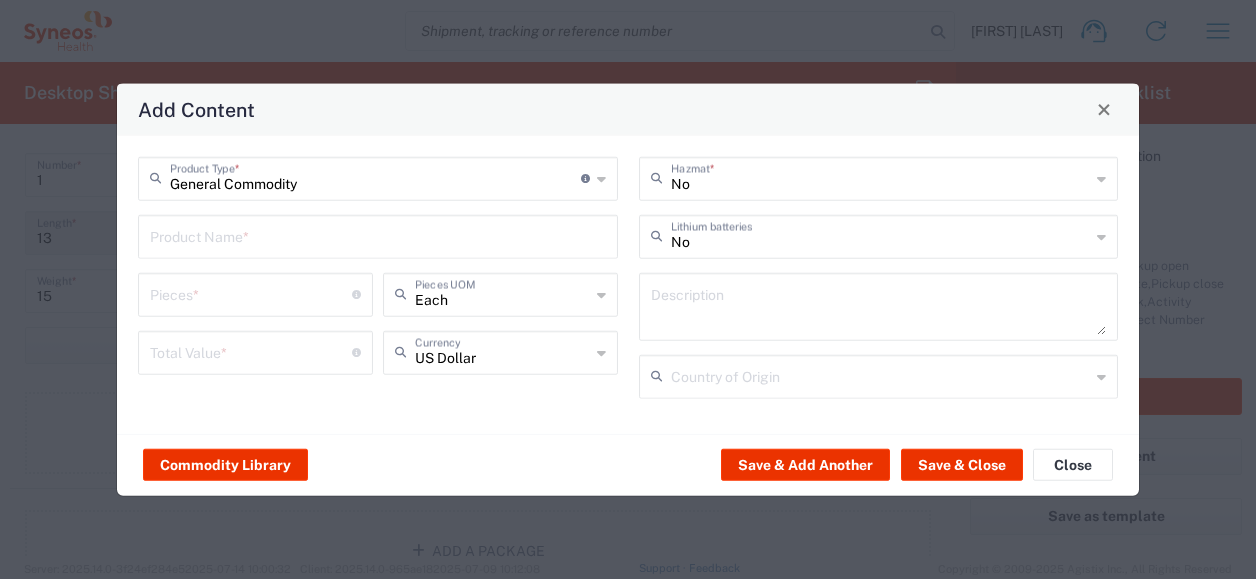 click at bounding box center (378, 234) 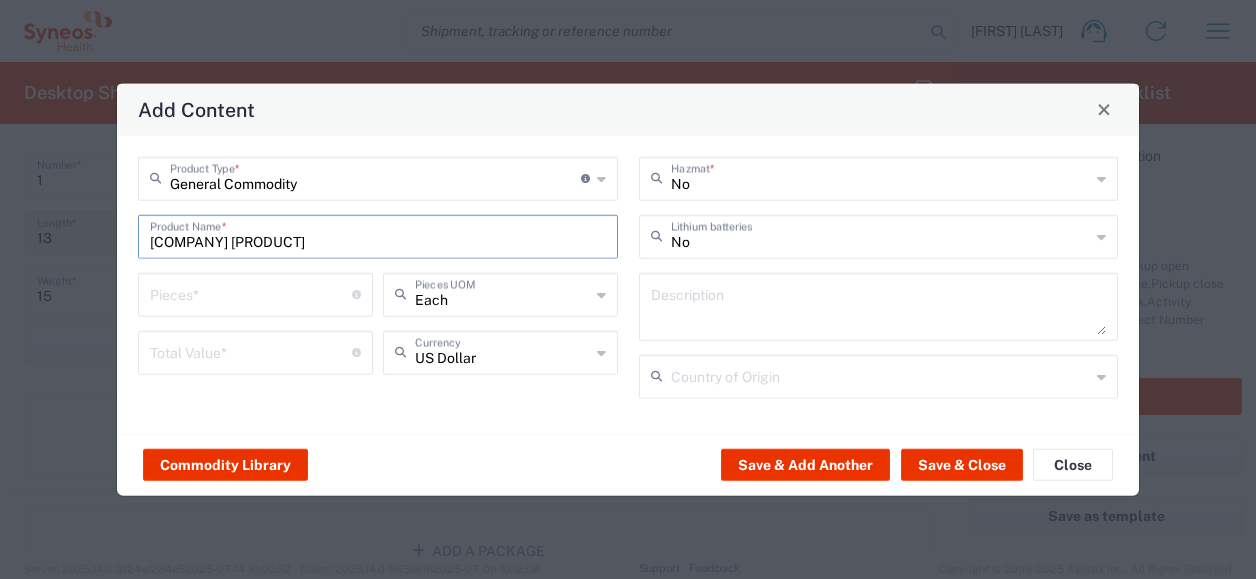 type on "[COMPANY] [PRODUCT]" 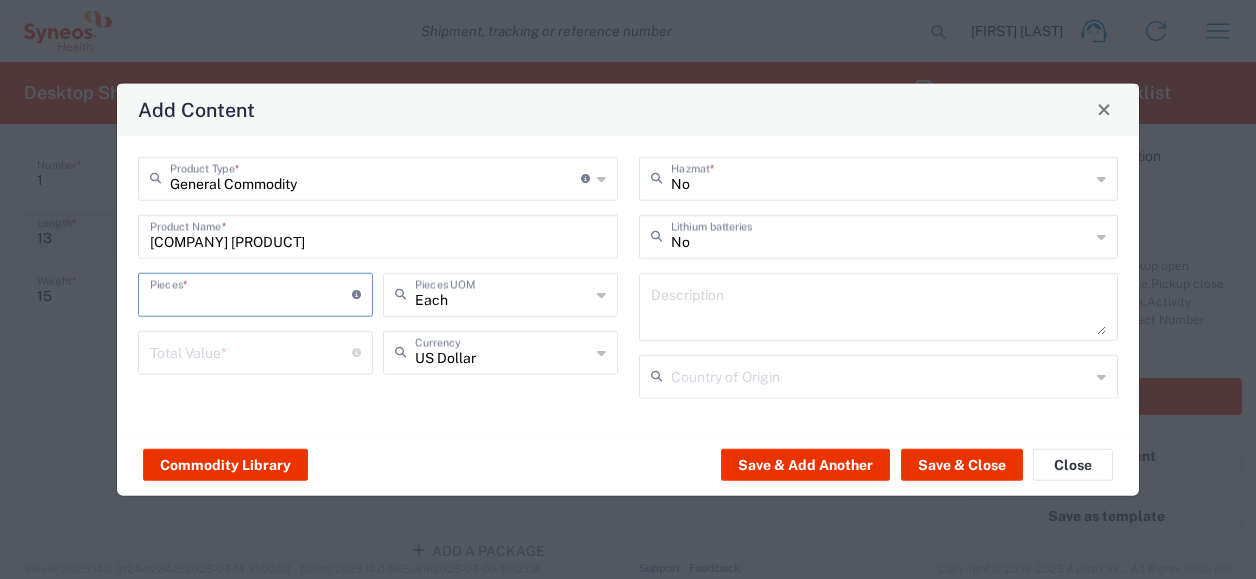 click at bounding box center [251, 292] 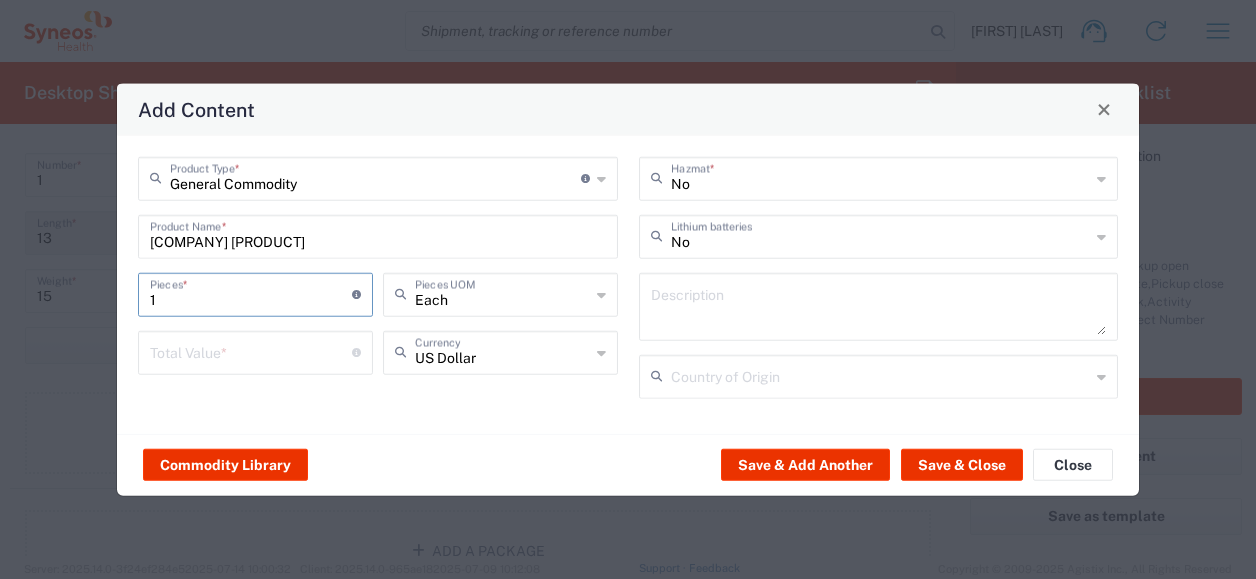 type on "1" 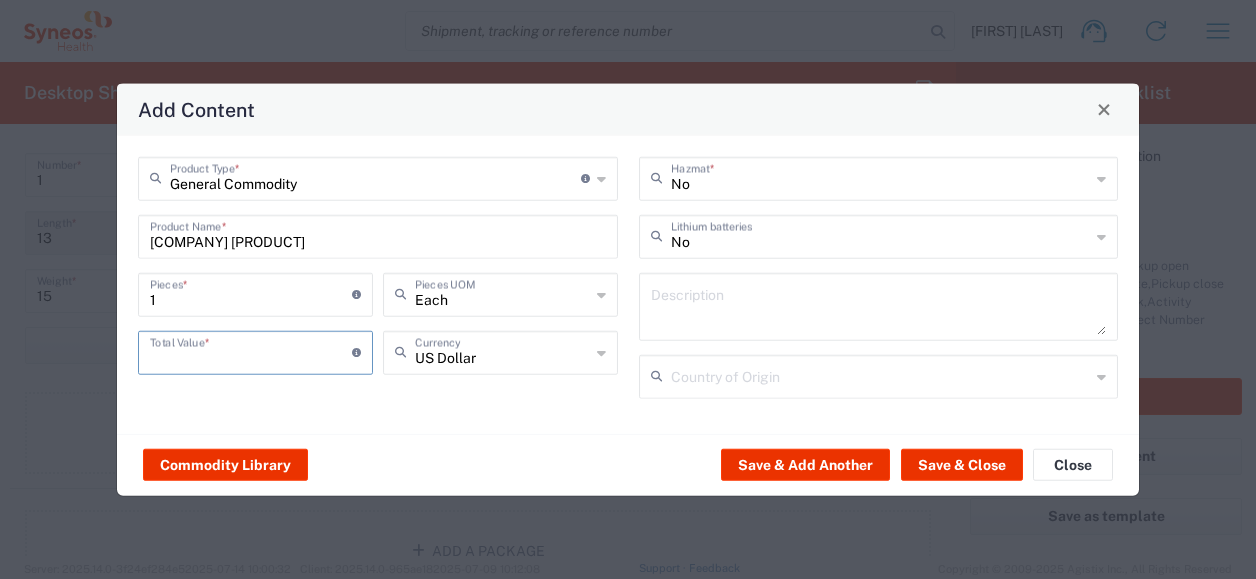 click at bounding box center (251, 350) 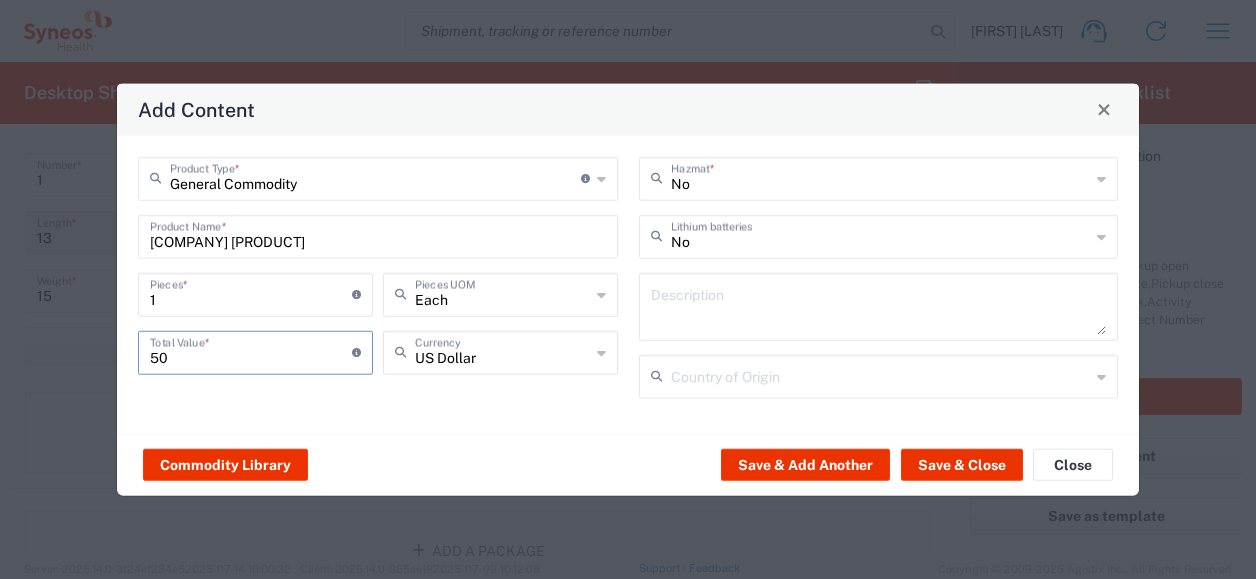 type on "50" 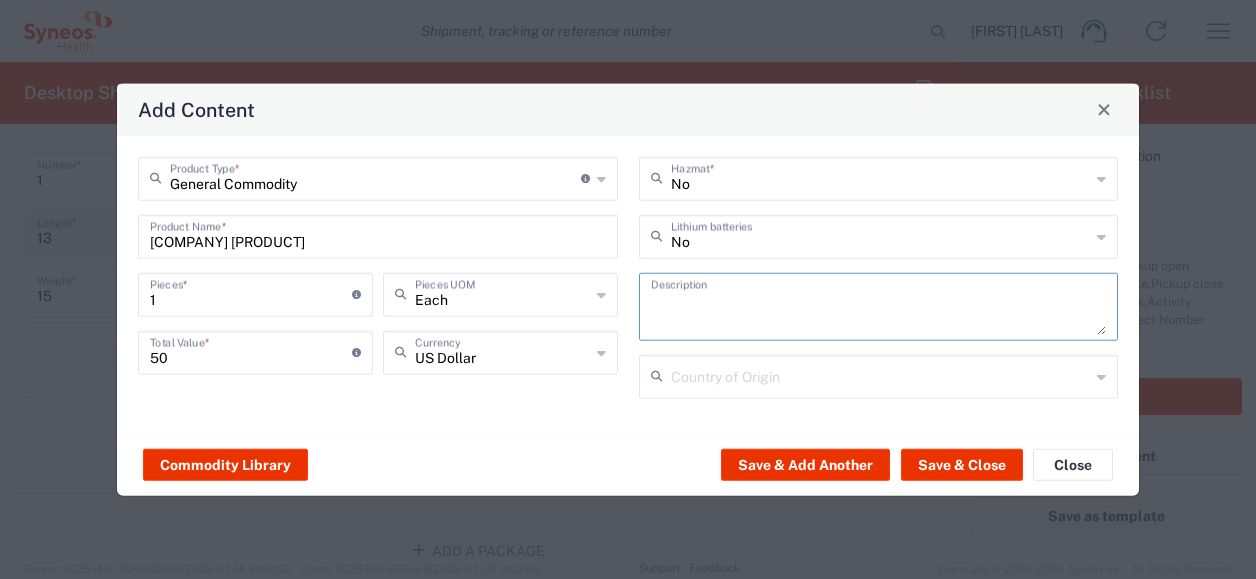 click at bounding box center [879, 306] 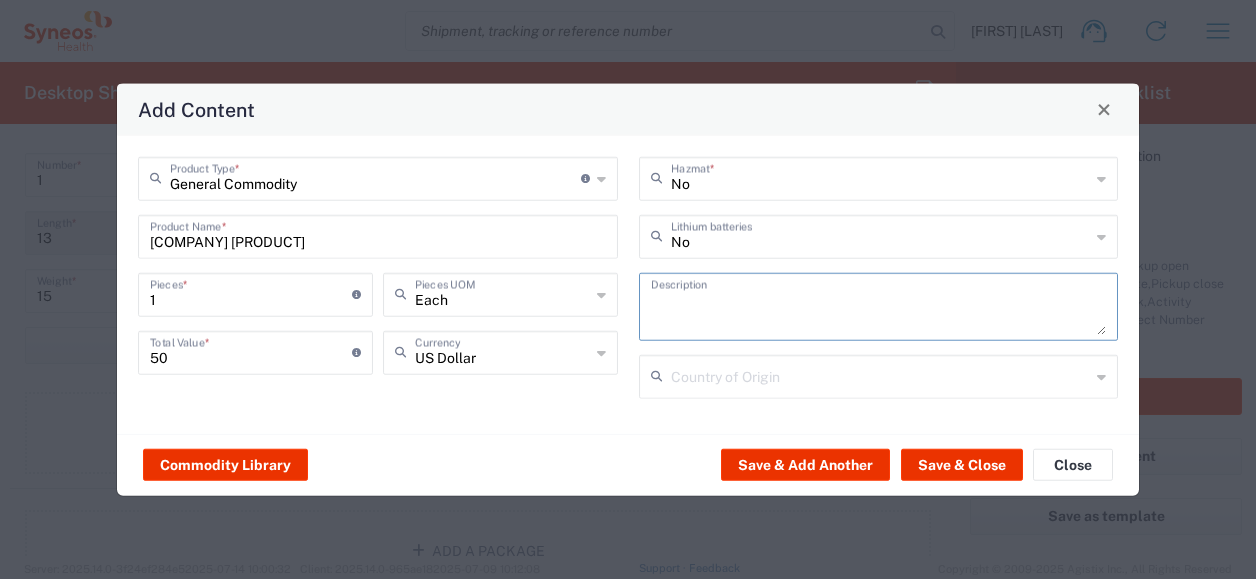 type on "t" 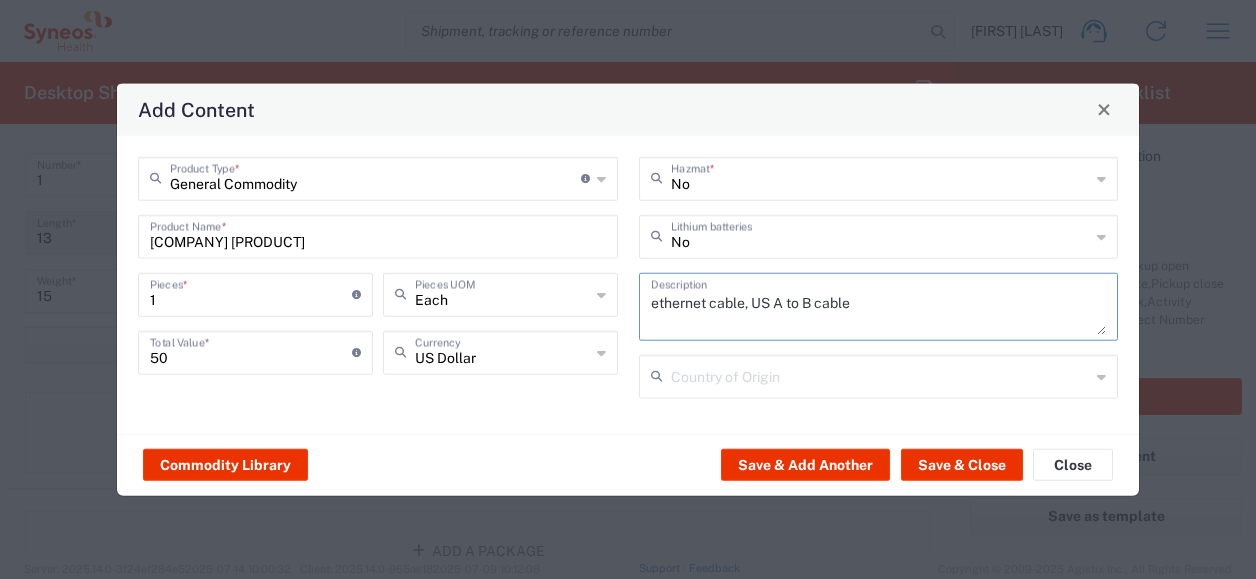 type on "ethernet cable, US A to B cable" 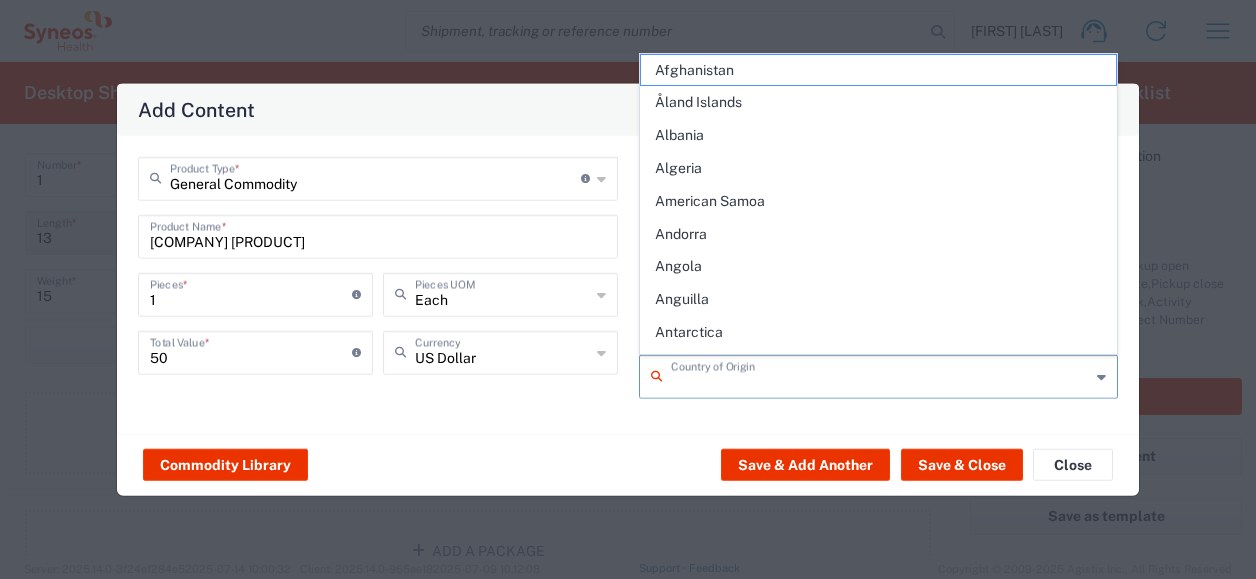 click at bounding box center (881, 374) 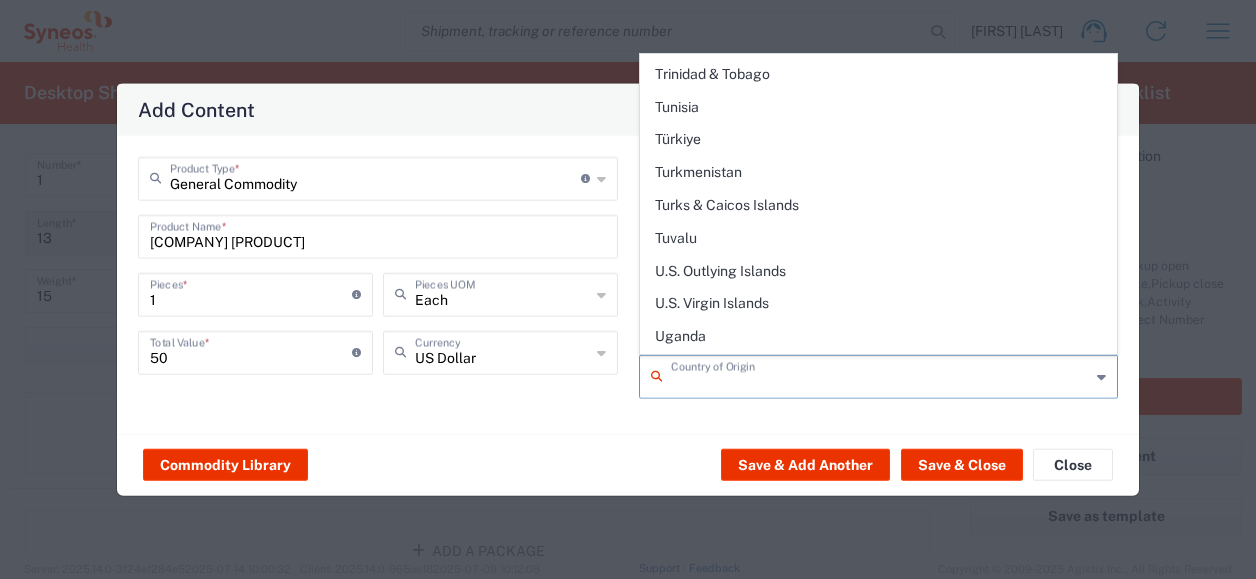 scroll, scrollTop: 7381, scrollLeft: 0, axis: vertical 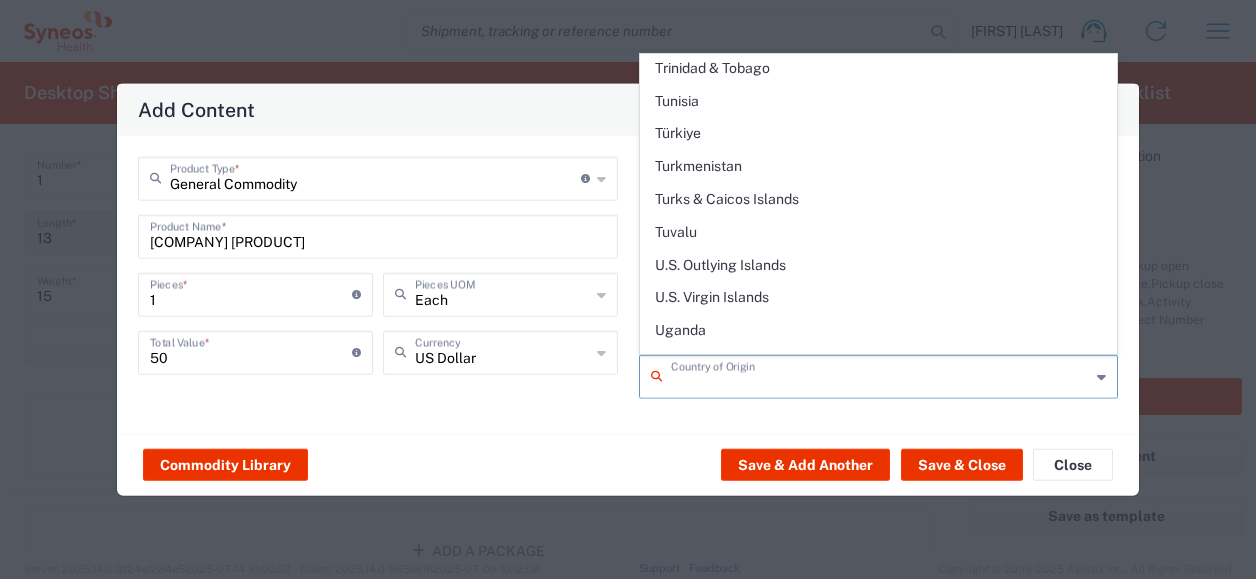 click on "United States" 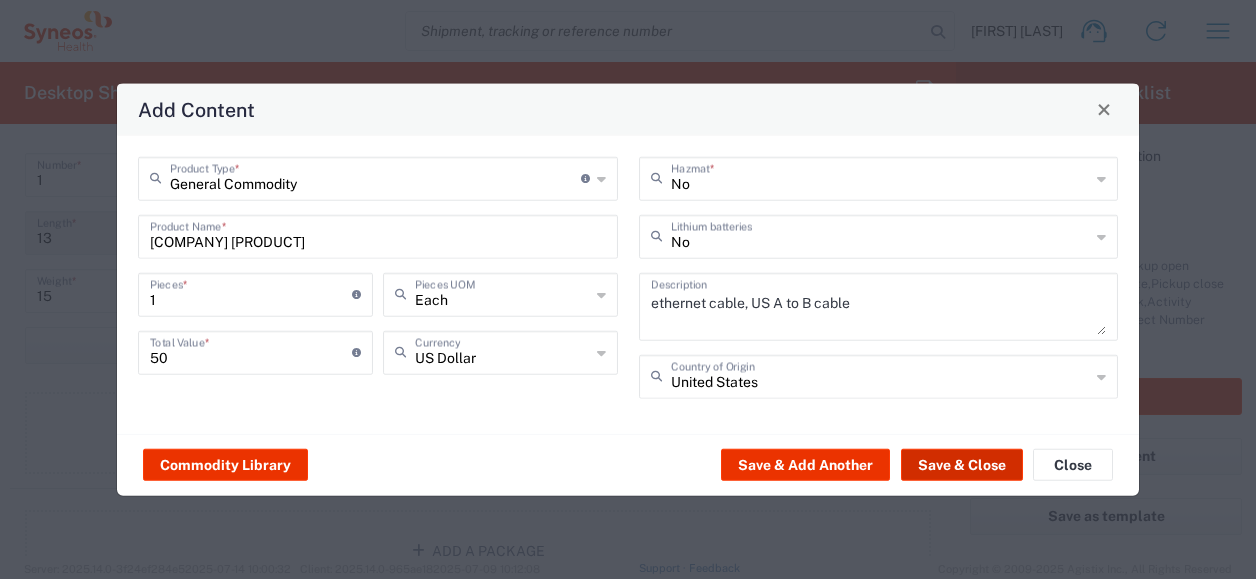 click on "Save & Close" 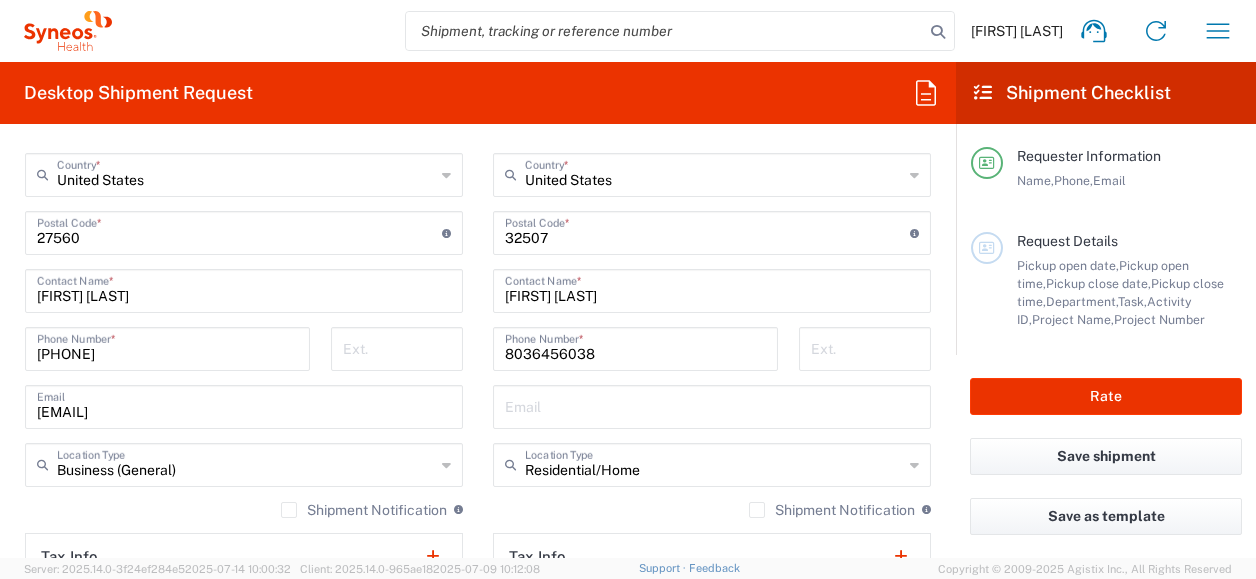 scroll, scrollTop: 1176, scrollLeft: 0, axis: vertical 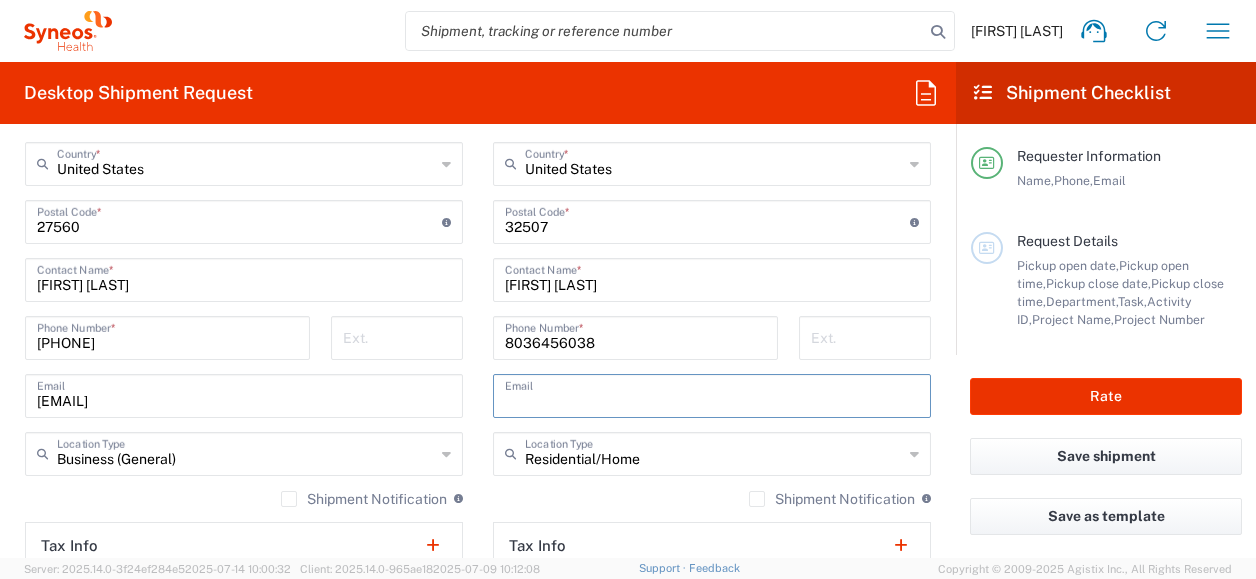 click at bounding box center [712, 394] 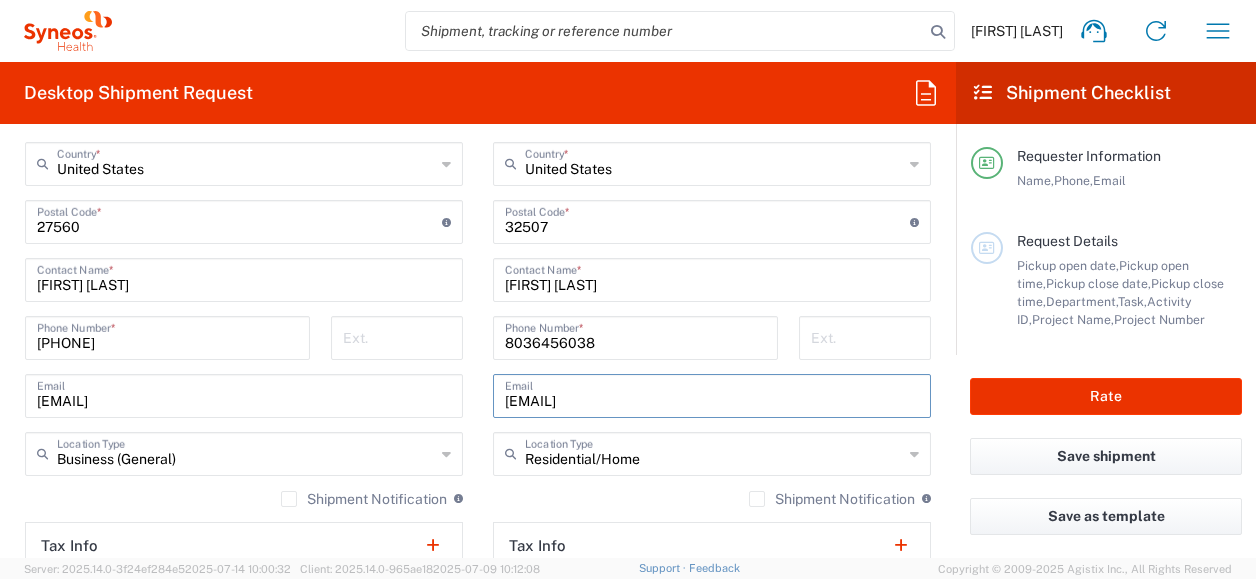type on "[EMAIL]" 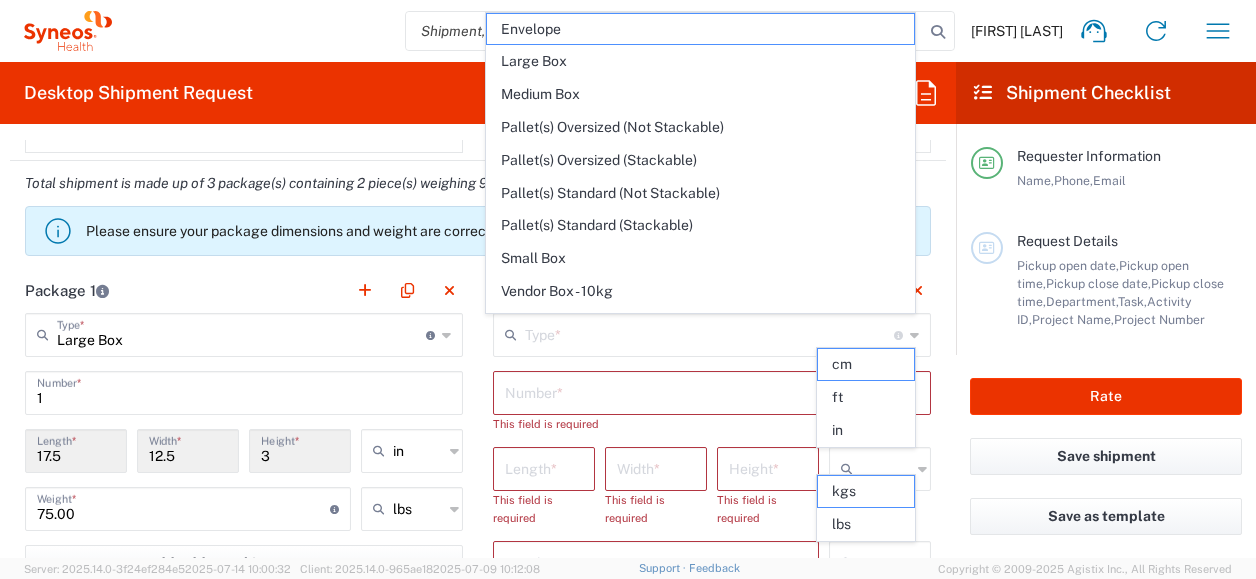 scroll, scrollTop: 1624, scrollLeft: 0, axis: vertical 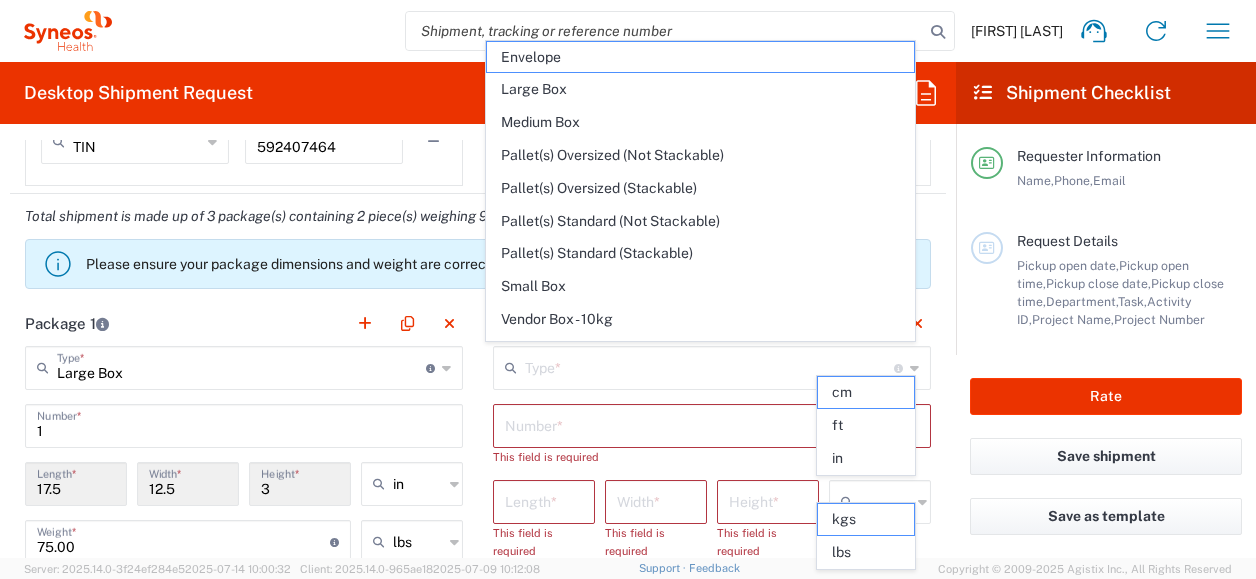 click on "Type  * Material used to package goods Envelope Large Box Medium Box Pallet(s) Oversized (Not Stackable) Pallet(s) Oversized (Stackable) Pallet(s) Standard (Not Stackable) Pallet(s) Standard (Stackable) Small Box Vendor Box - 10kg Vendor Box - 25kg Your Packaging  Number  * This field is required  Length  * This field is required  Width  * This field is required  Height  * This field is required cm ft in  Weight  * Total weight of package(s) in pounds or kilograms This field is required kgs lbs Add Additional Information  Package material   Package temperature   Temperature device  Add Content *" 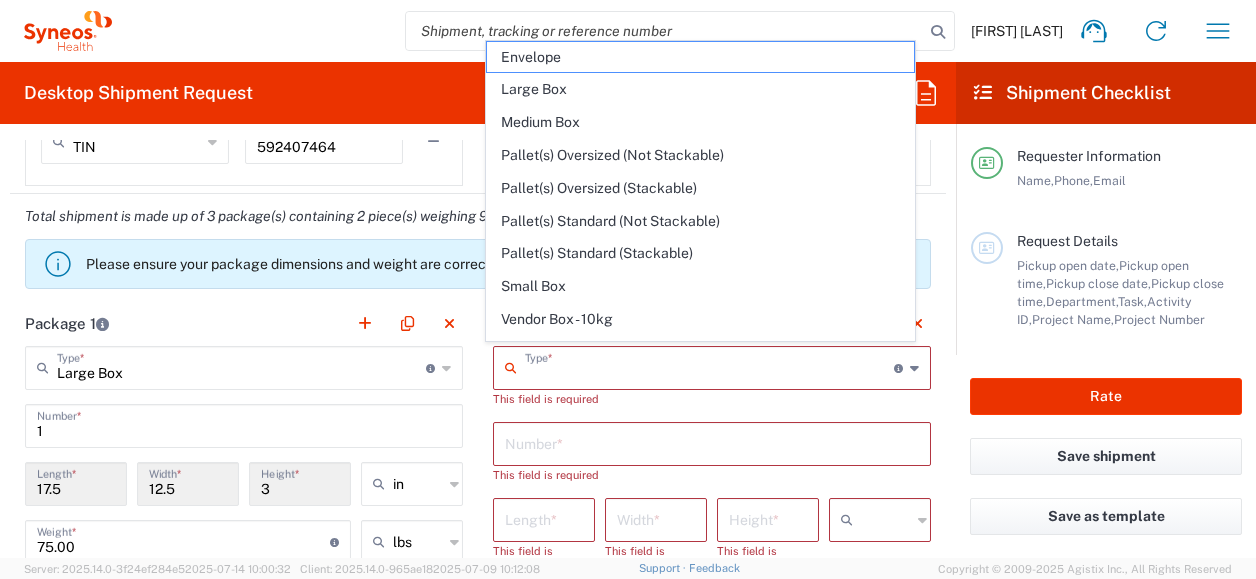click at bounding box center [709, 366] 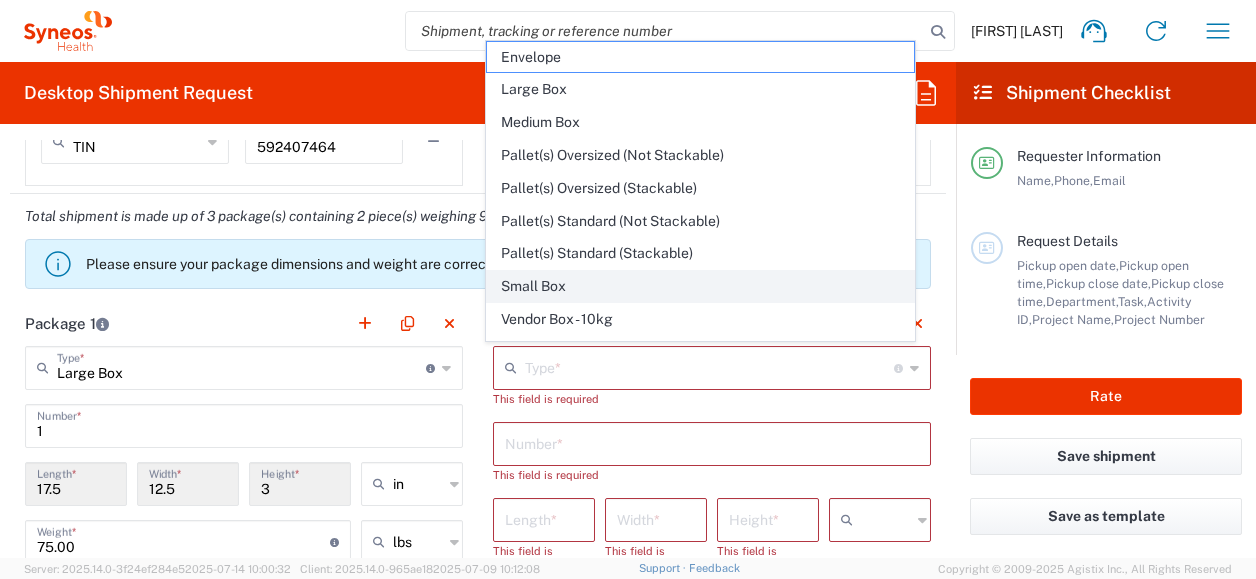 click on "Small Box" 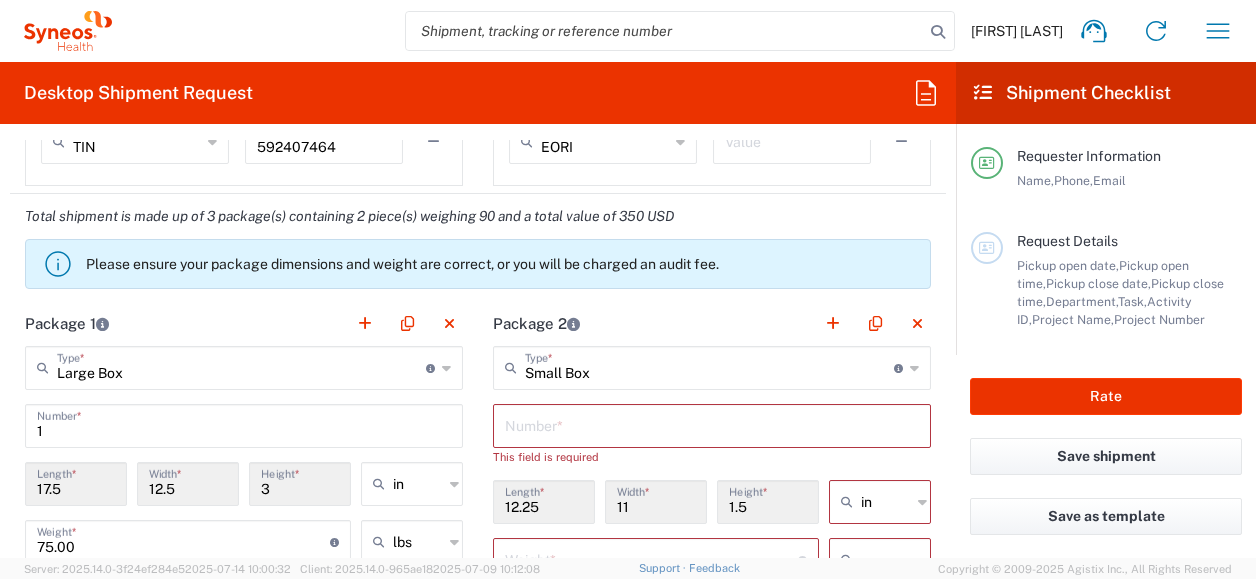 click at bounding box center [712, 424] 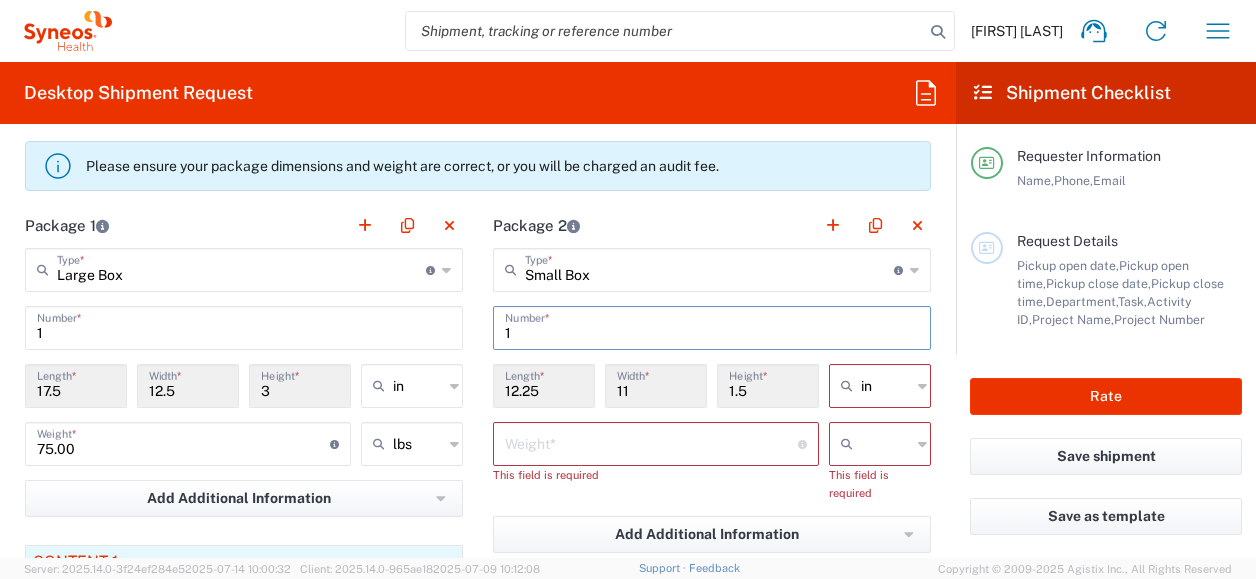 scroll, scrollTop: 1722, scrollLeft: 0, axis: vertical 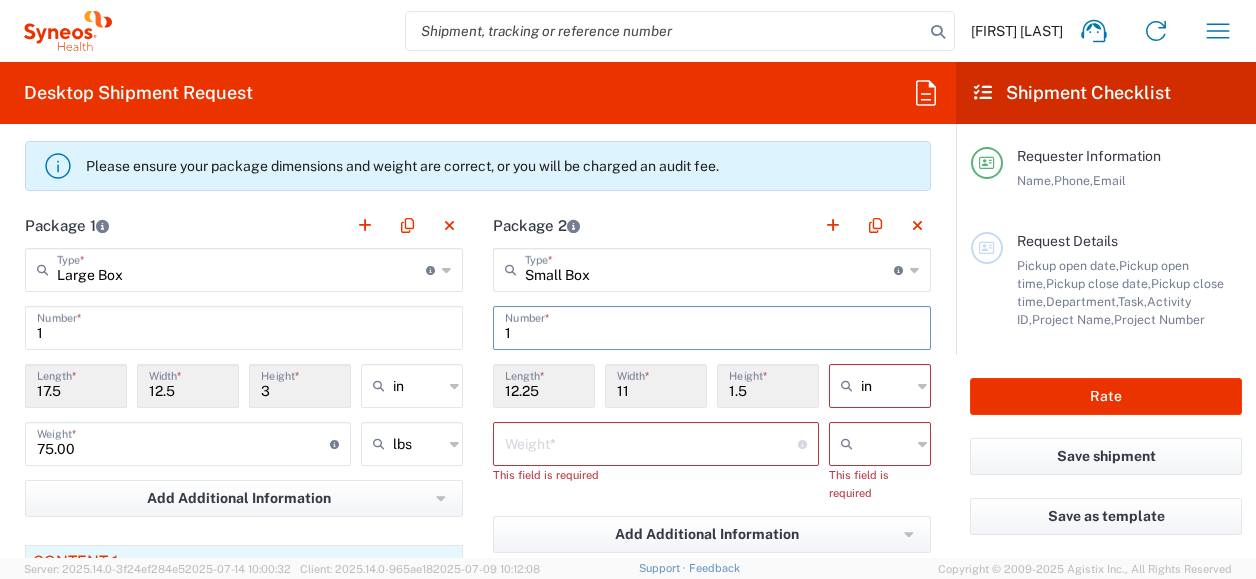 type on "1" 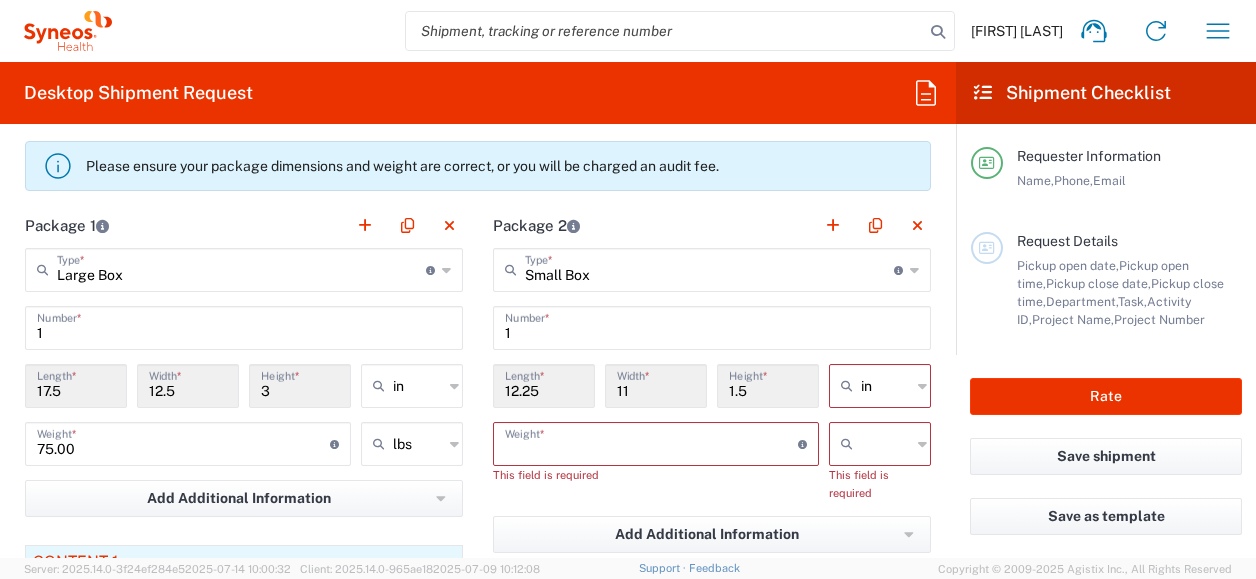 click at bounding box center [651, 442] 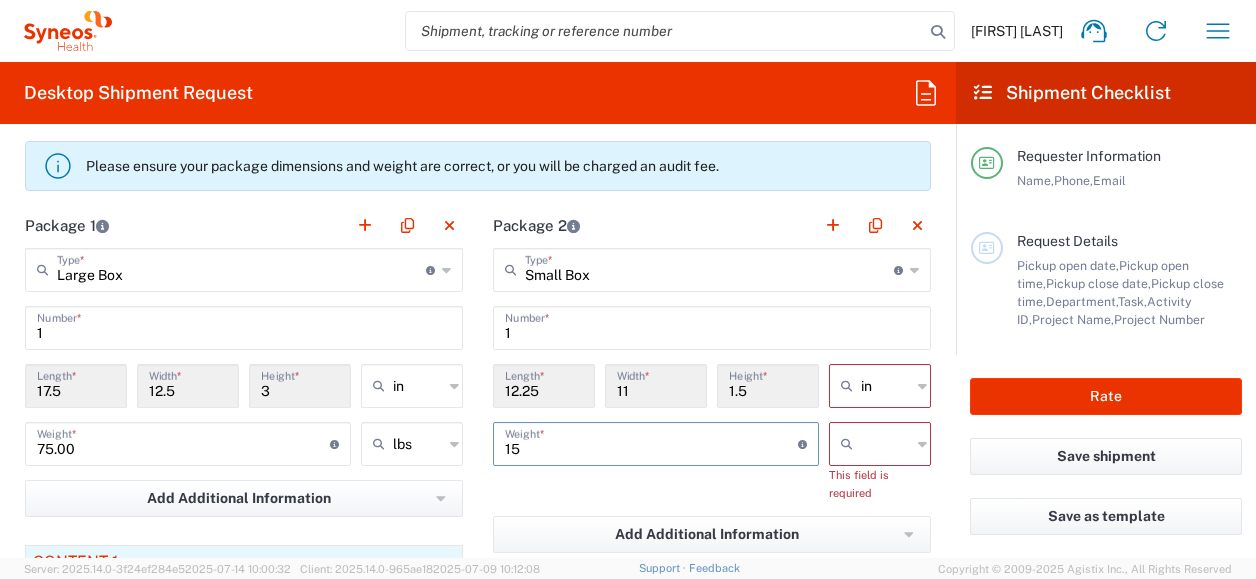 type on "15" 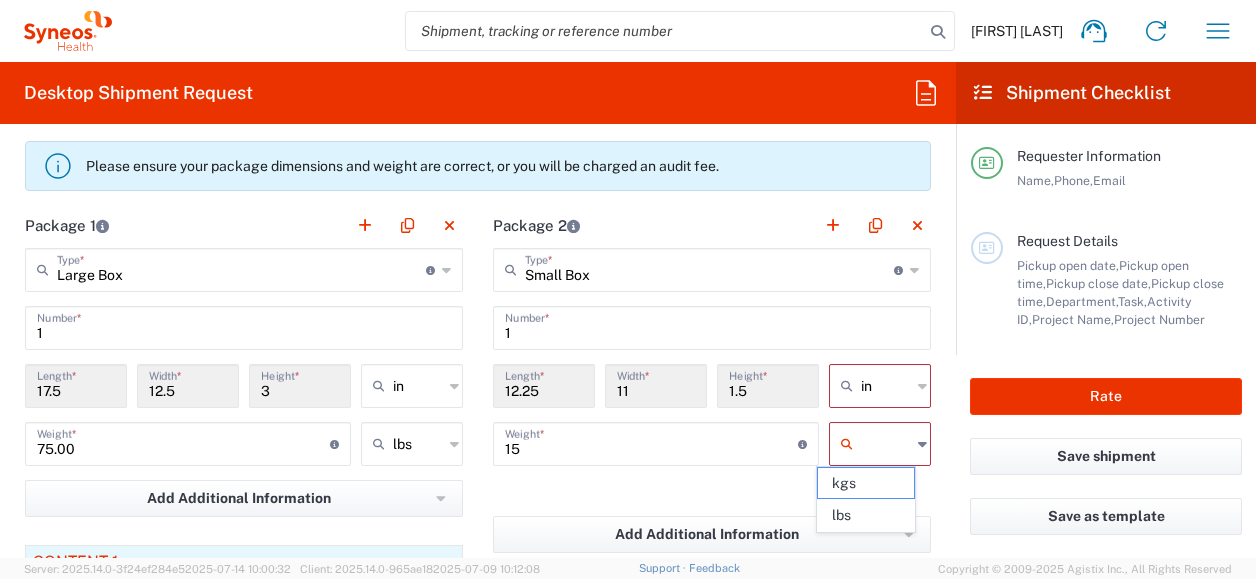 click at bounding box center [886, 444] 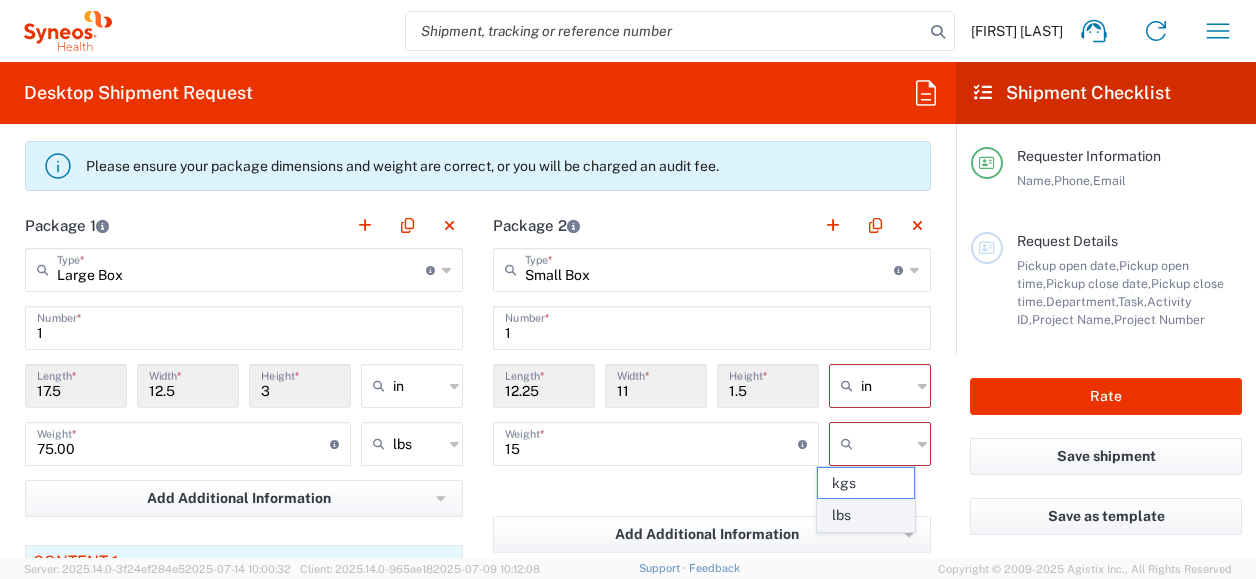 click on "lbs" 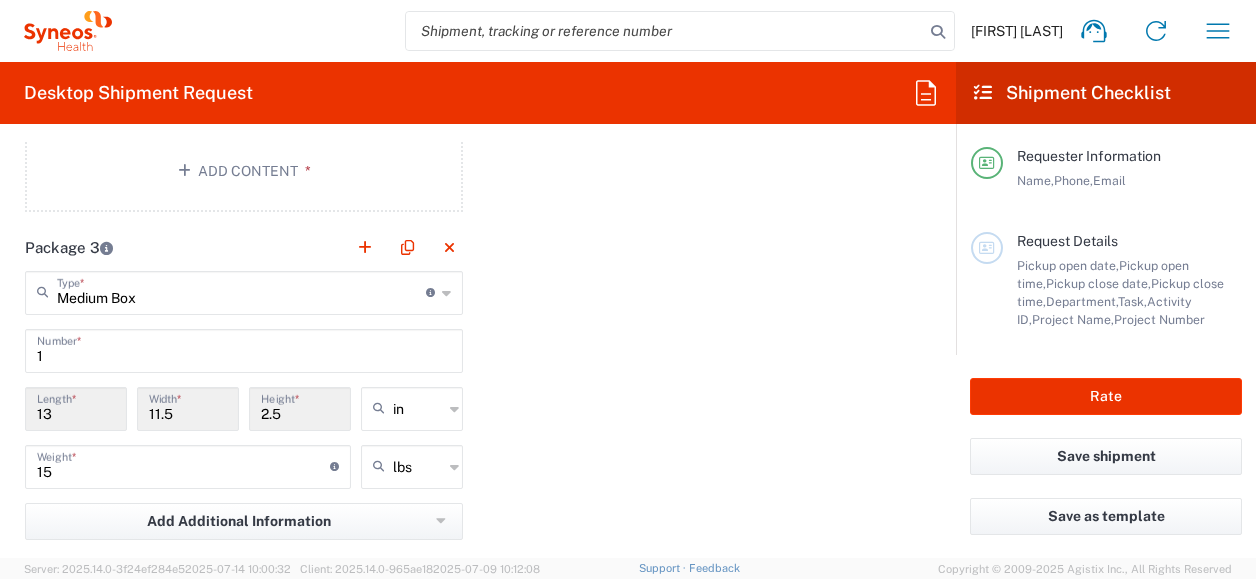 scroll, scrollTop: 2256, scrollLeft: 0, axis: vertical 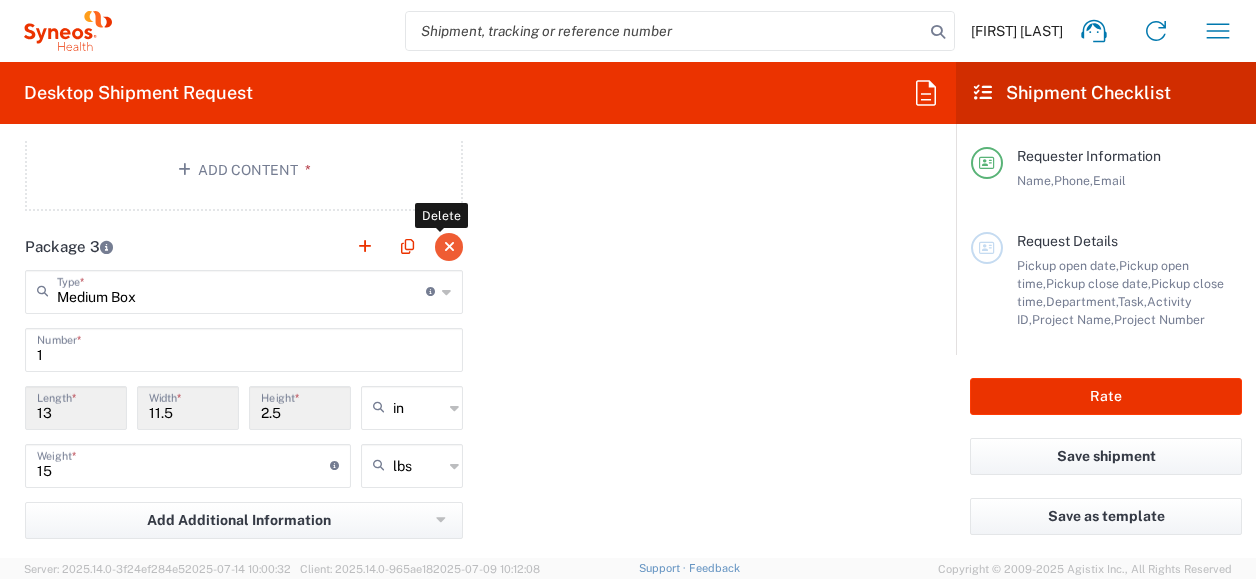 click 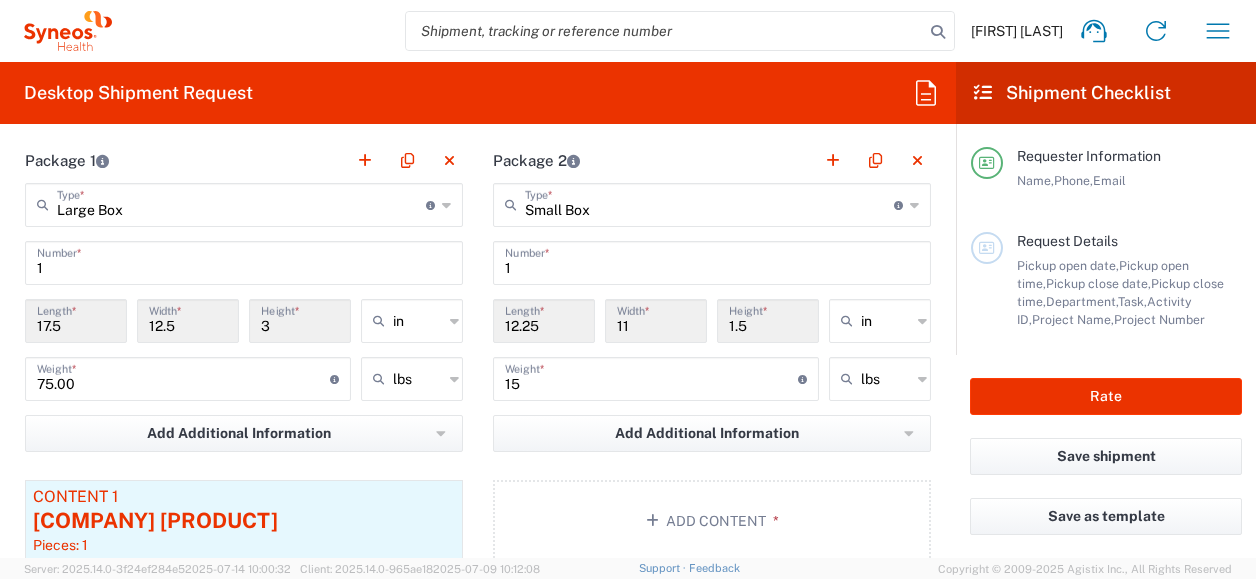 scroll, scrollTop: 1819, scrollLeft: 0, axis: vertical 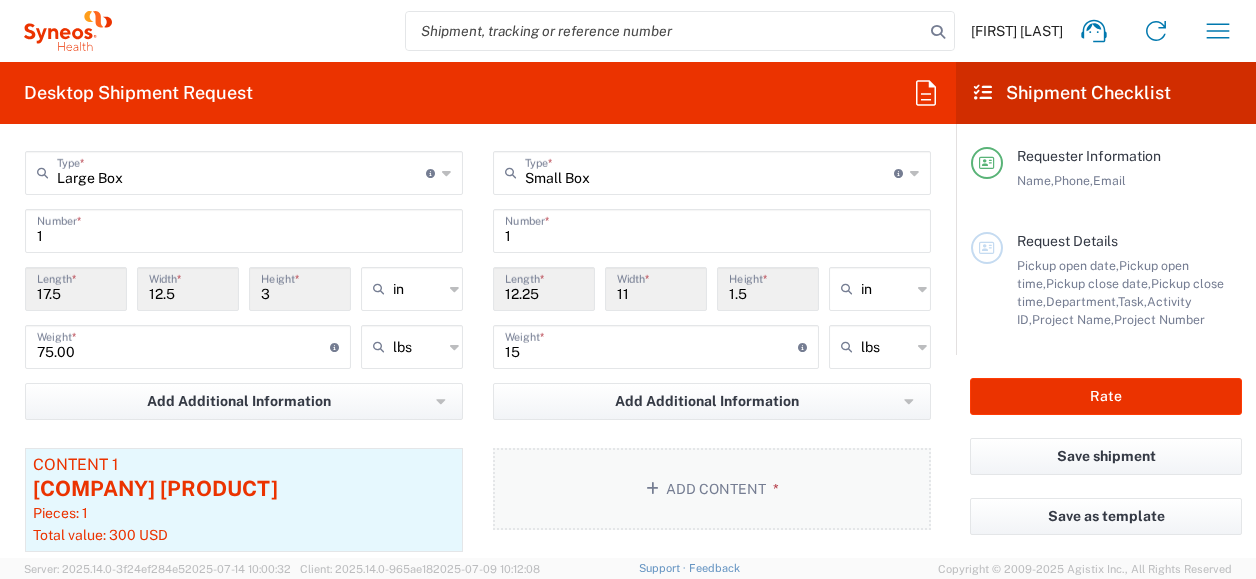 click on "Add Content *" 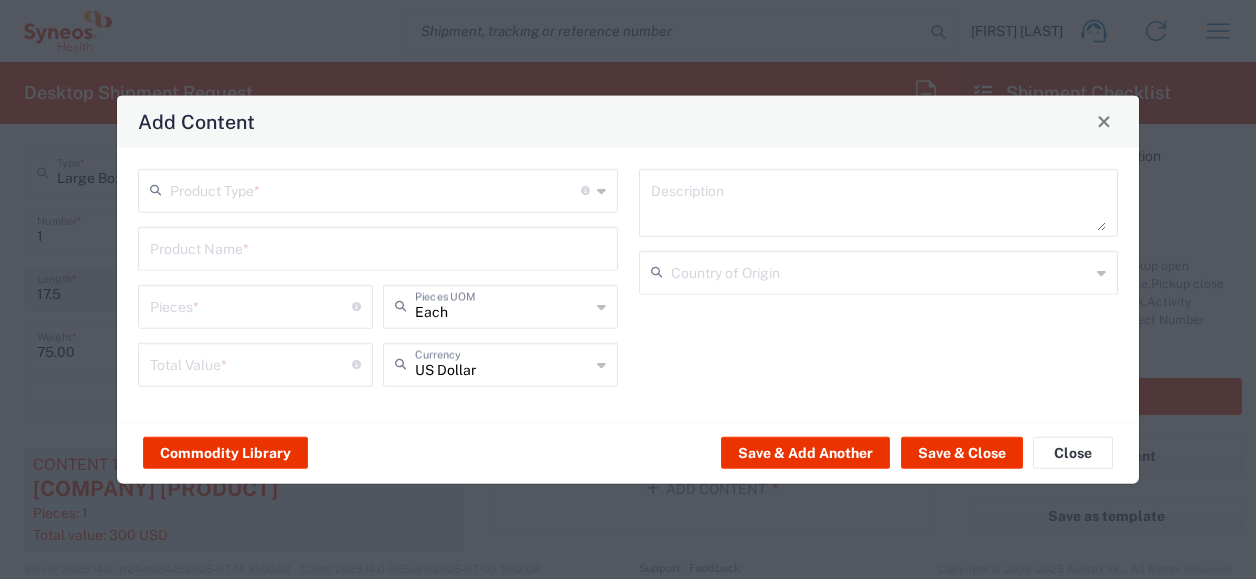 click at bounding box center [375, 188] 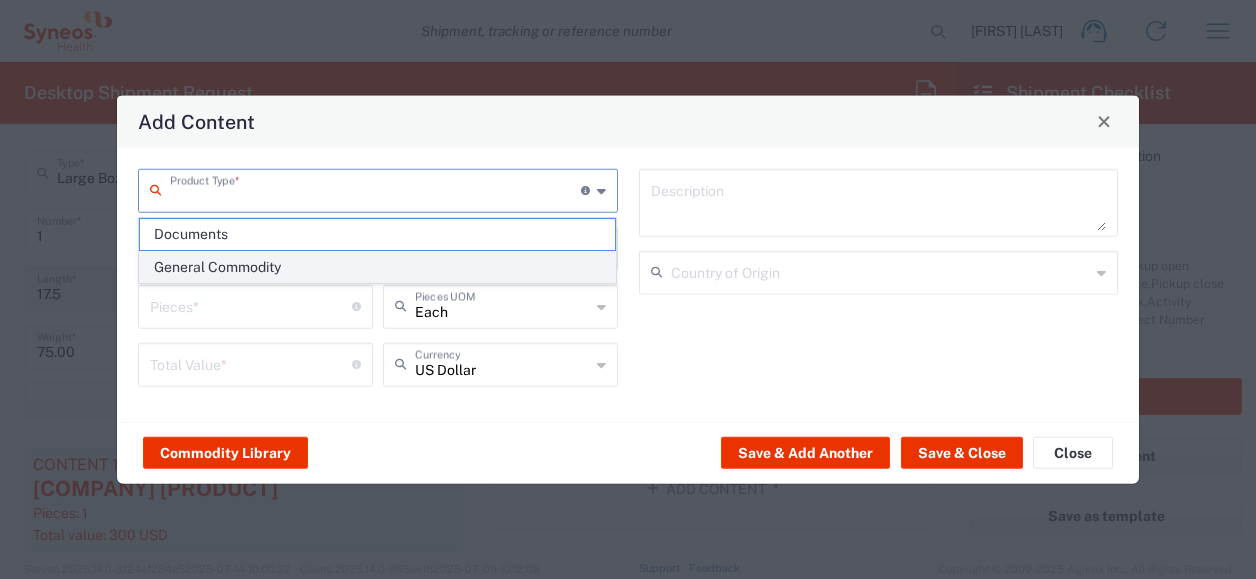 click on "General Commodity" 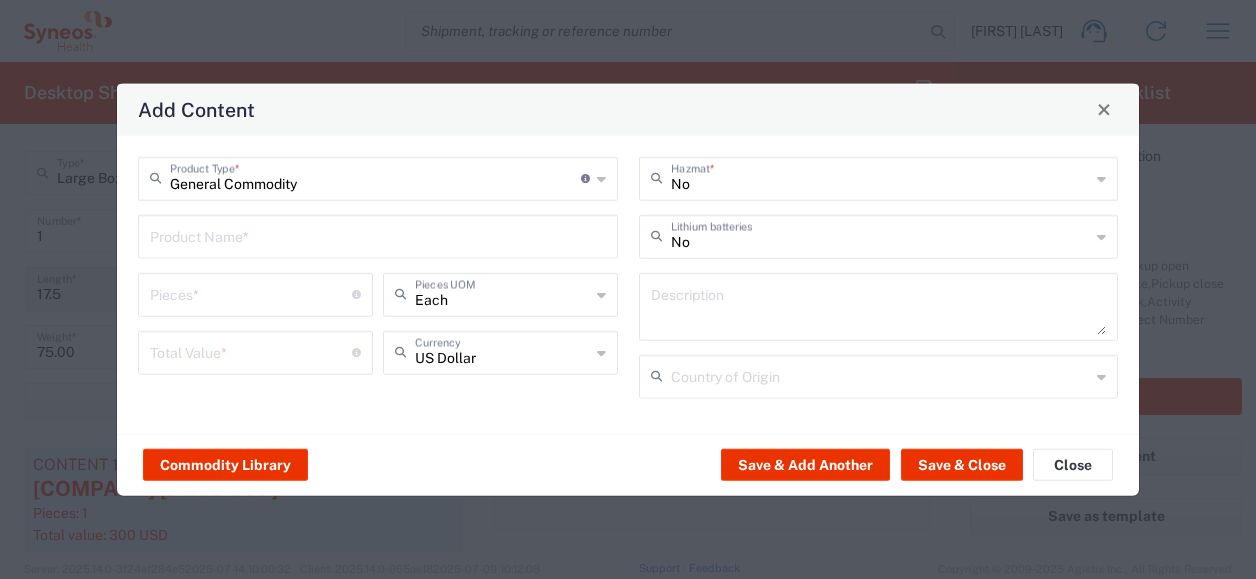 click at bounding box center [378, 234] 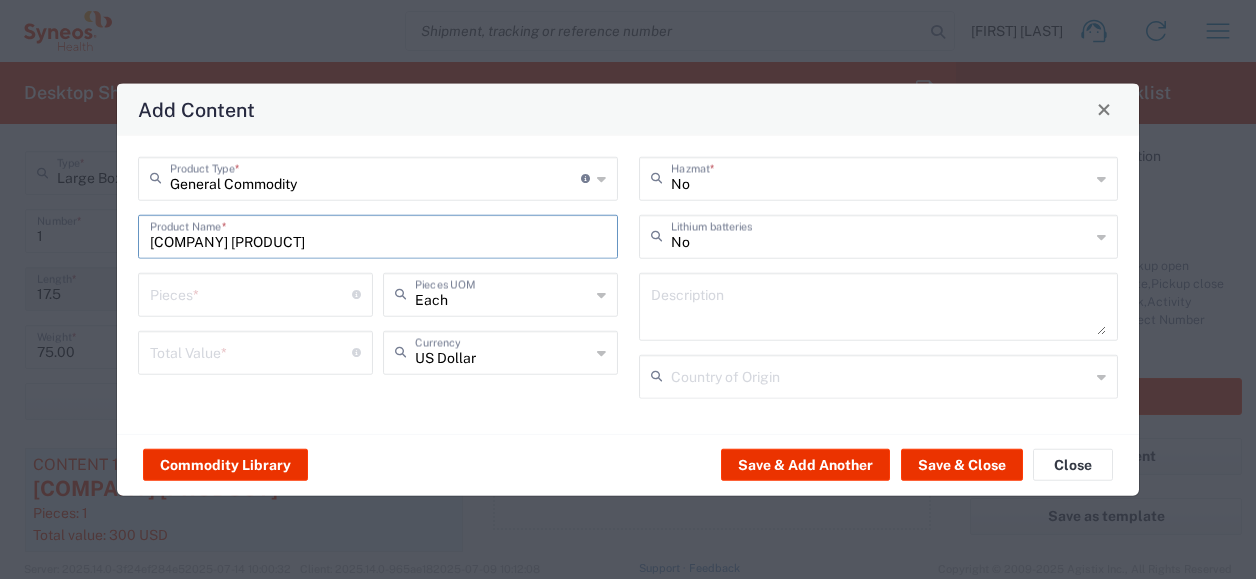 type on "[COMPANY] [PRODUCT]" 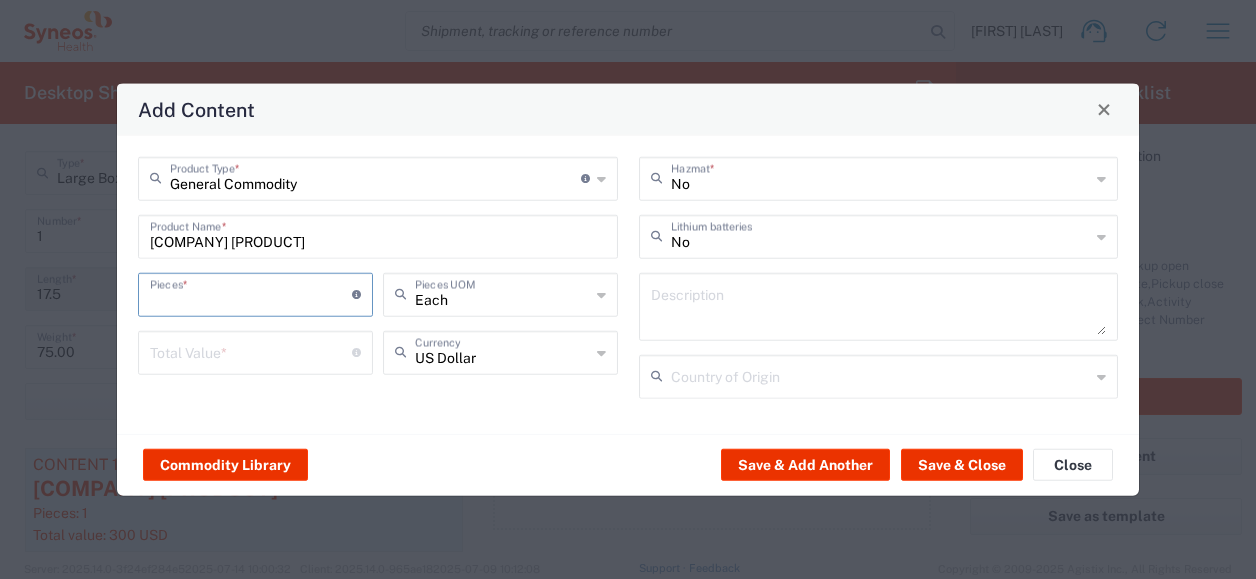 type on "1" 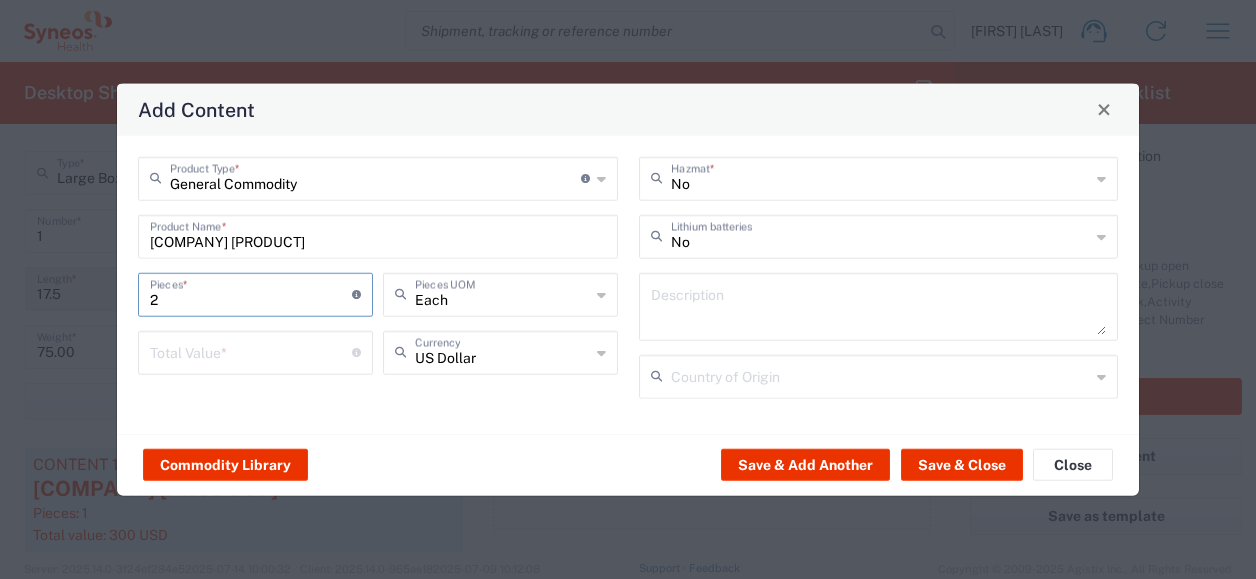type on "2" 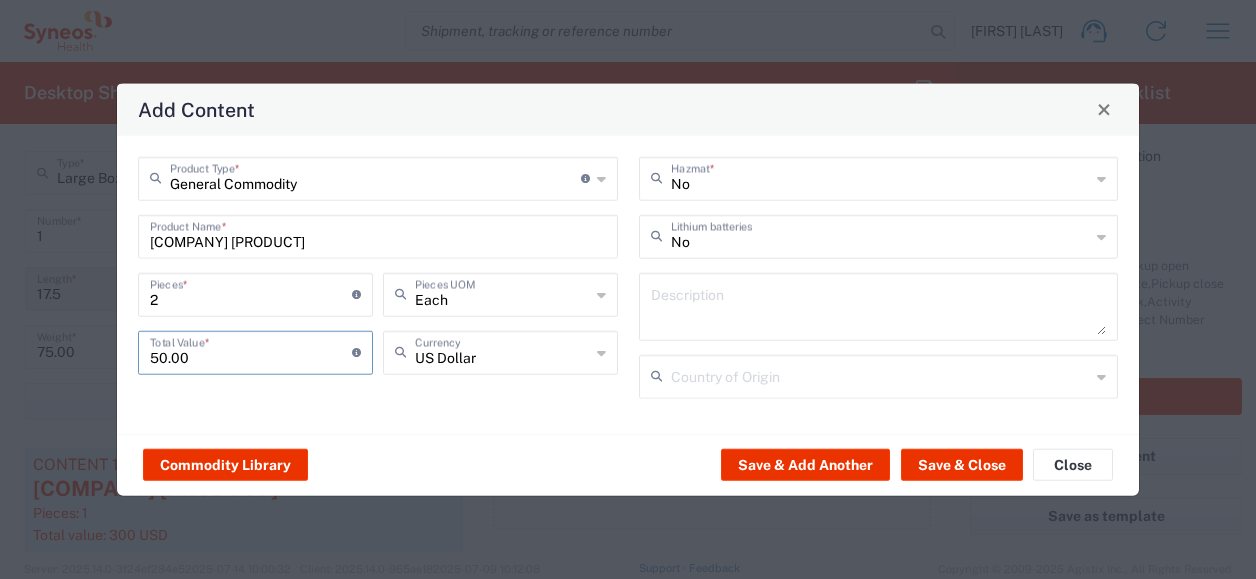 type on "50.00" 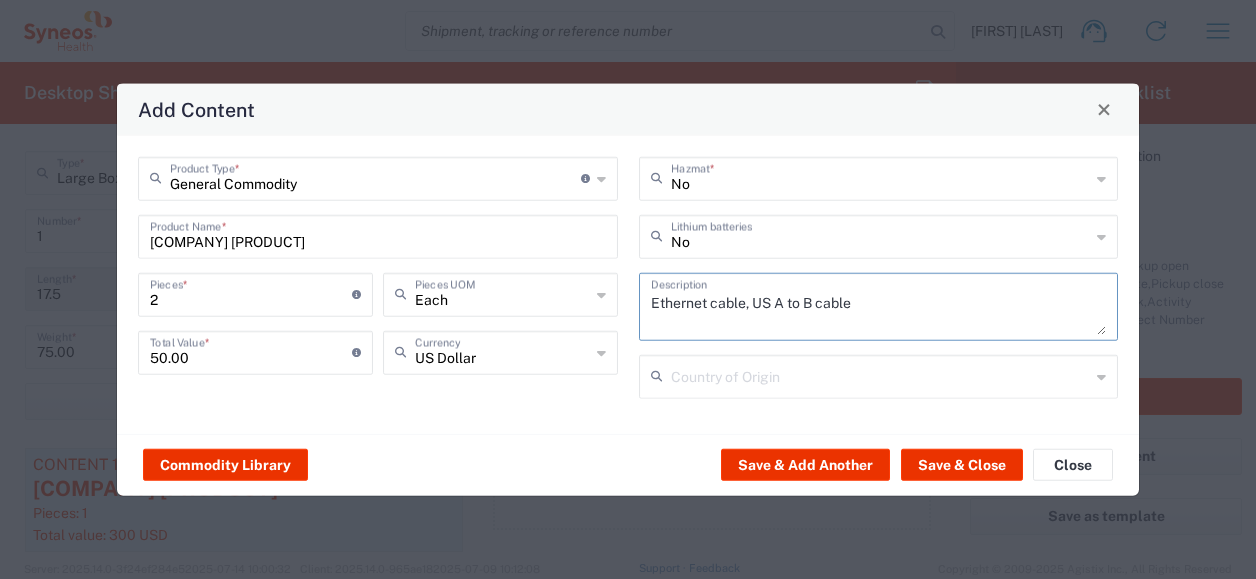 type on "Ethernet cable, US A to B cable" 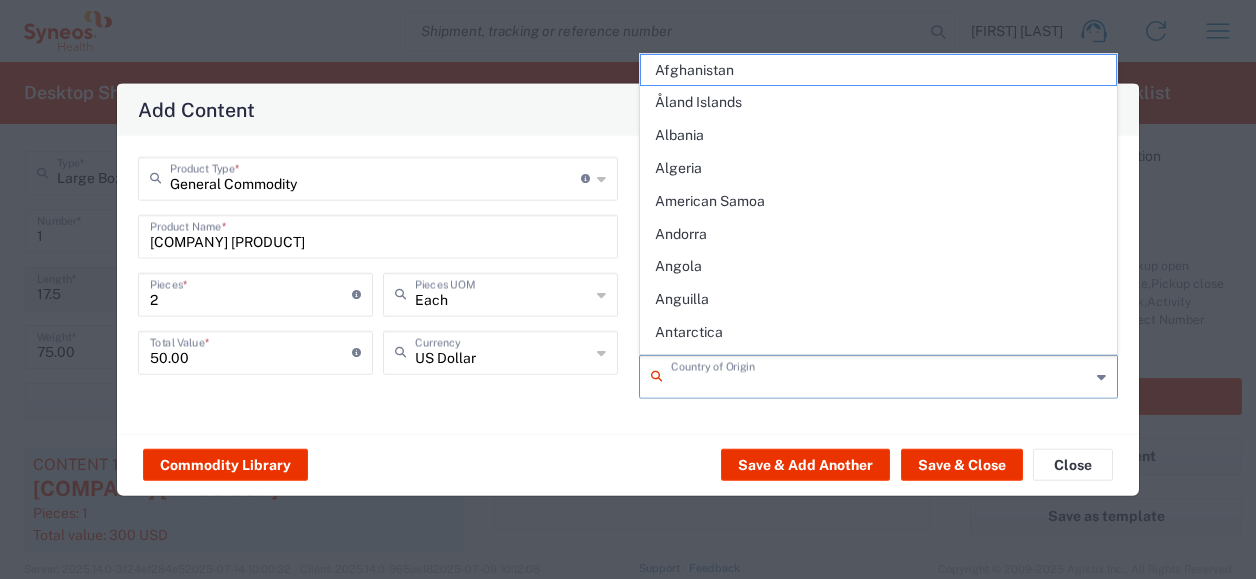click at bounding box center (881, 374) 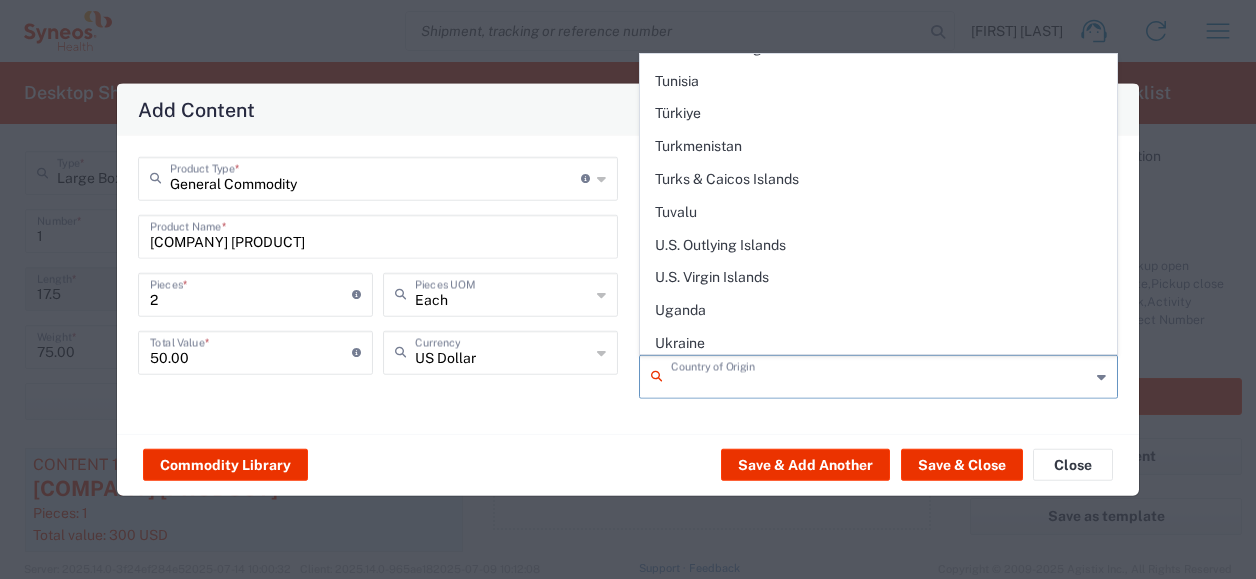 scroll, scrollTop: 7401, scrollLeft: 0, axis: vertical 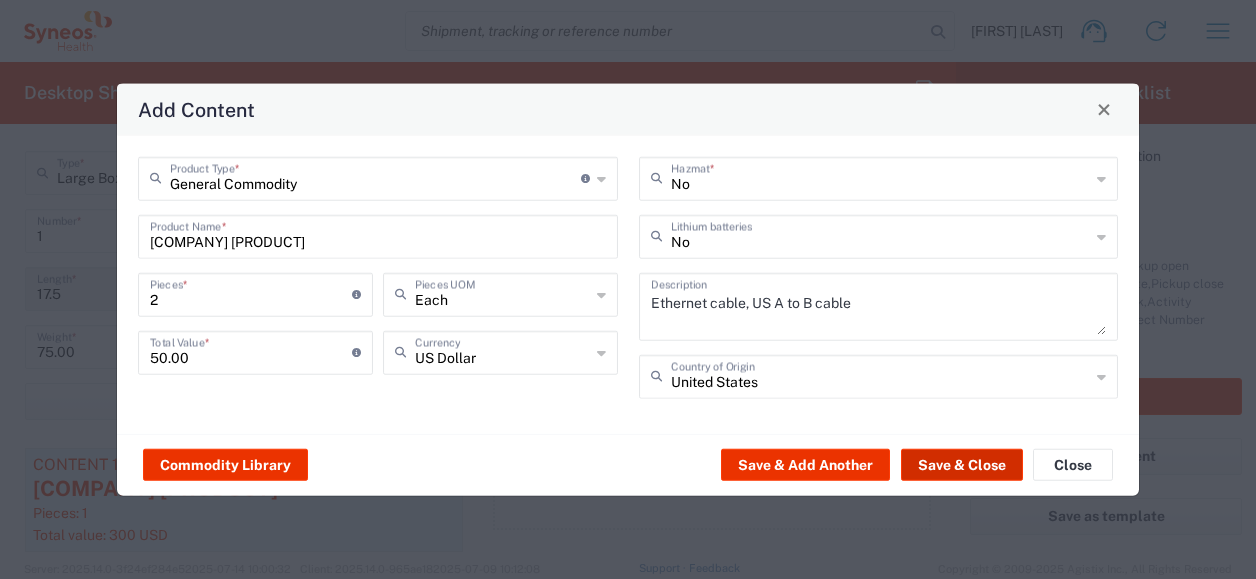 click on "Save & Close" 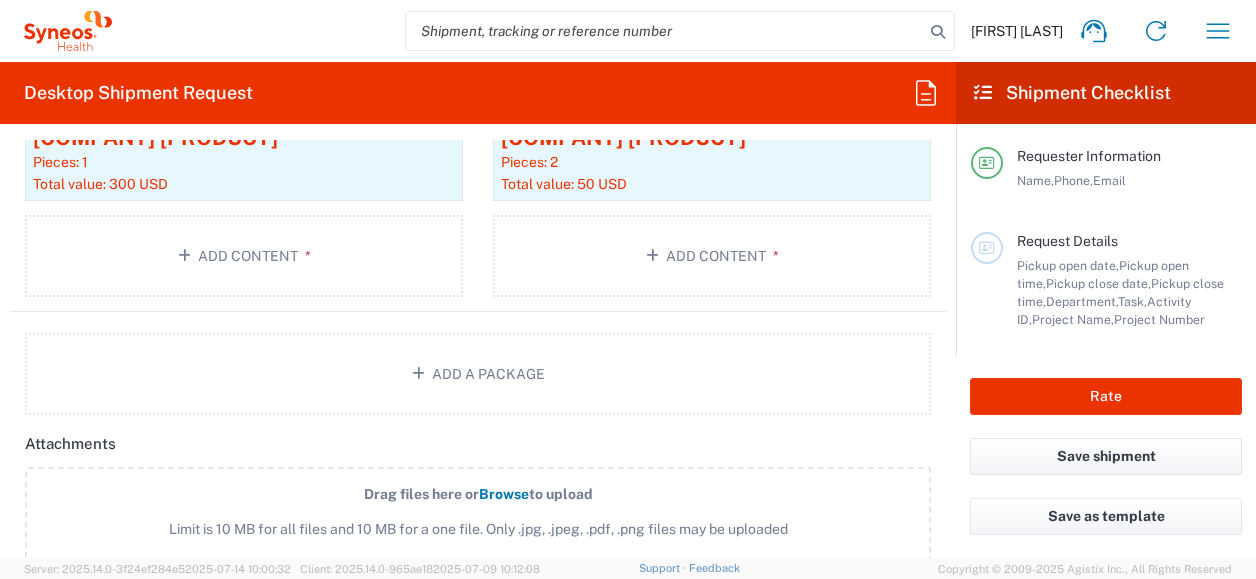 scroll, scrollTop: 2171, scrollLeft: 0, axis: vertical 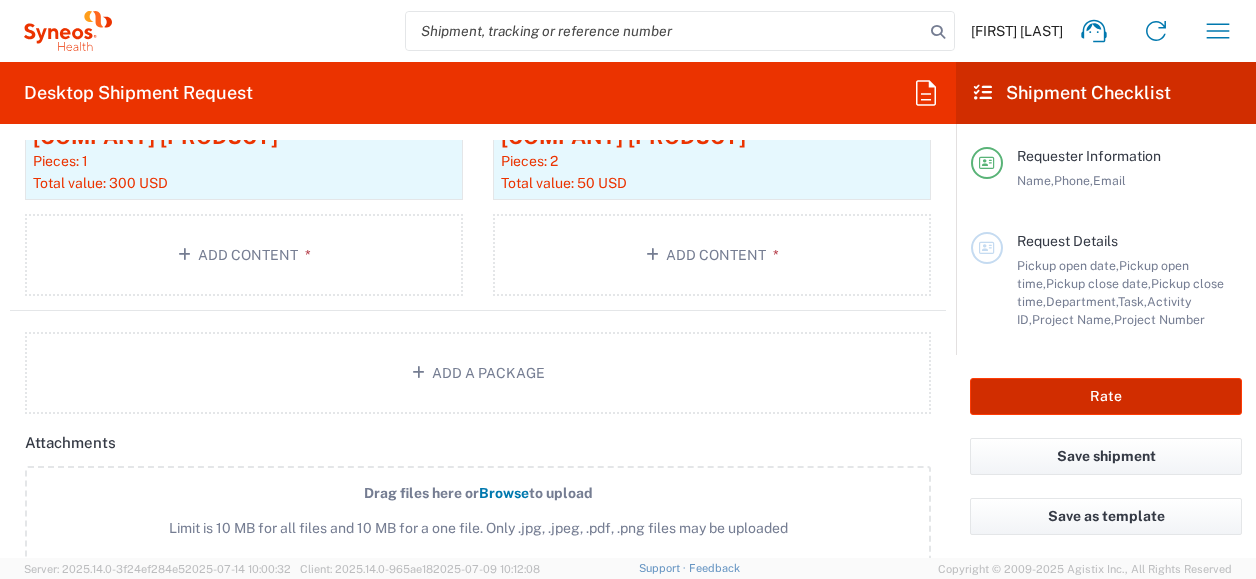 click on "Rate" 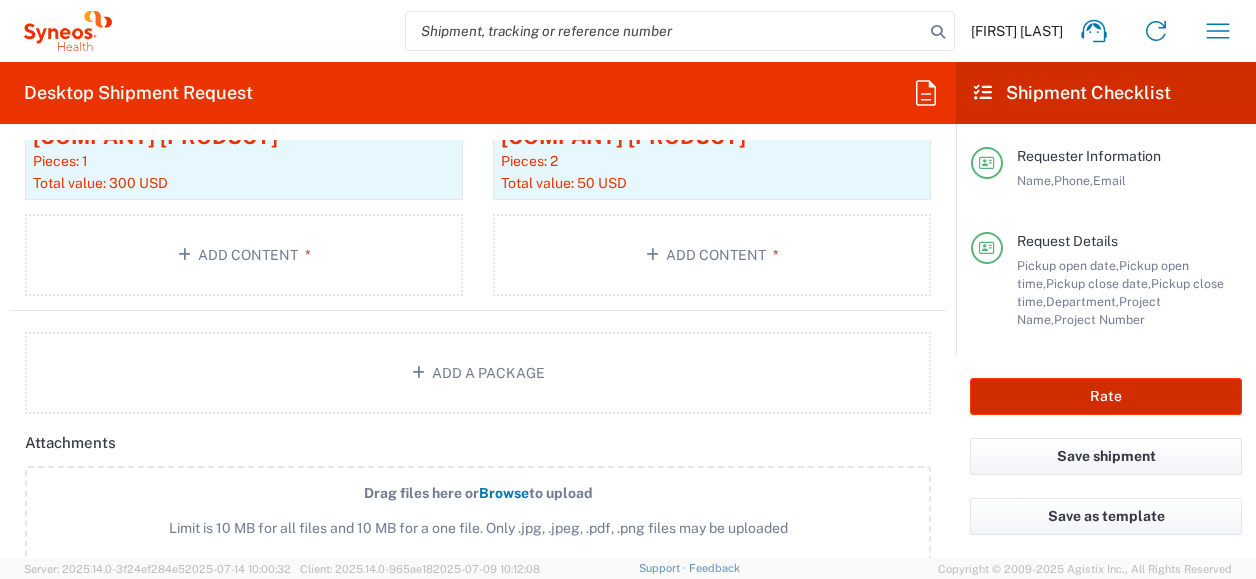 type on "3226 DEPARTMENTAL EXPENSE" 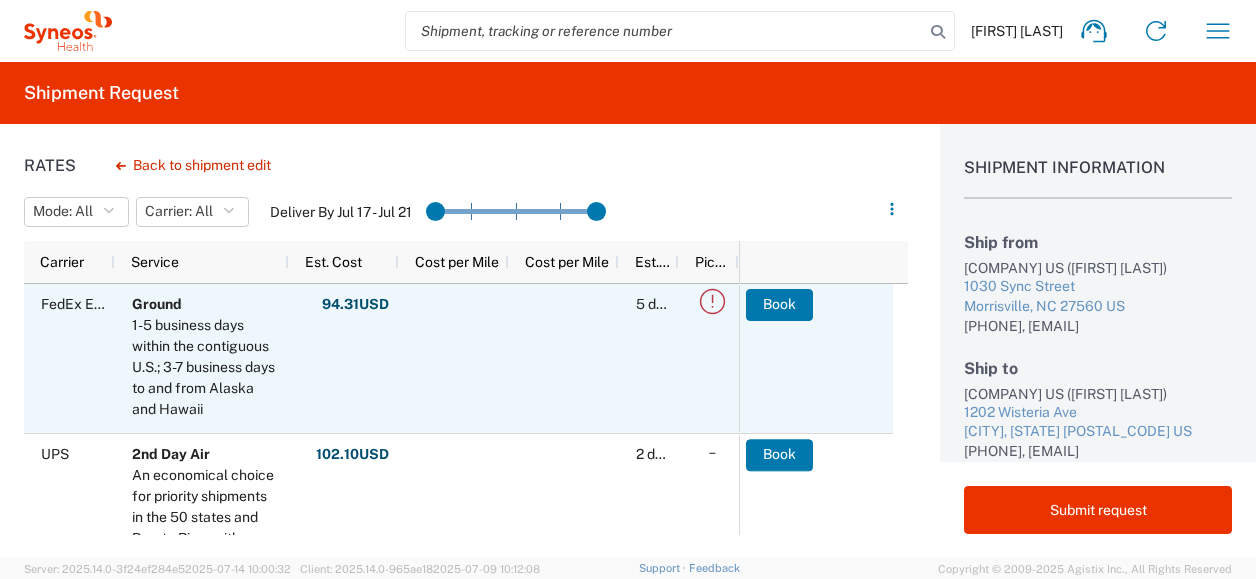 scroll, scrollTop: 60, scrollLeft: 0, axis: vertical 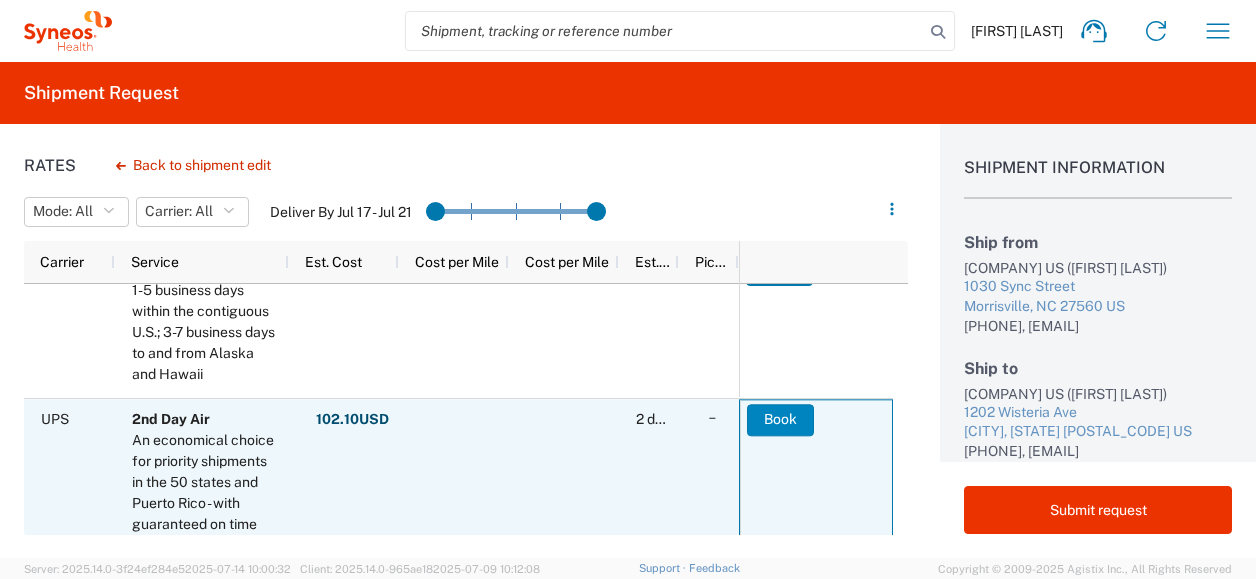 click on "Book" 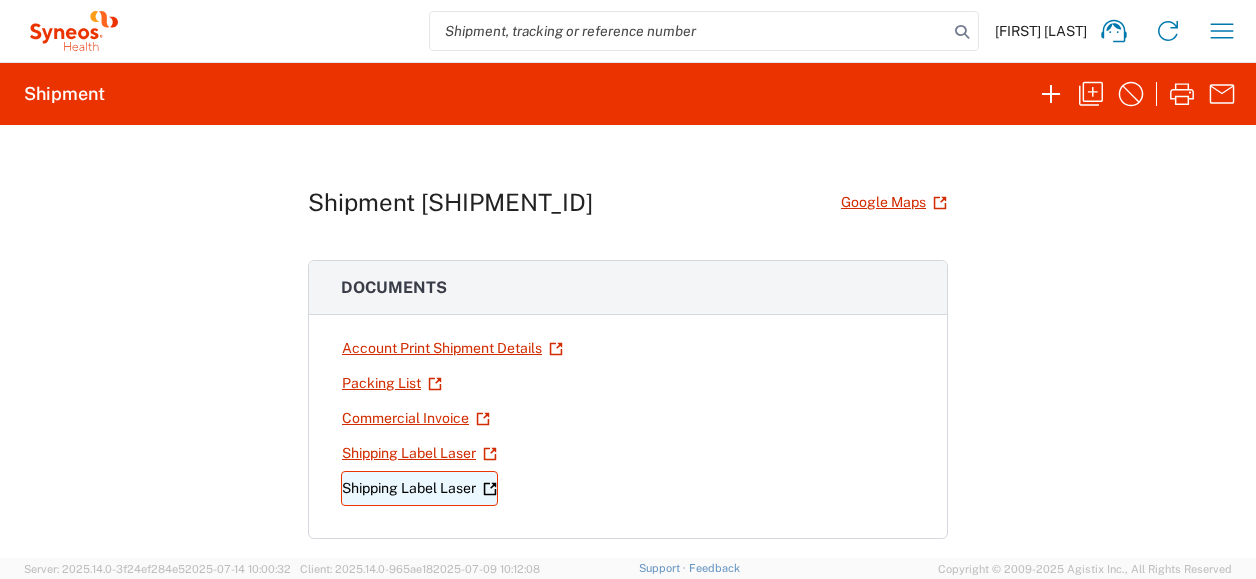 click on "Shipping Label Laser" 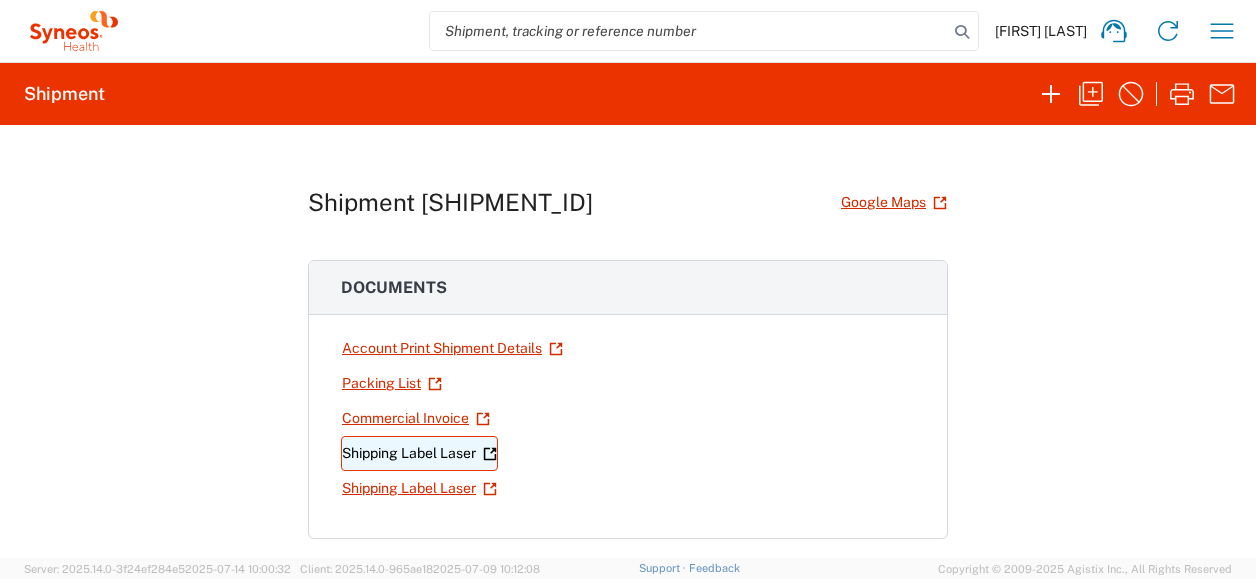 click on "Shipping Label Laser" 